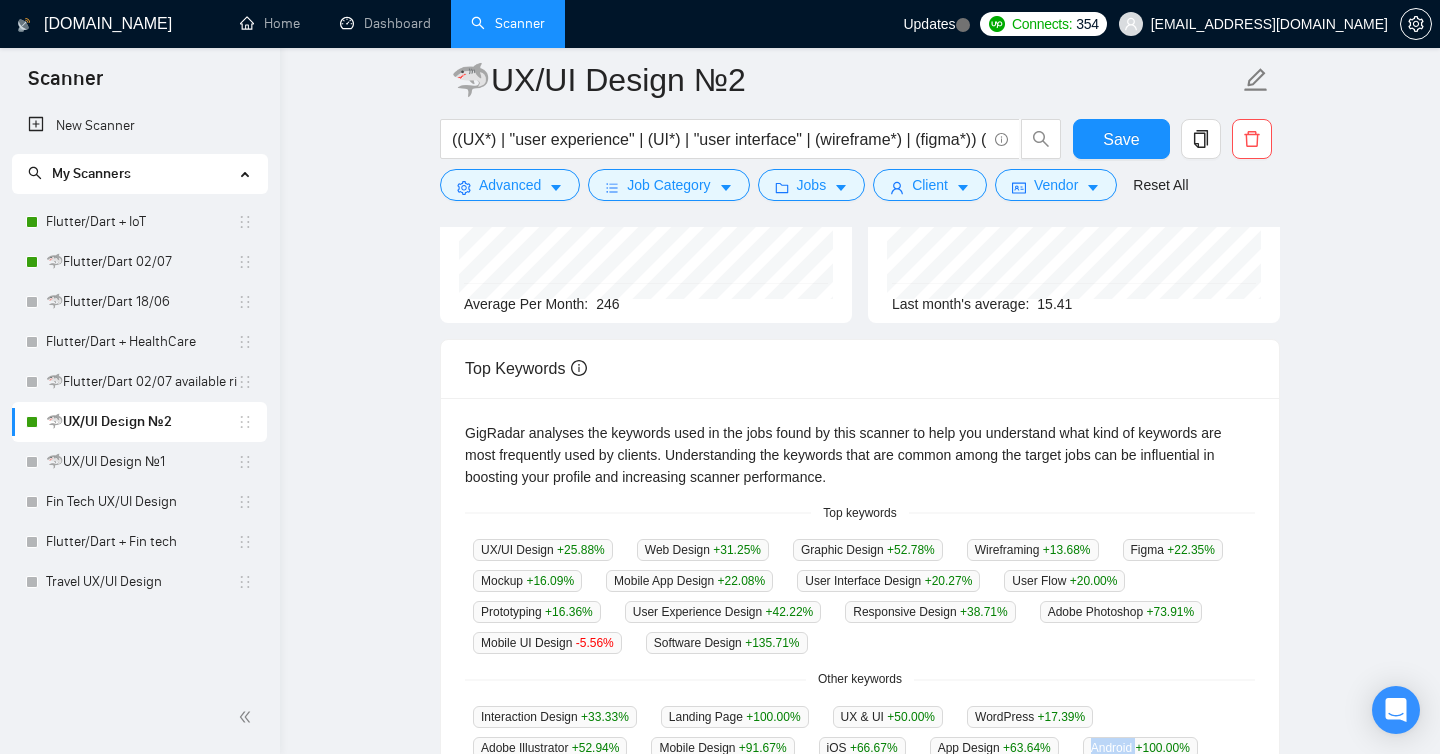 scroll, scrollTop: 69, scrollLeft: 0, axis: vertical 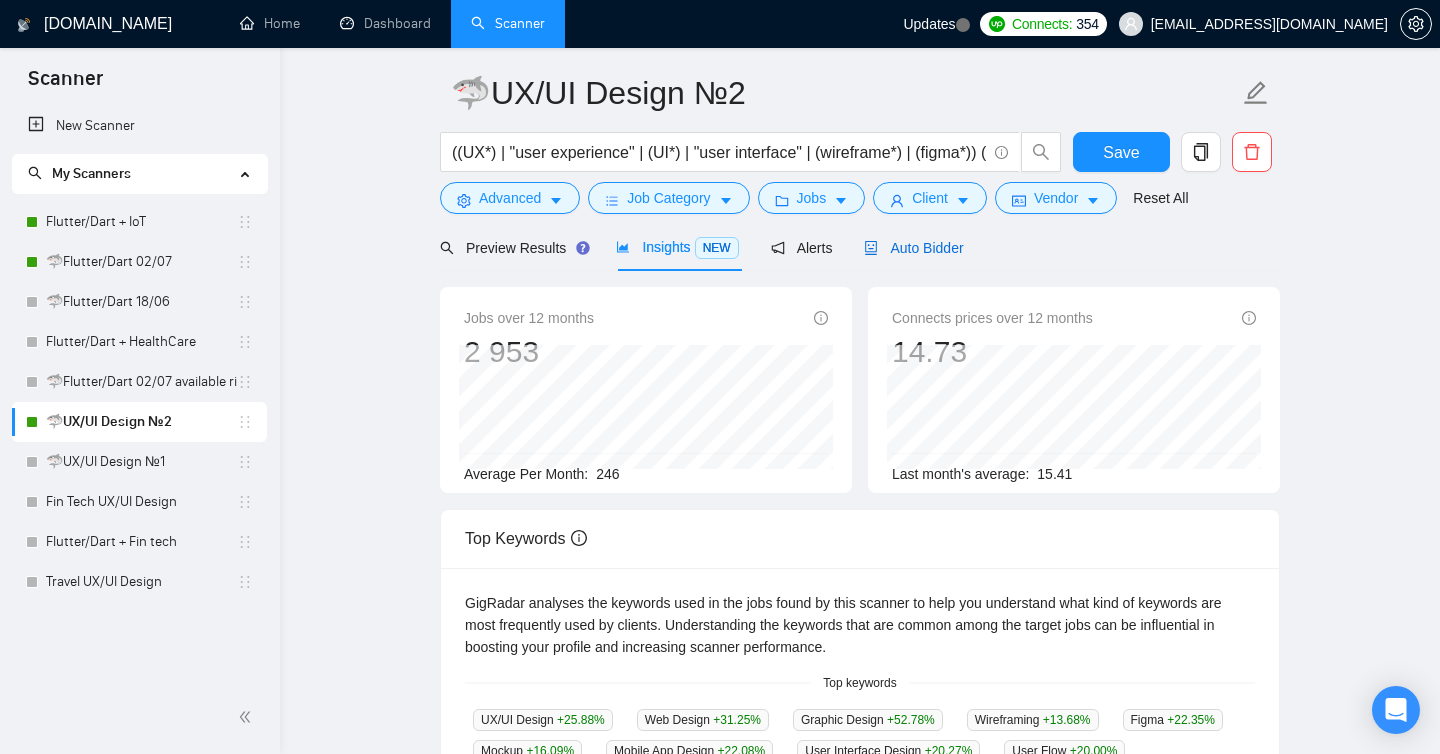 click on "Auto Bidder" at bounding box center (913, 248) 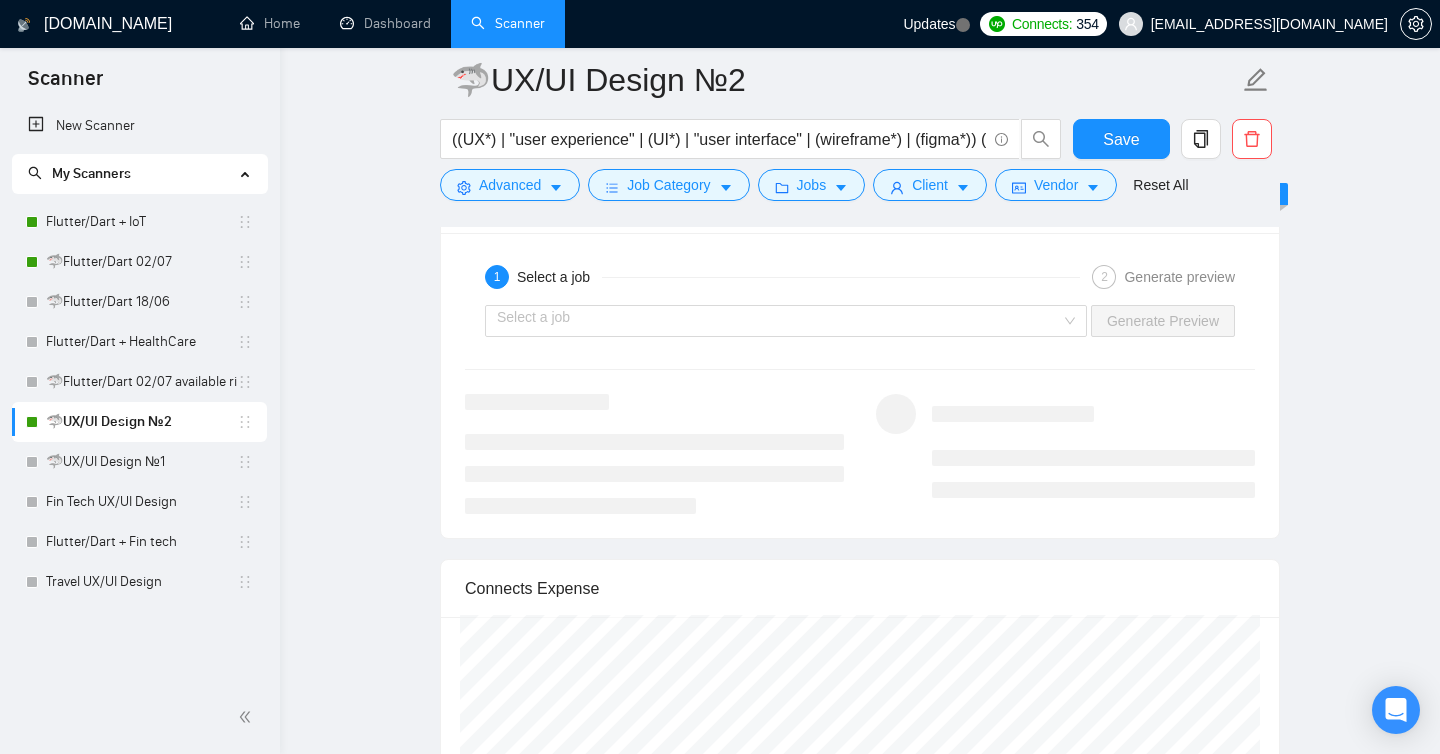 scroll, scrollTop: 2962, scrollLeft: 0, axis: vertical 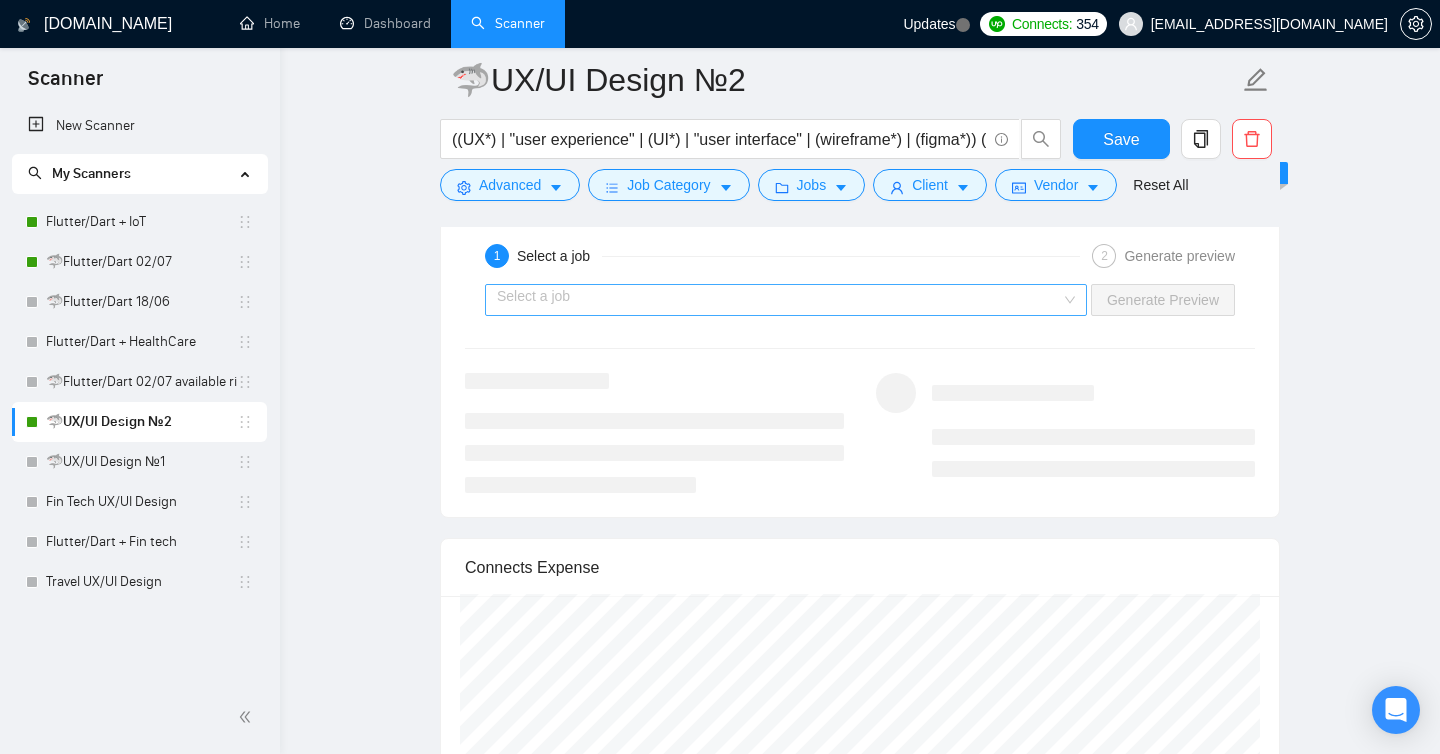 click on "Select a job" at bounding box center [786, 300] 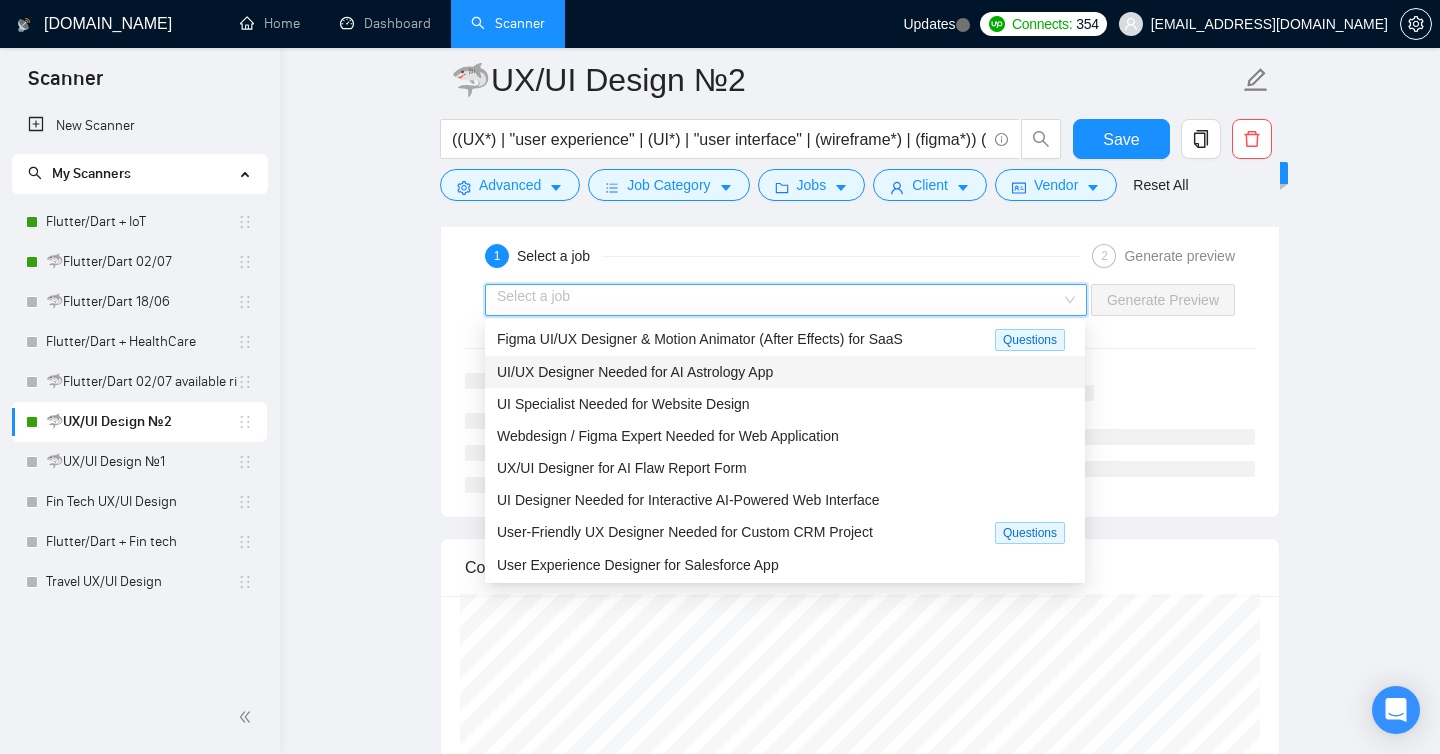 click on "UI/UX Designer Needed for AI Astrology App" at bounding box center (635, 372) 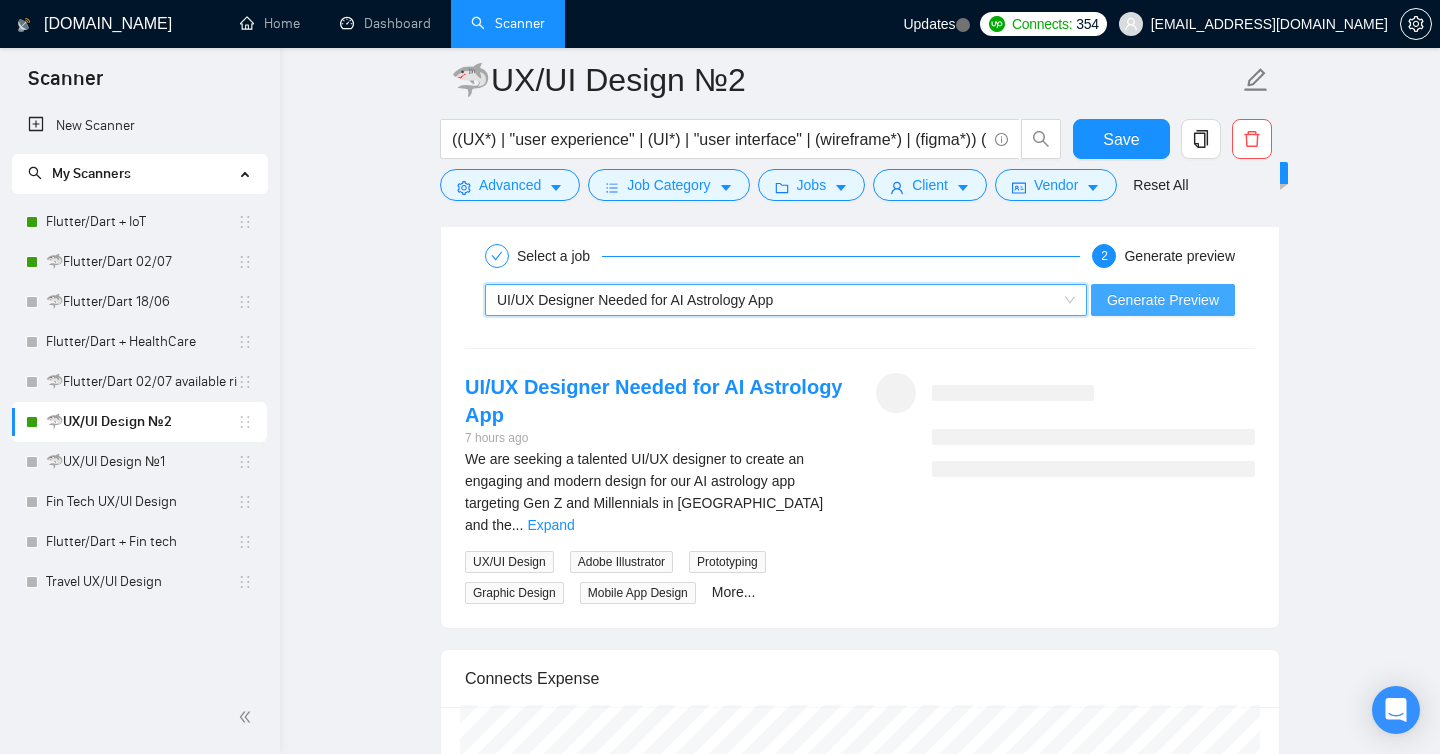 click on "Generate Preview" at bounding box center (1163, 300) 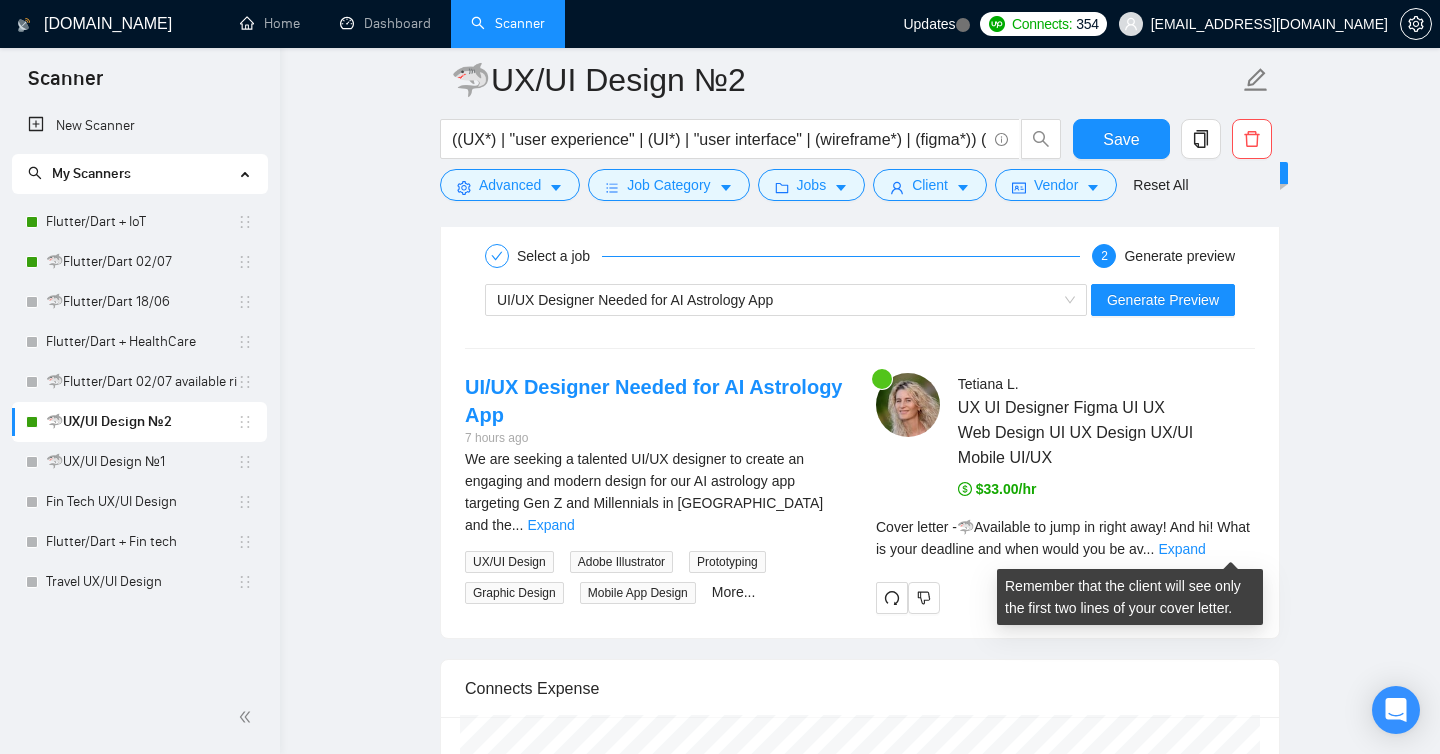click on "Cover letter -  🦈Available to jump in right away! And hi! What is your deadline and when would you be av ... Expand" at bounding box center [1065, 538] 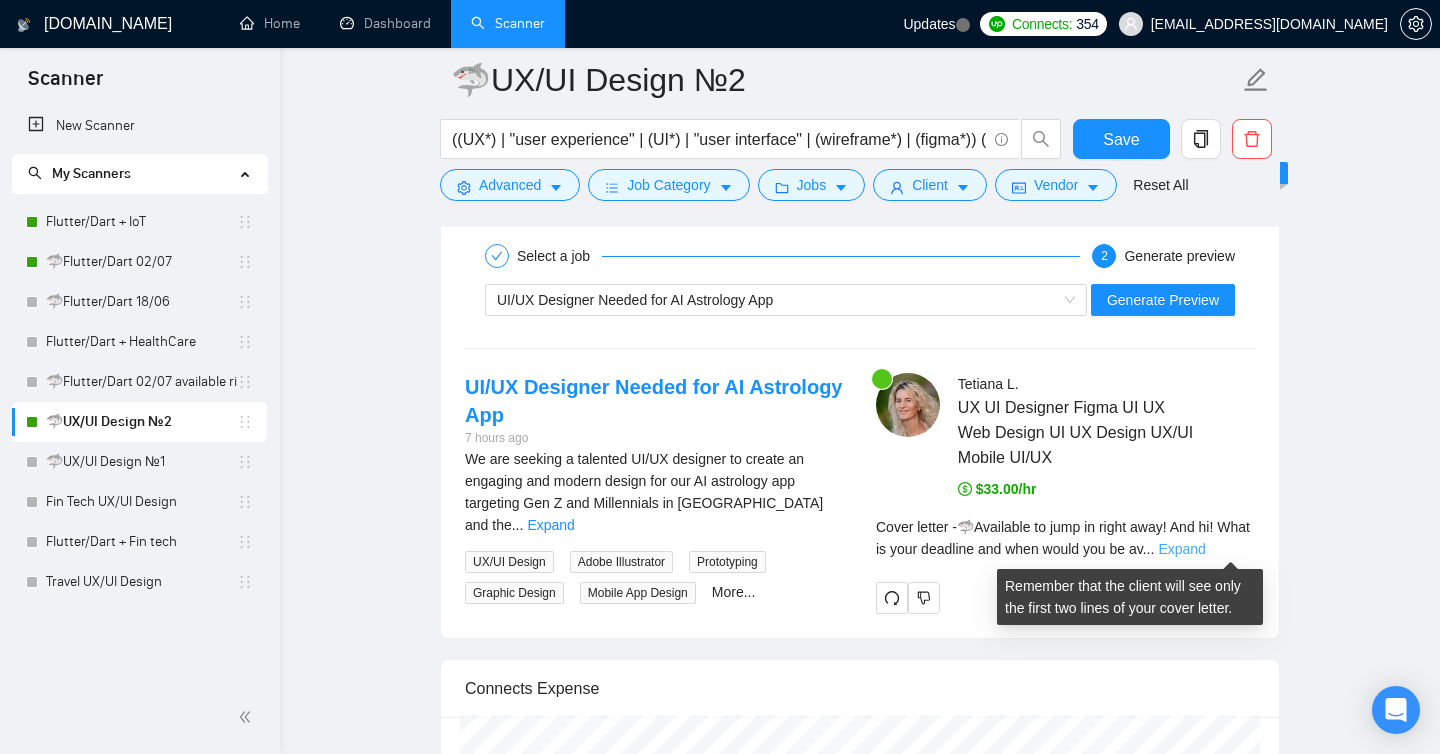 click on "Expand" at bounding box center (1181, 549) 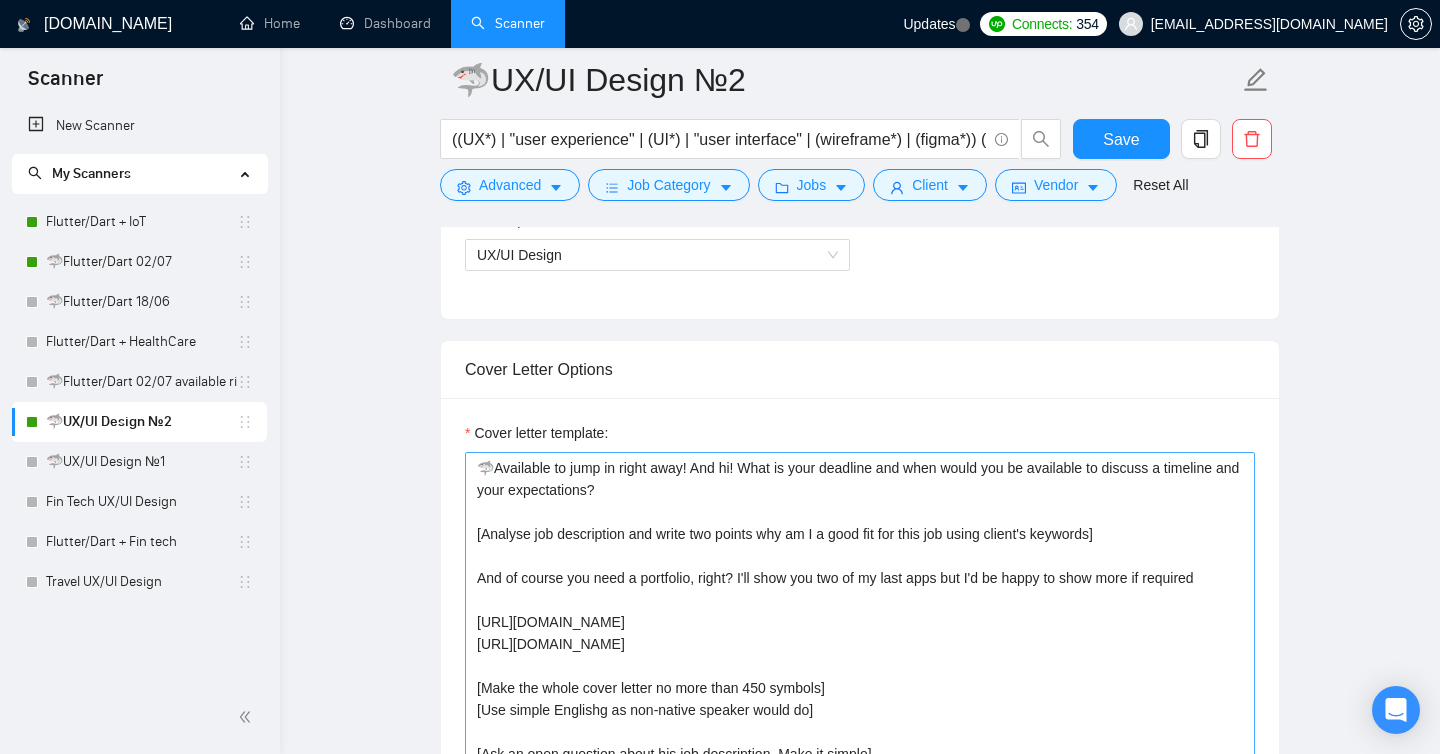 scroll, scrollTop: 1186, scrollLeft: 0, axis: vertical 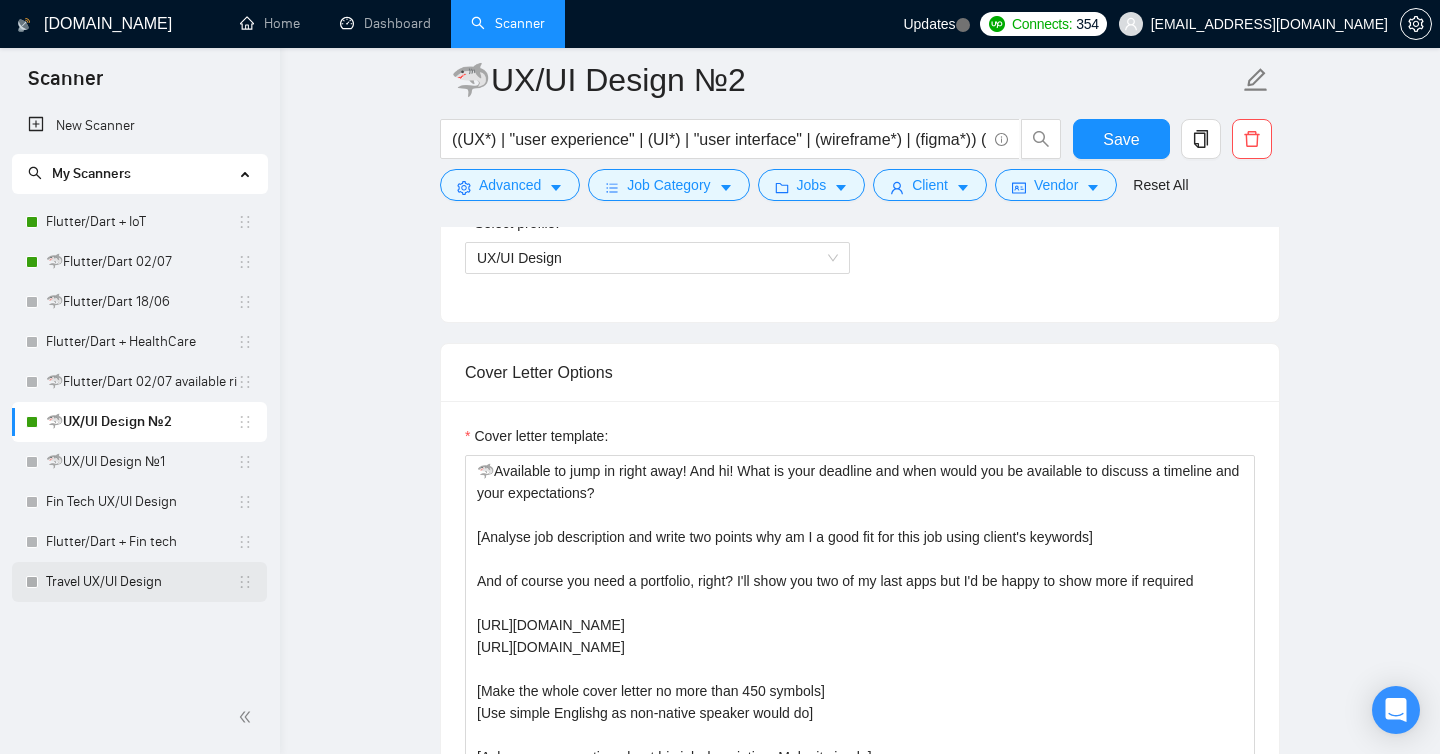 click on "Travel UX/UI Design" at bounding box center (141, 582) 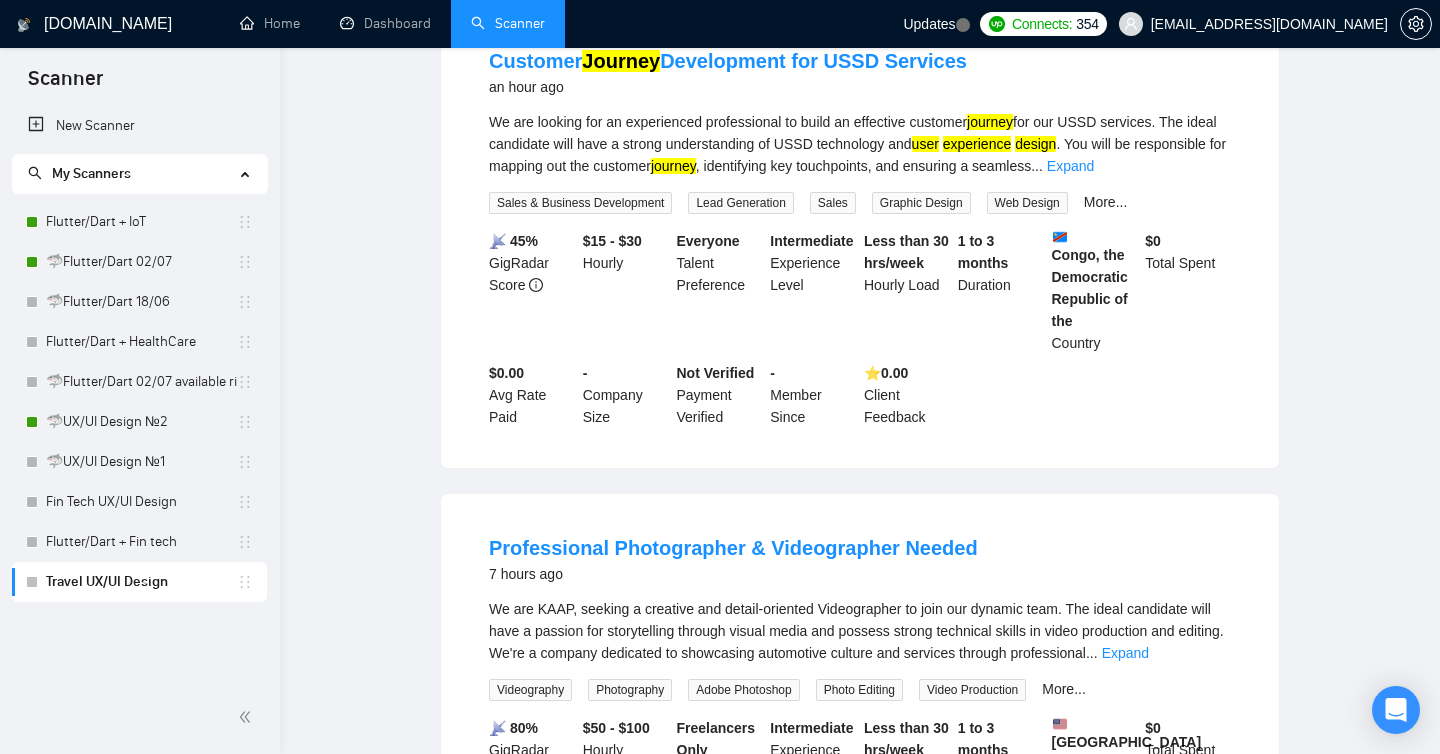 scroll, scrollTop: 0, scrollLeft: 0, axis: both 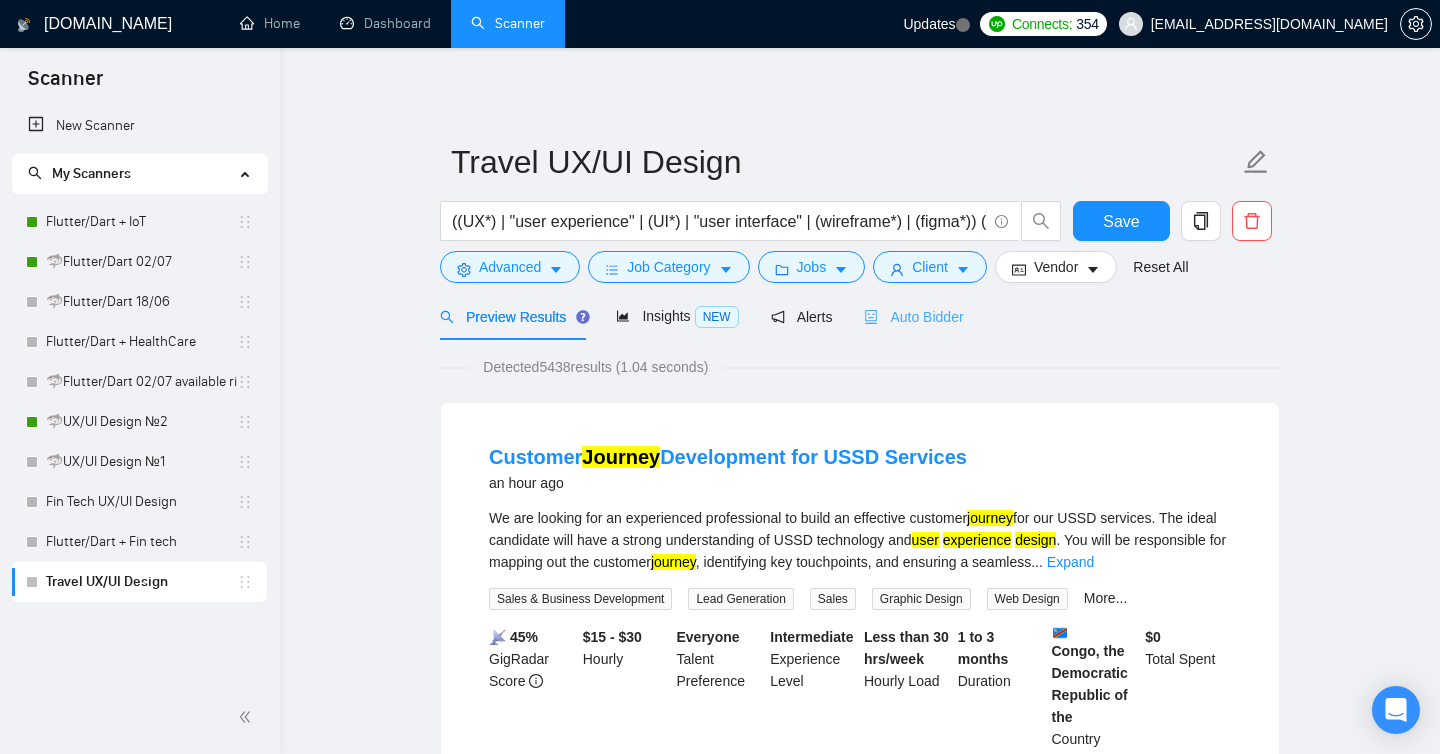 click on "Auto Bidder" at bounding box center (913, 316) 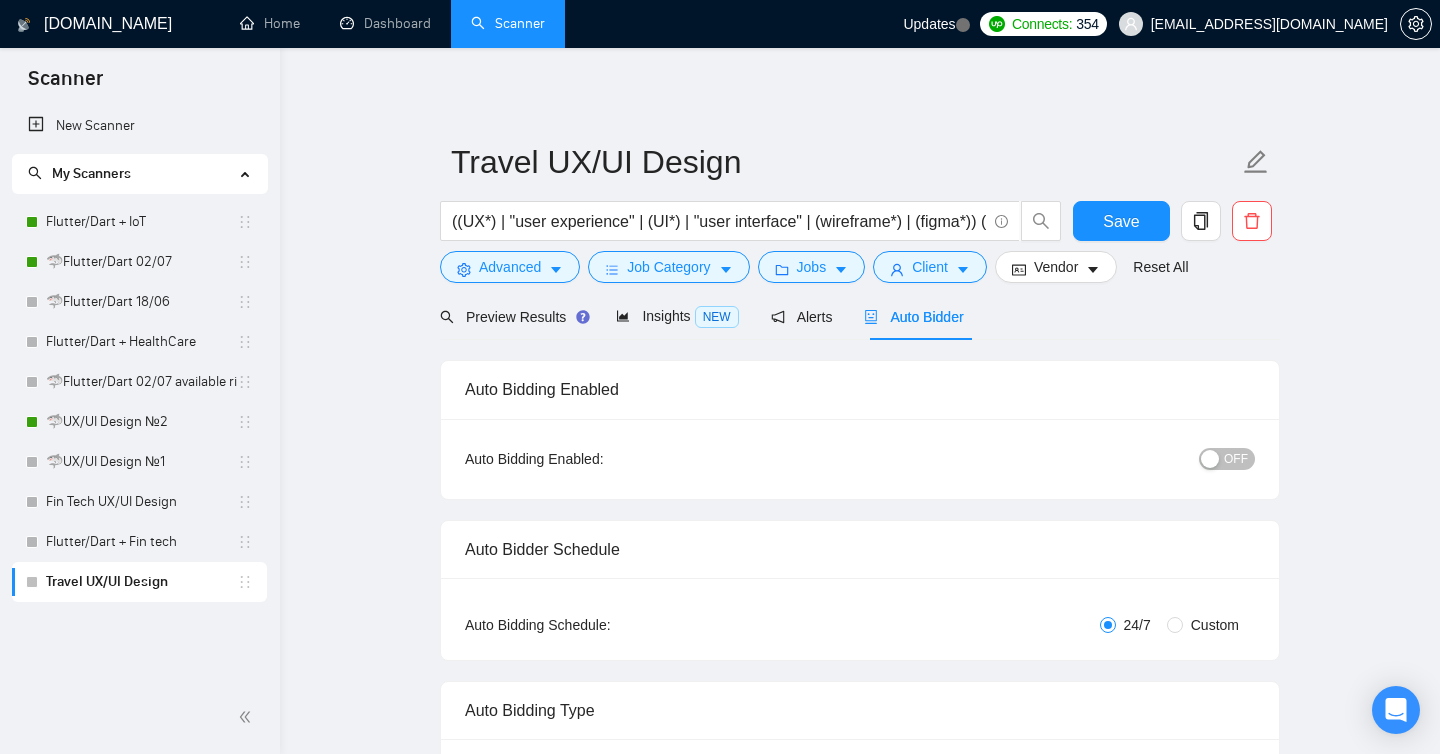 type 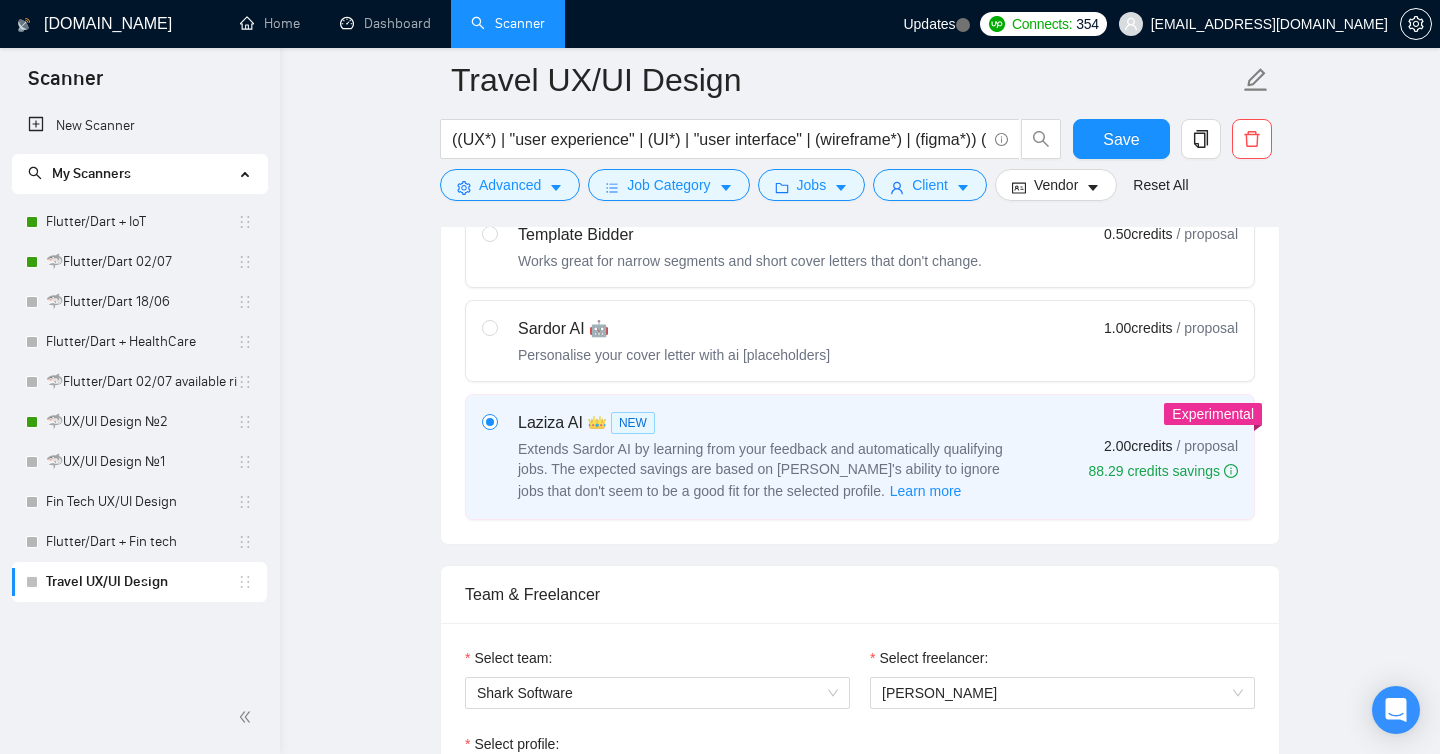 scroll, scrollTop: 663, scrollLeft: 0, axis: vertical 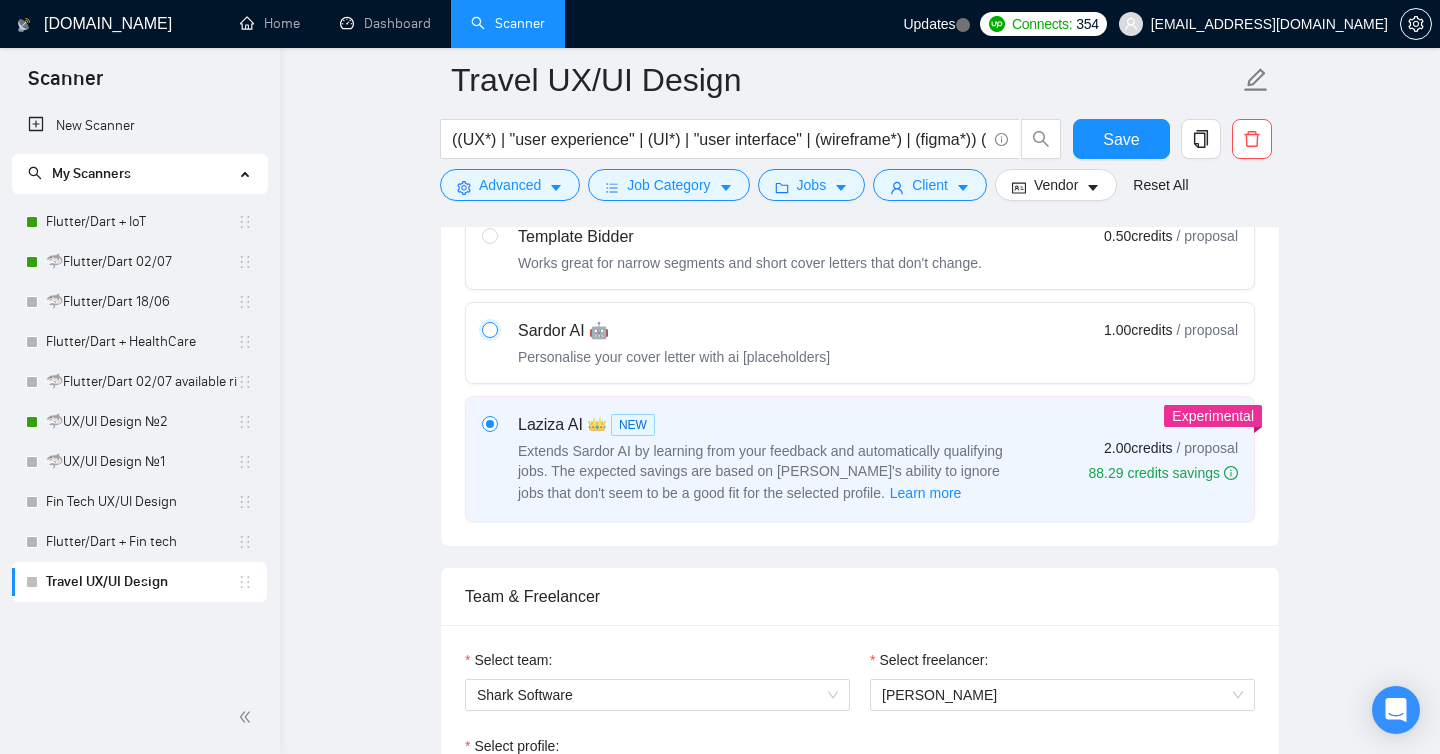 click at bounding box center (489, 329) 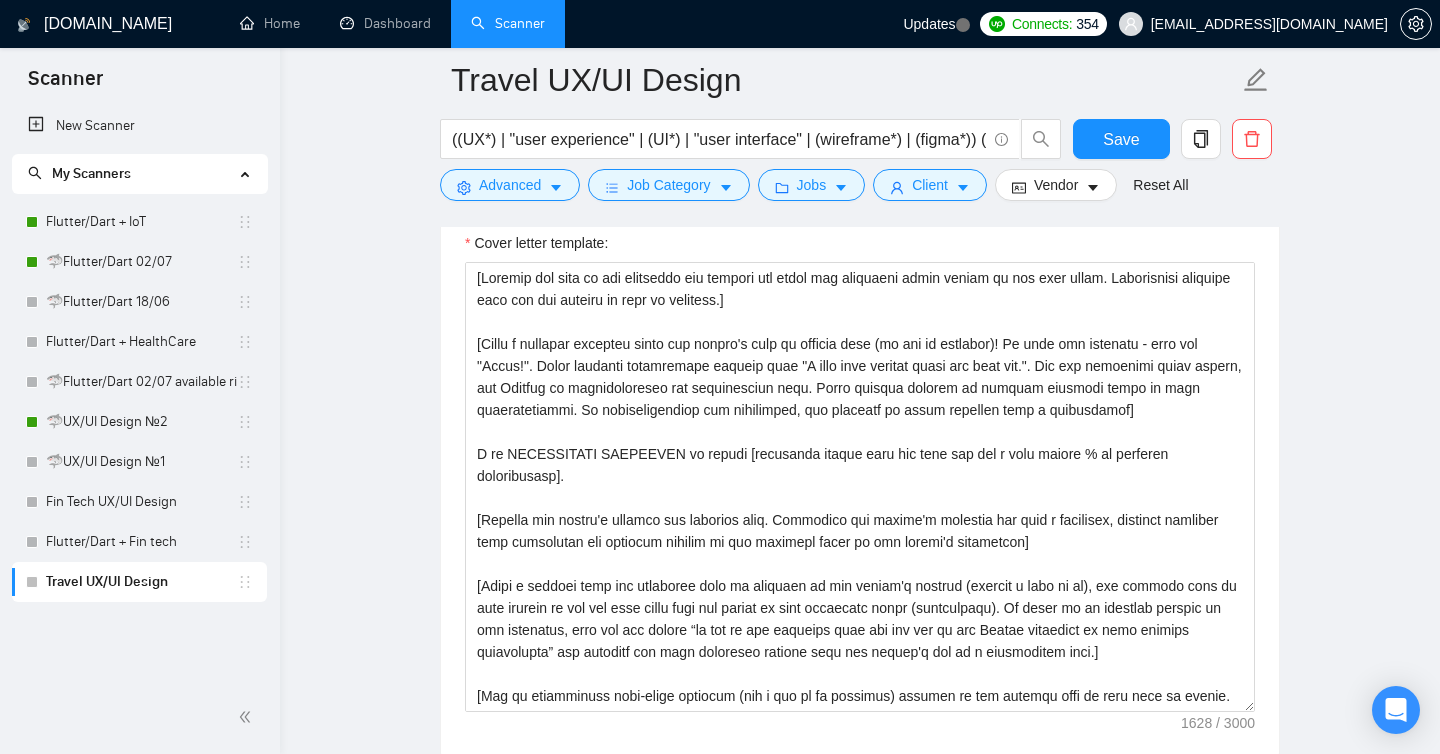 scroll, scrollTop: 1349, scrollLeft: 0, axis: vertical 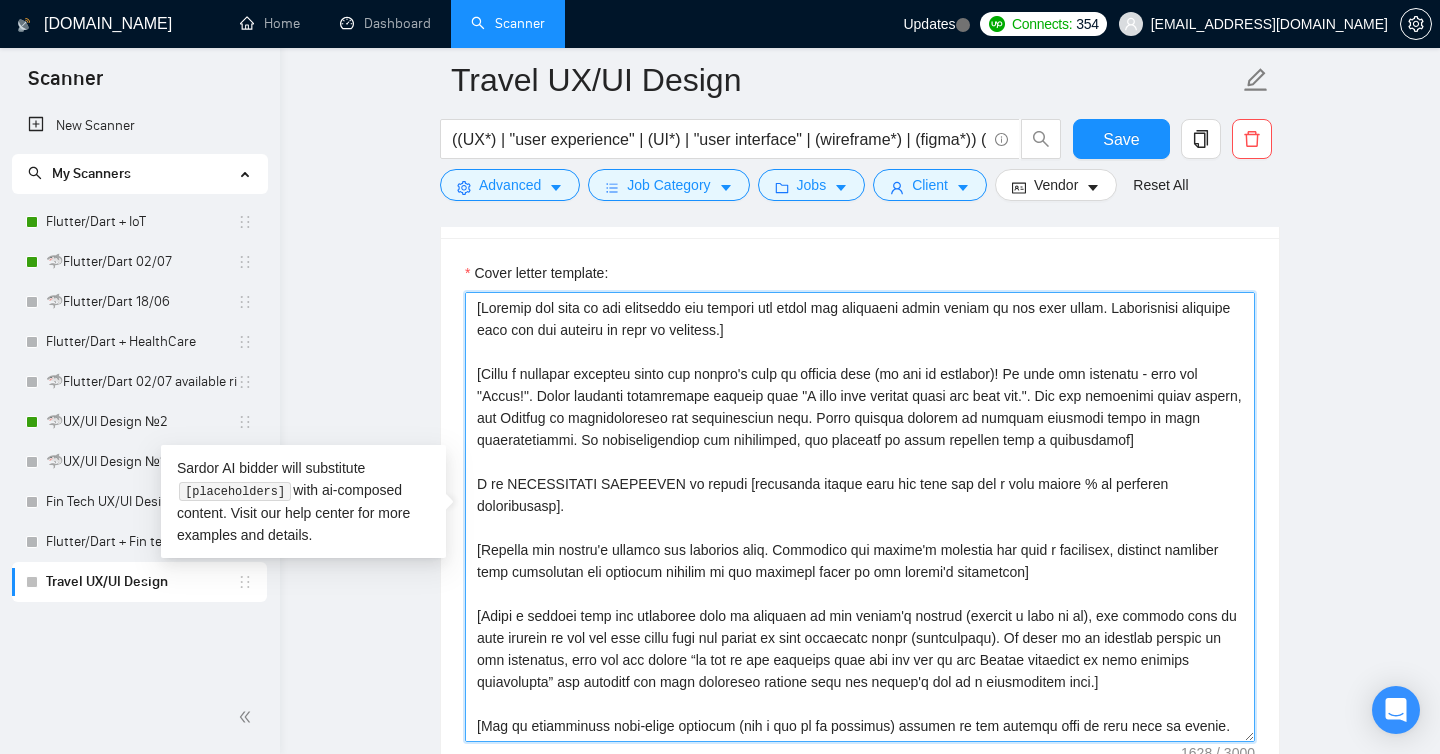 drag, startPoint x: 476, startPoint y: 373, endPoint x: 743, endPoint y: 457, distance: 279.90176 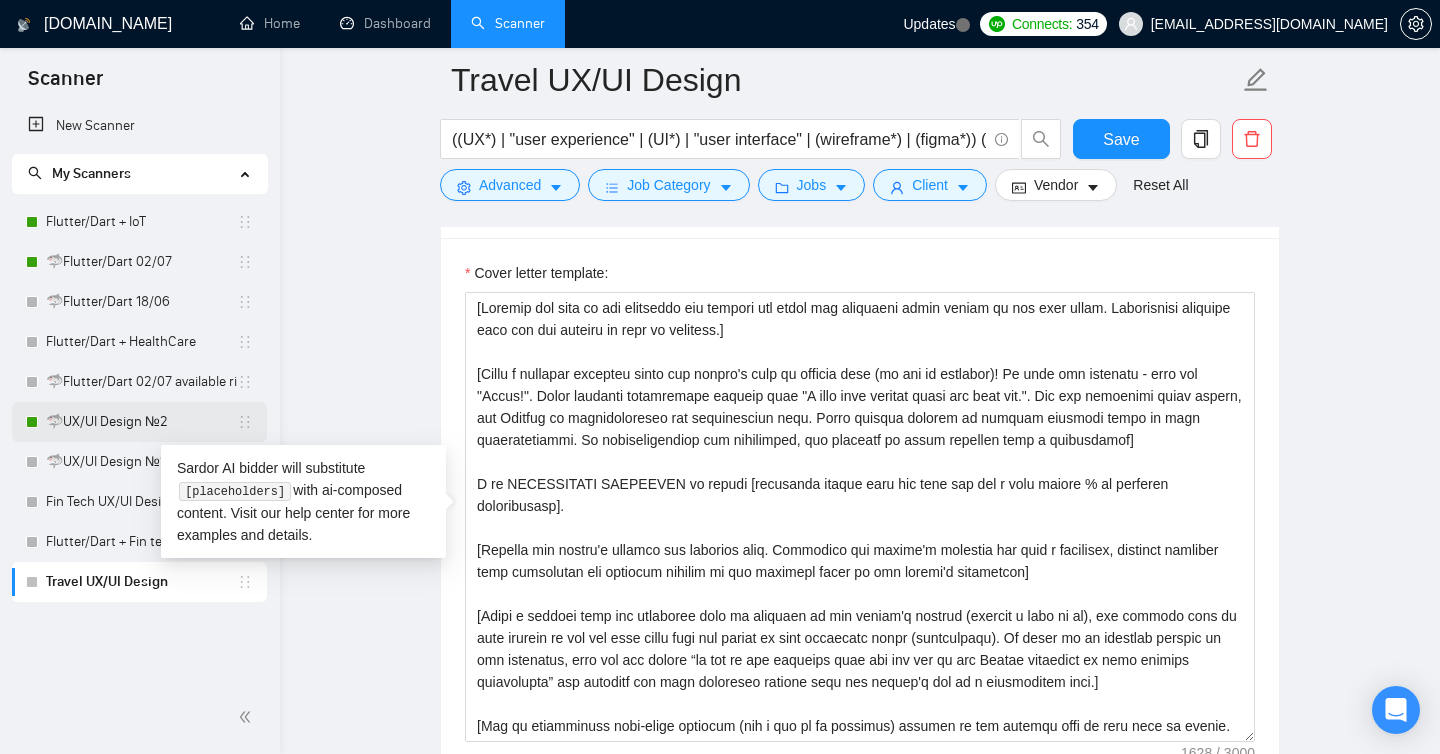click on "🦈UX/UI Design №2" at bounding box center (141, 422) 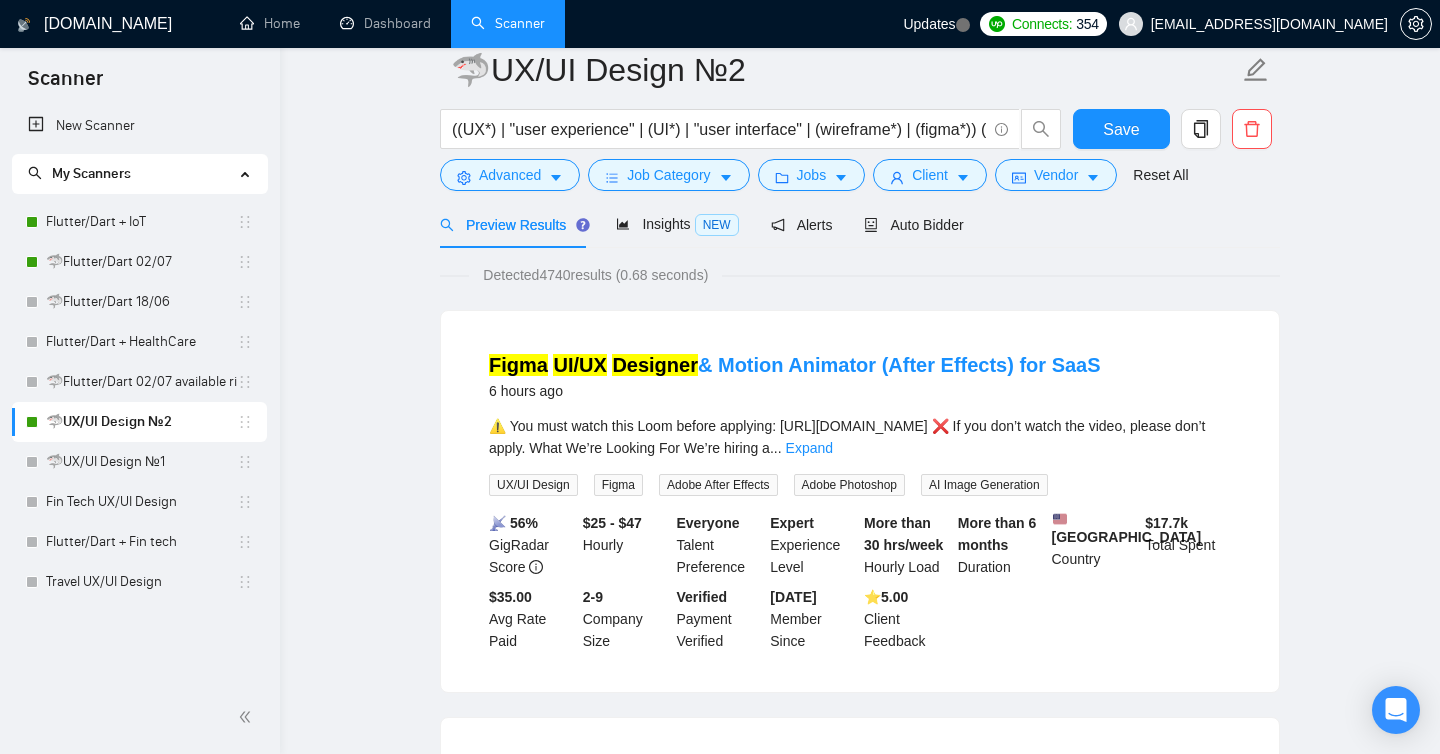 scroll, scrollTop: 0, scrollLeft: 0, axis: both 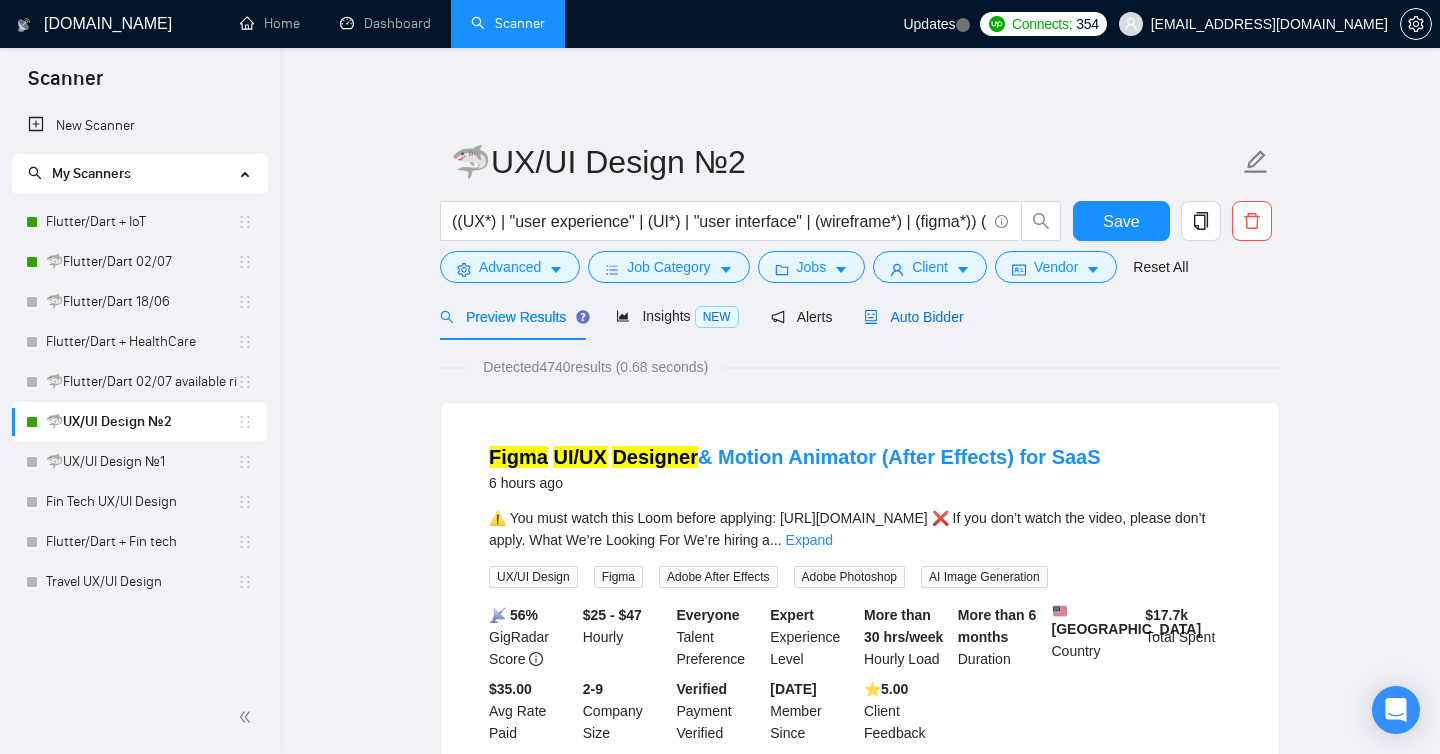 click on "Auto Bidder" at bounding box center (913, 317) 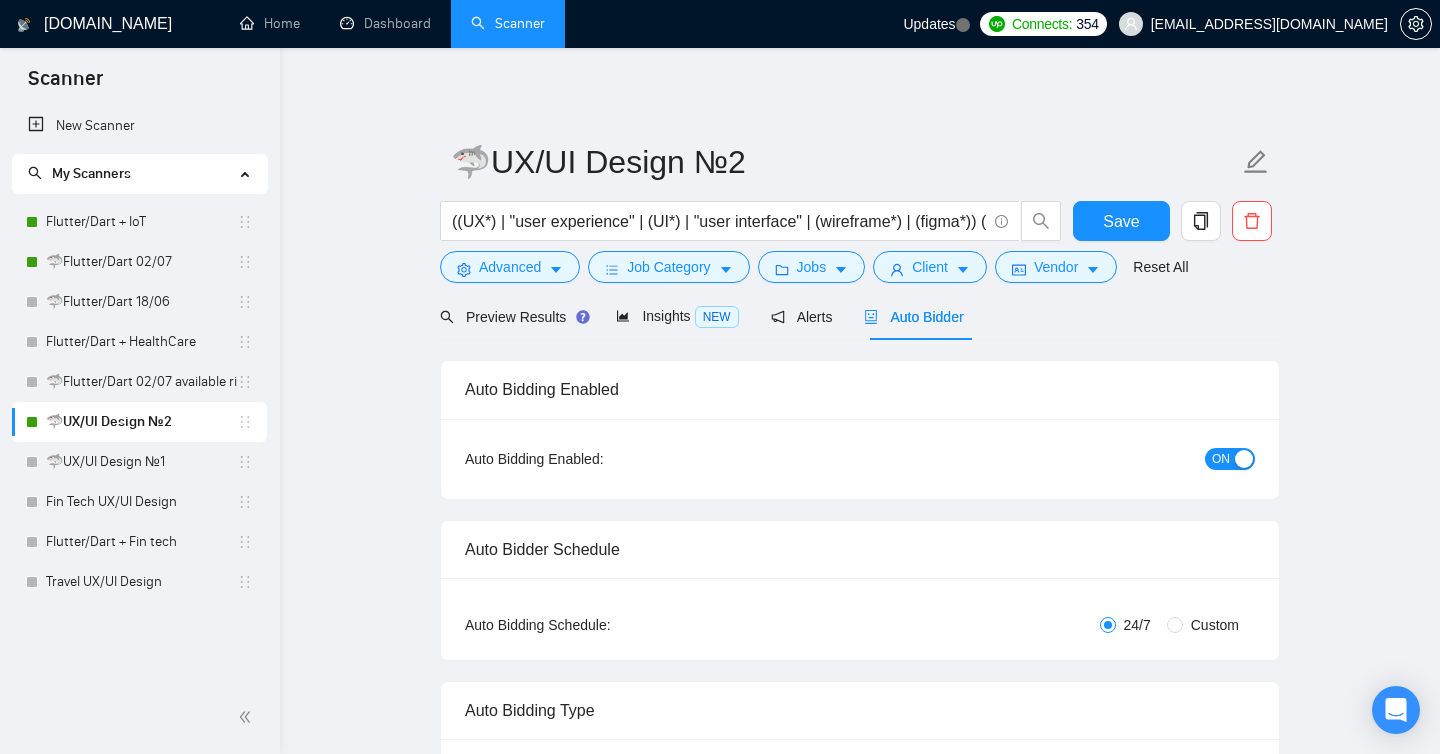 type 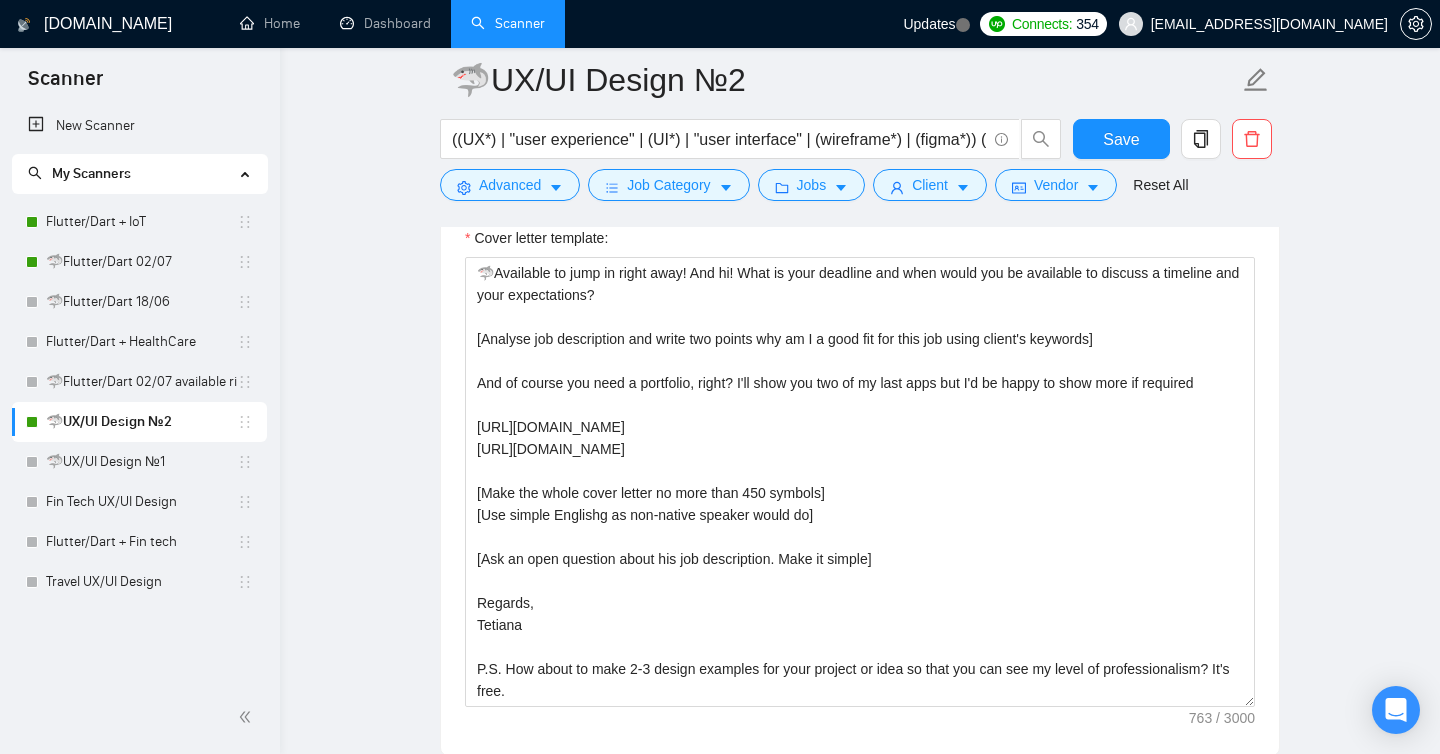 scroll, scrollTop: 1378, scrollLeft: 0, axis: vertical 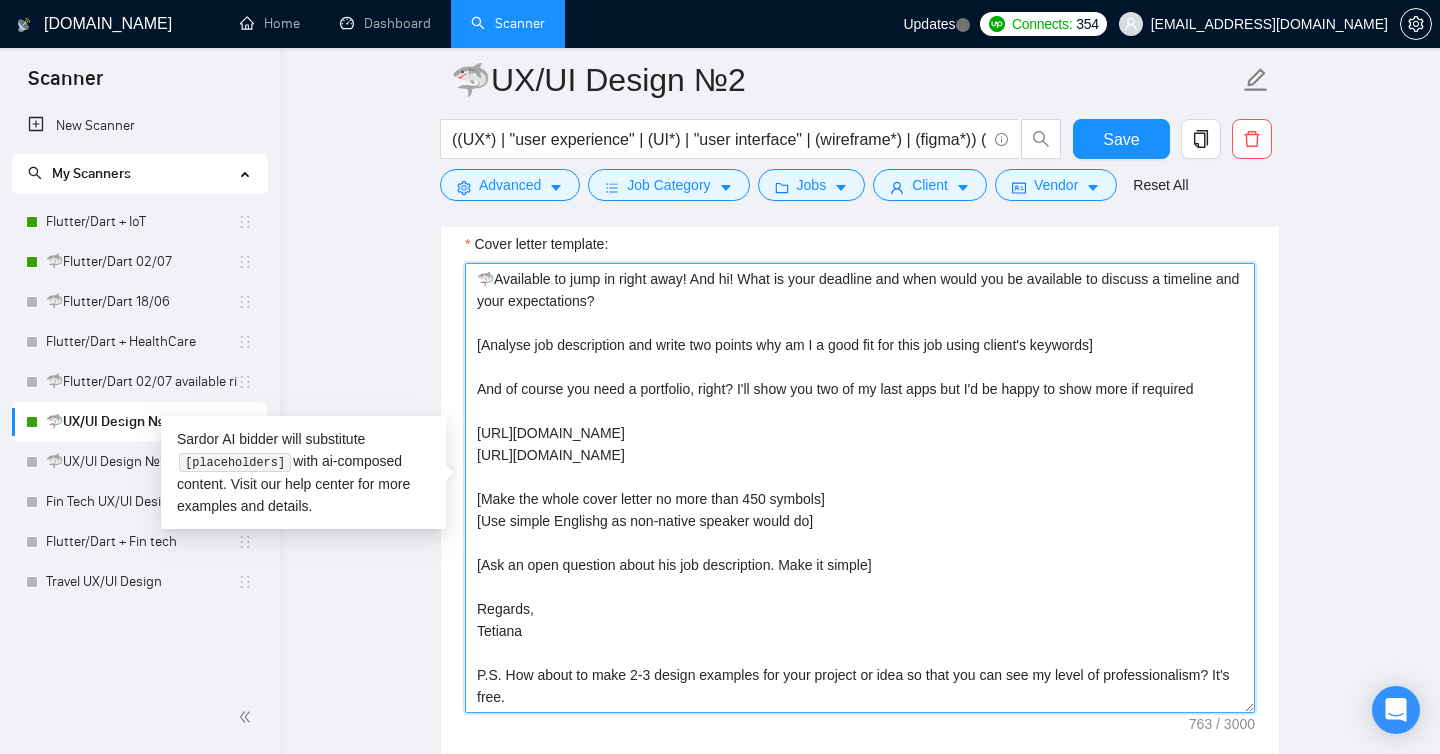 drag, startPoint x: 693, startPoint y: 285, endPoint x: 684, endPoint y: 315, distance: 31.320919 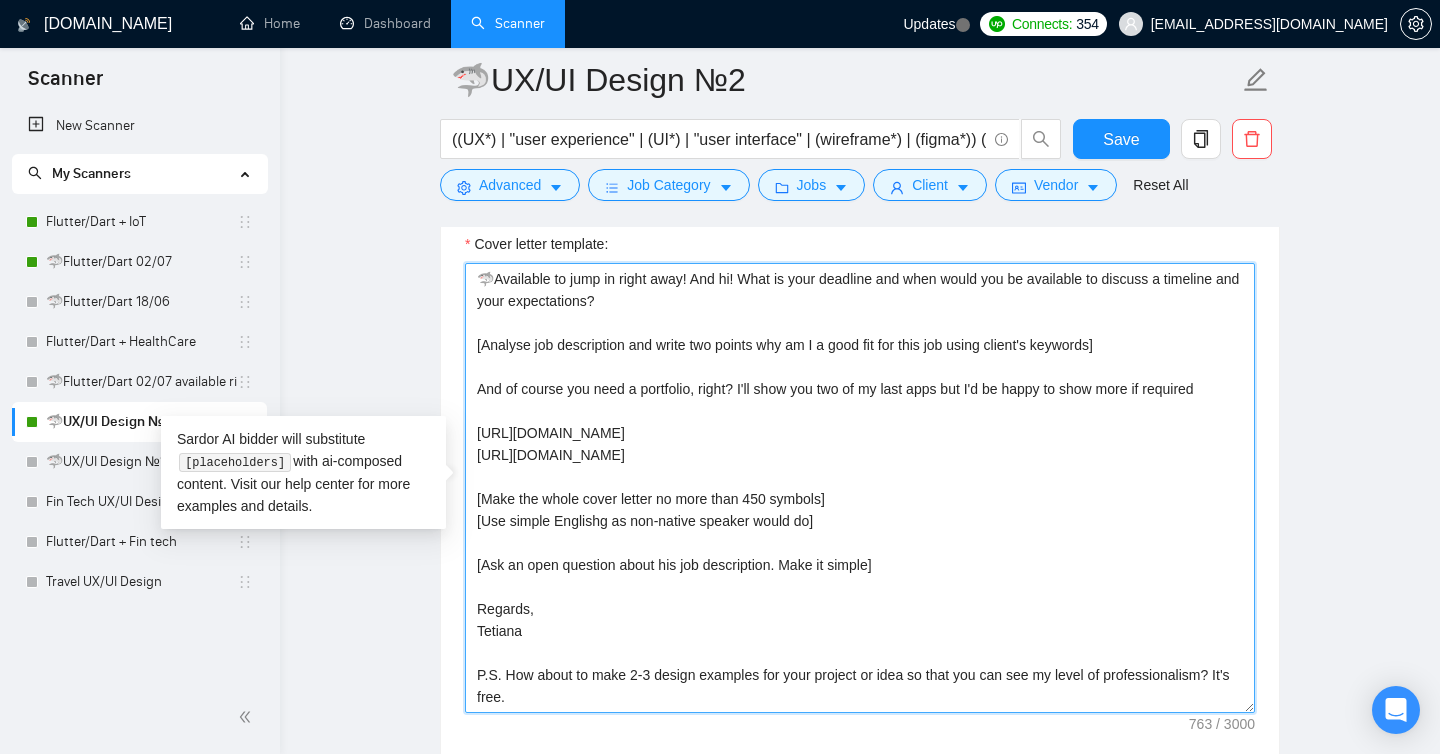 paste on "[Write a personal greeting using the client's name or company name (if any is provided)! If name not provided - just say "Hello!". Avoid standard boilerplate phrases like "I hope this message finds you well etc.". For the remaining cover letter, use English in conversational yet professional tone. Avoid generic phrases or cliches commonly found in such communications. Be straightforward and respectful, and remember to avoid sounding like a salesperson]" 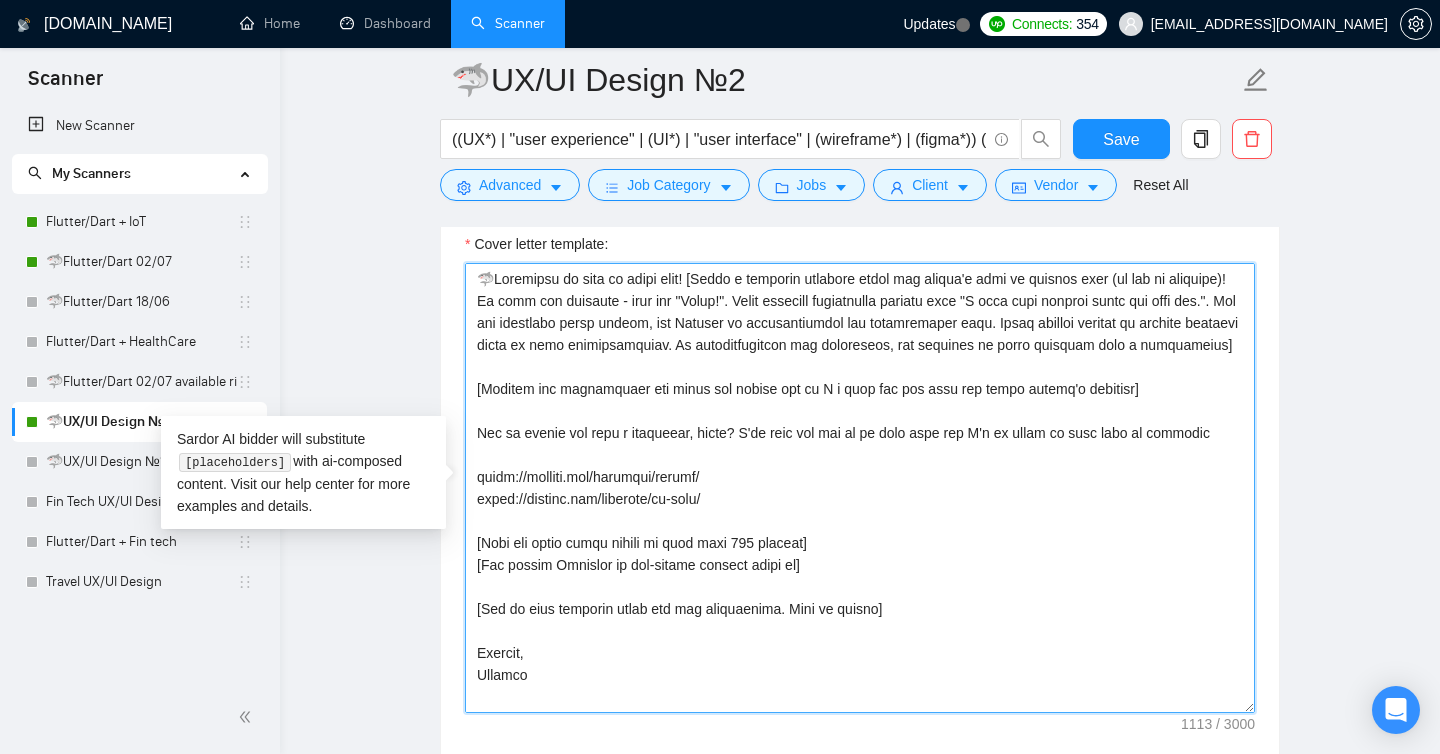 click on "Cover letter template:" at bounding box center (860, 488) 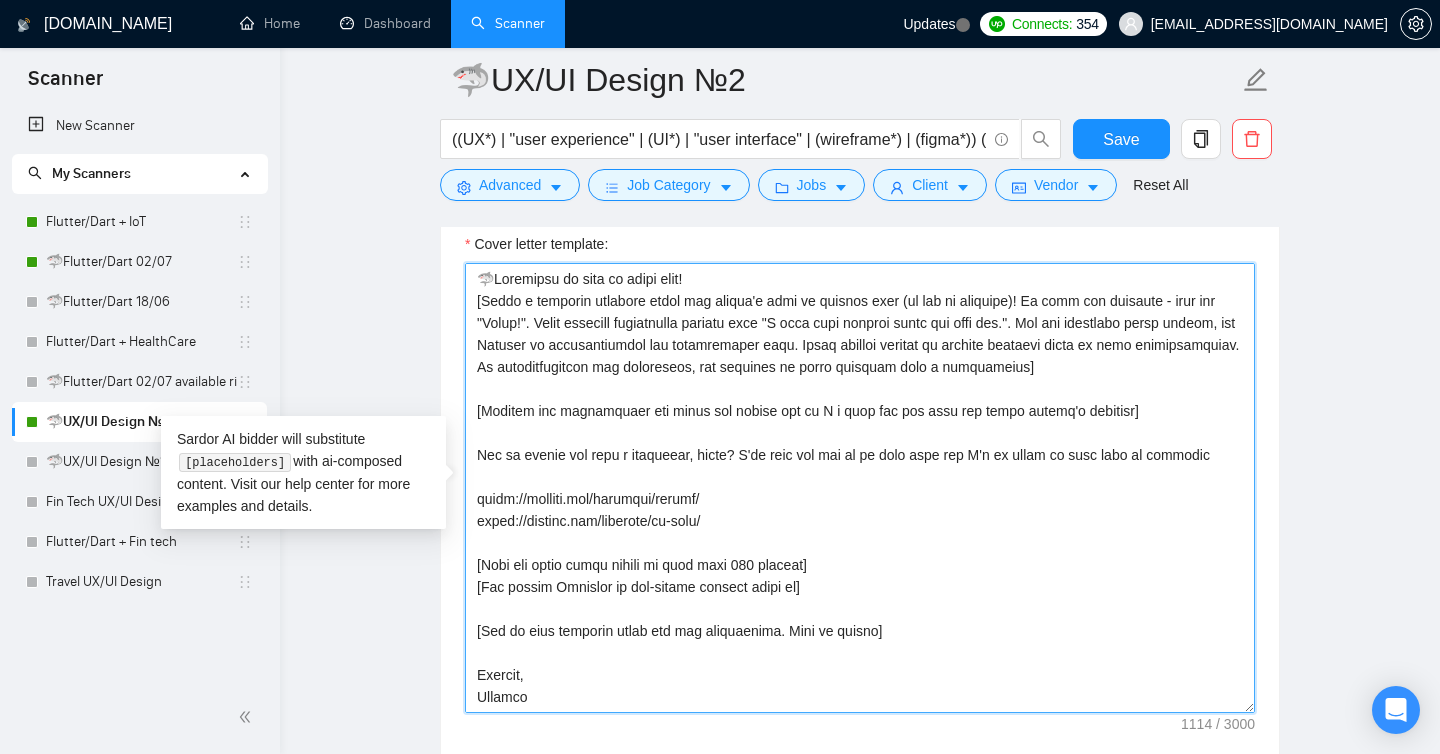 click on "Cover letter template:" at bounding box center [860, 488] 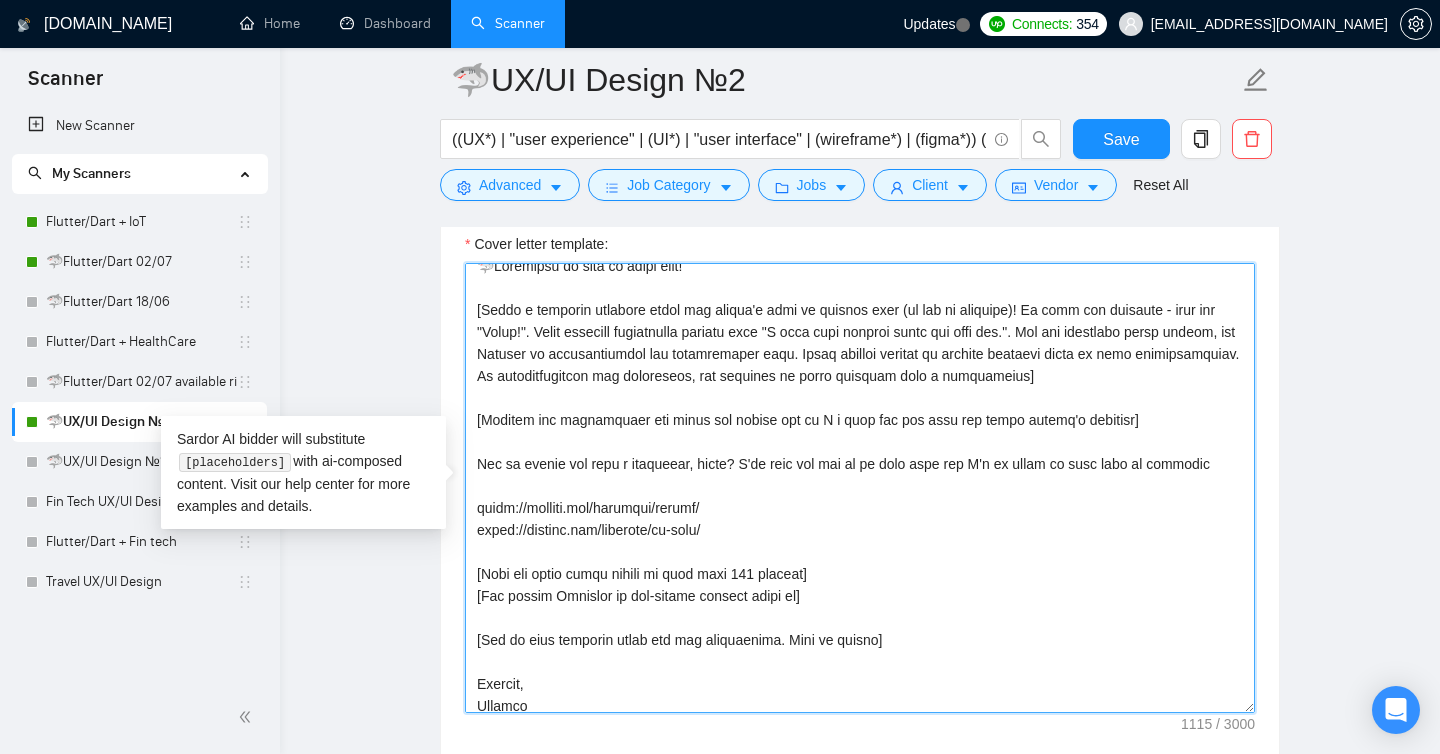 scroll, scrollTop: 88, scrollLeft: 0, axis: vertical 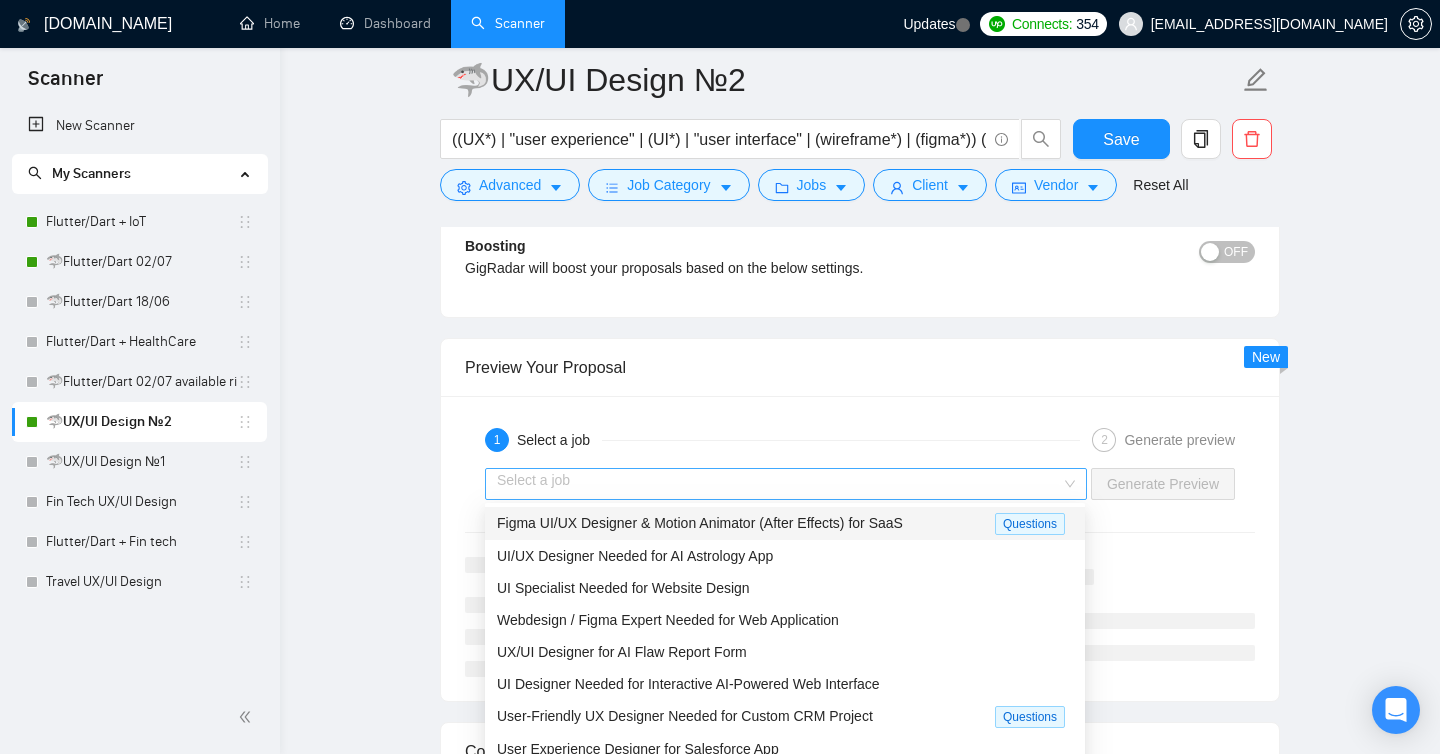 click on "Select a job" at bounding box center [786, 484] 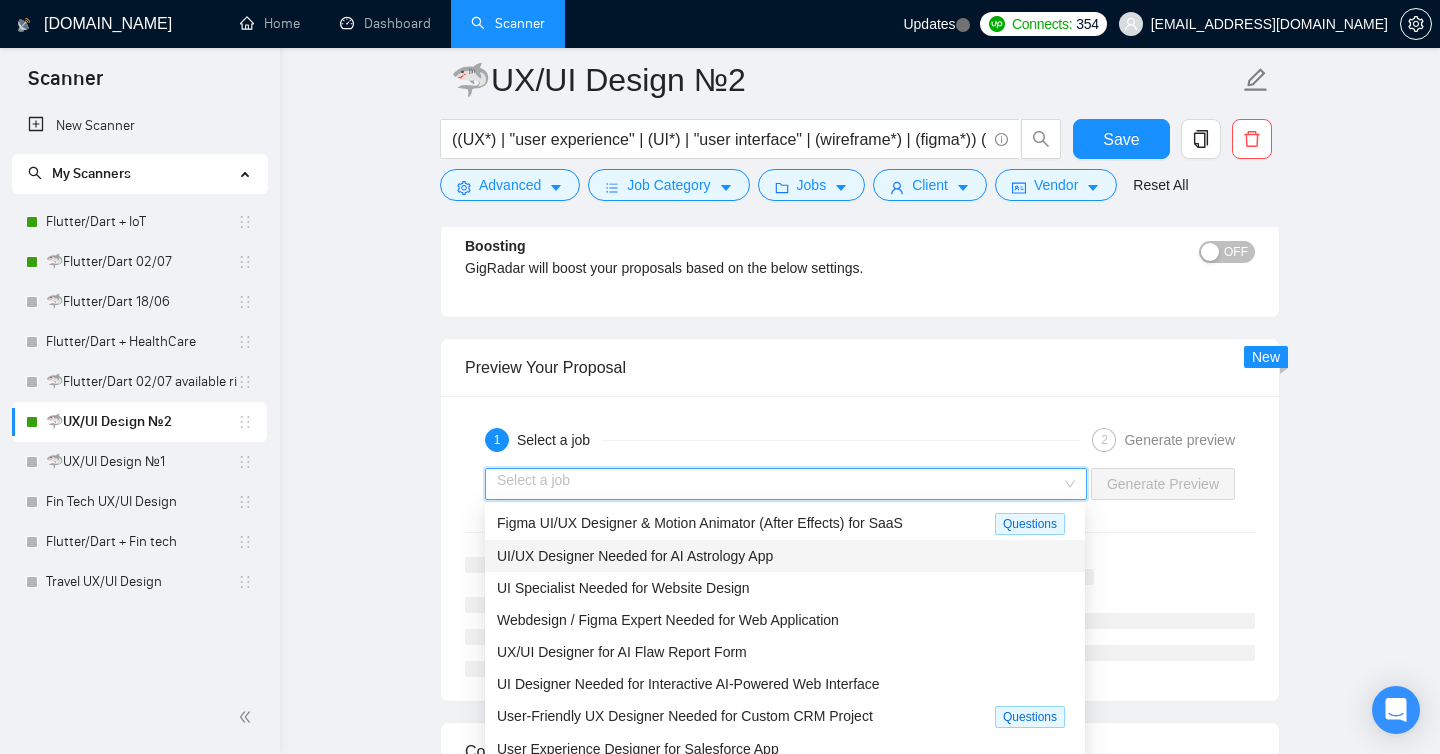 click on "UI/UX Designer Needed for AI Astrology App" at bounding box center [785, 556] 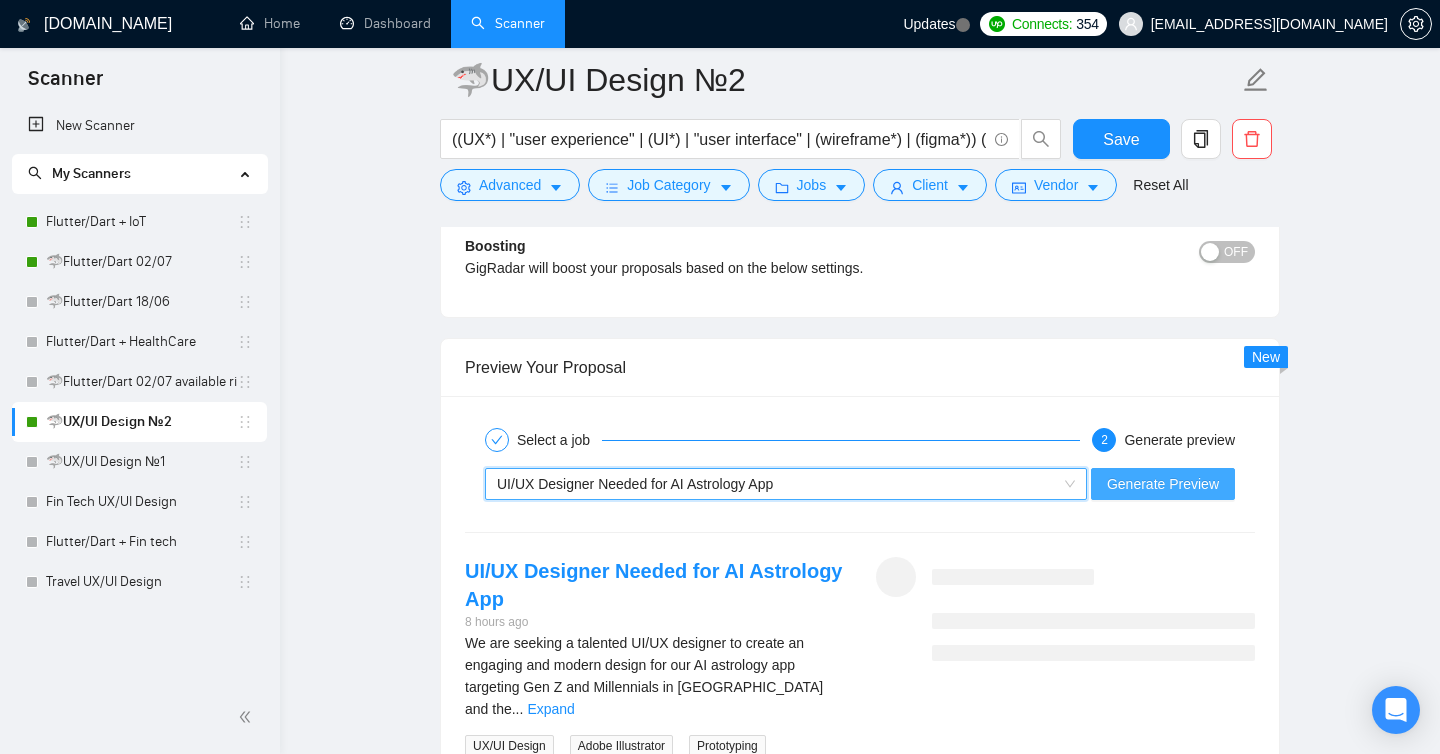 click on "Generate Preview" at bounding box center [1163, 484] 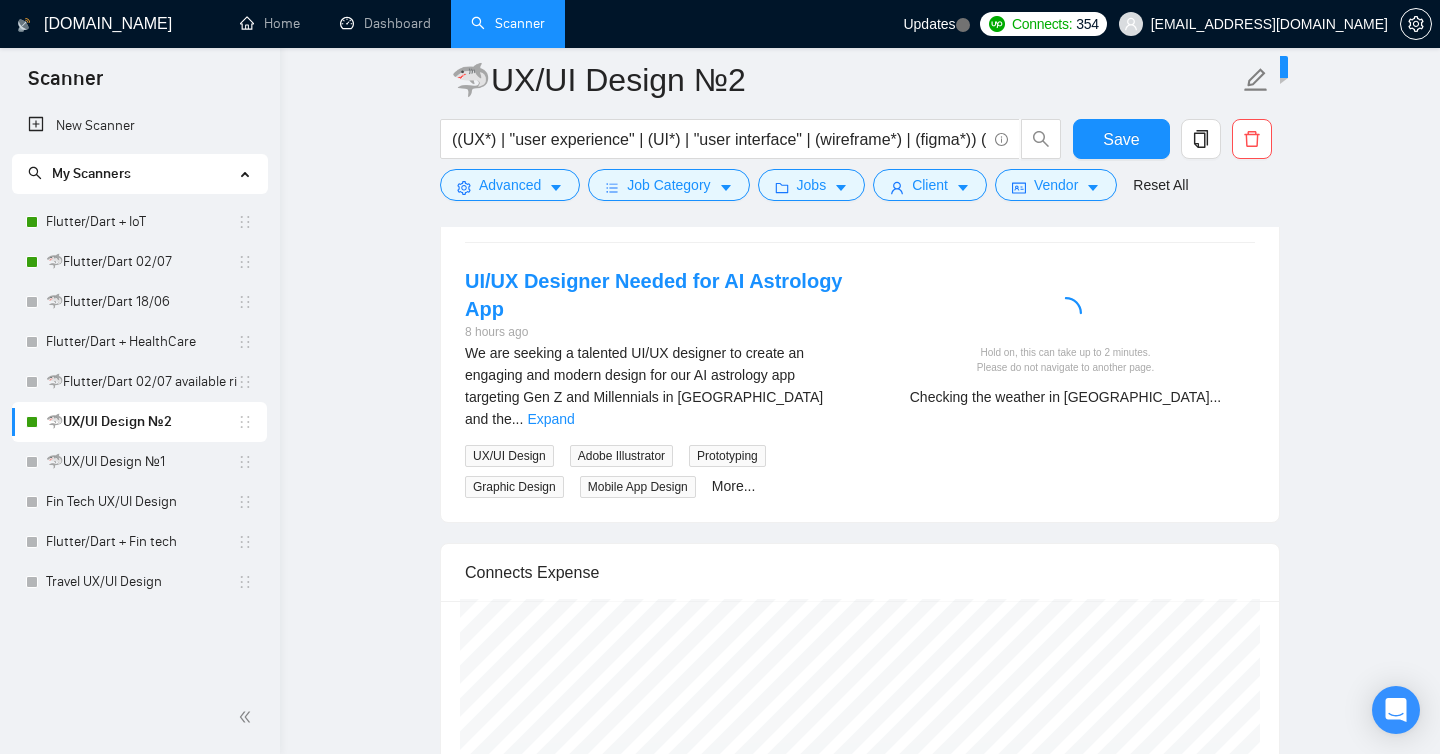 scroll, scrollTop: 3084, scrollLeft: 0, axis: vertical 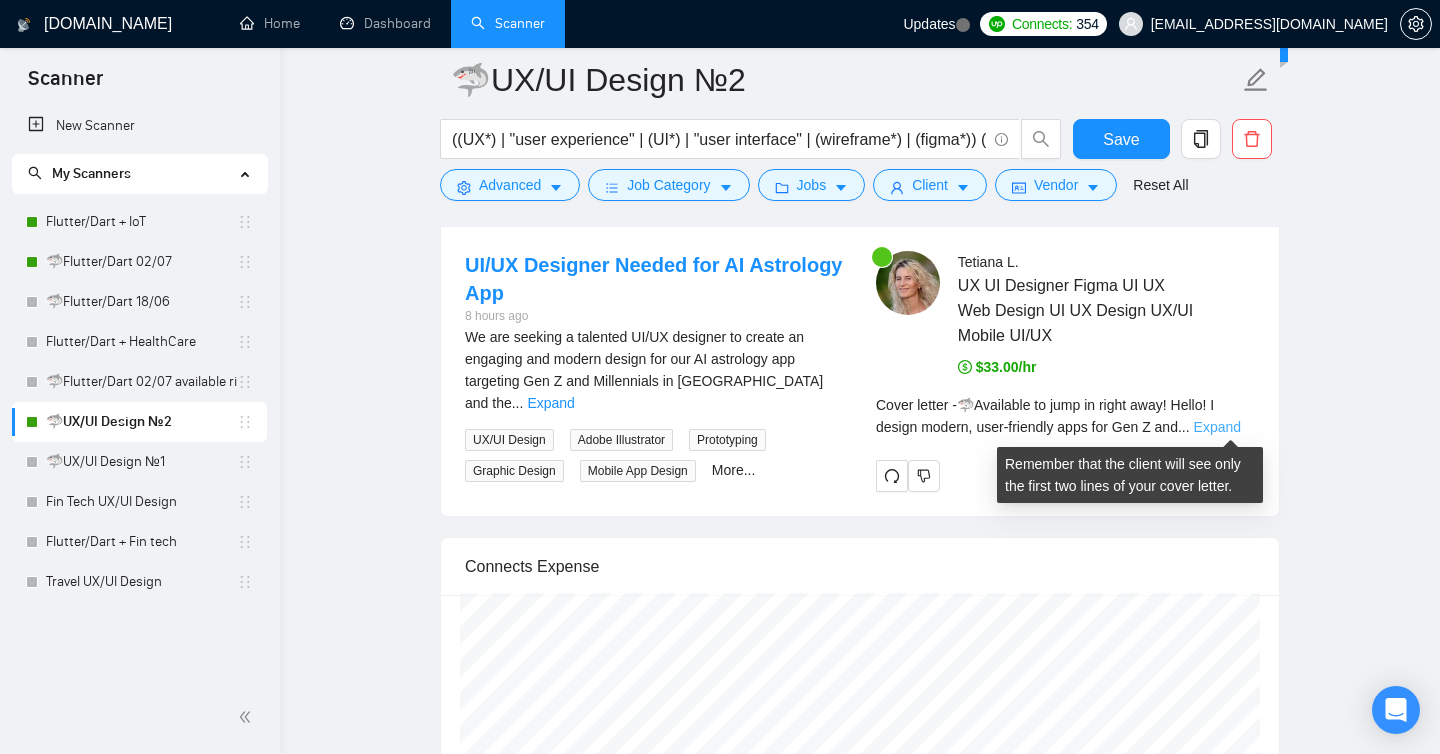 click on "Expand" at bounding box center (1217, 427) 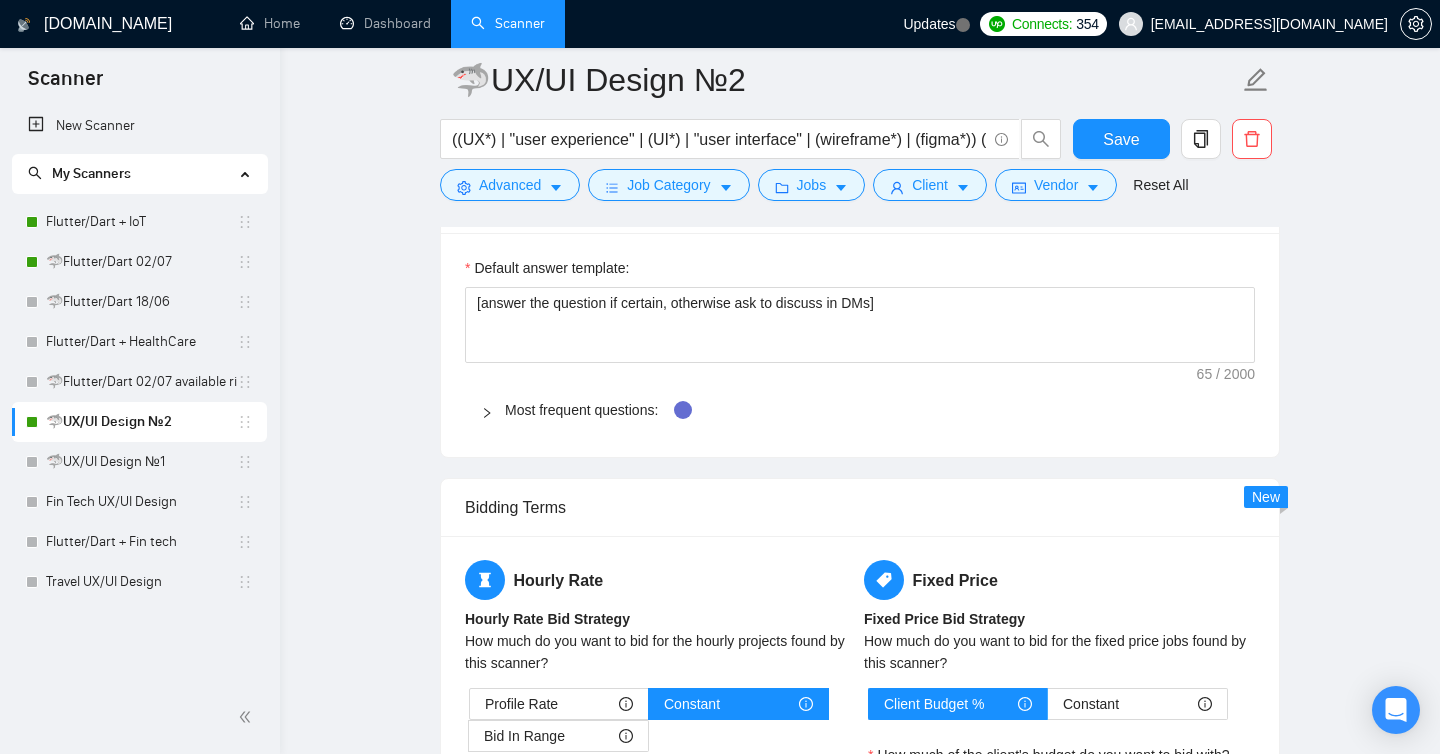 scroll, scrollTop: 1977, scrollLeft: 0, axis: vertical 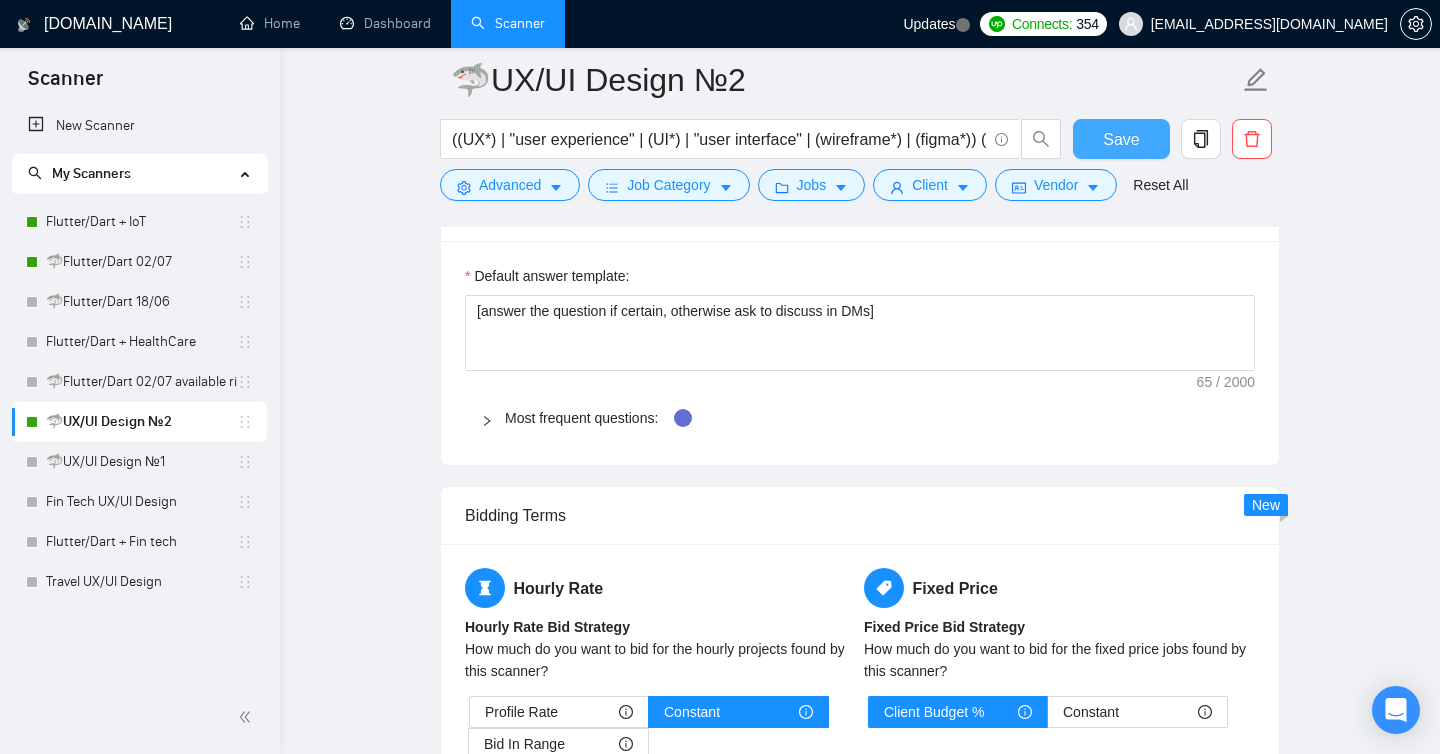 click on "Save" at bounding box center (1121, 139) 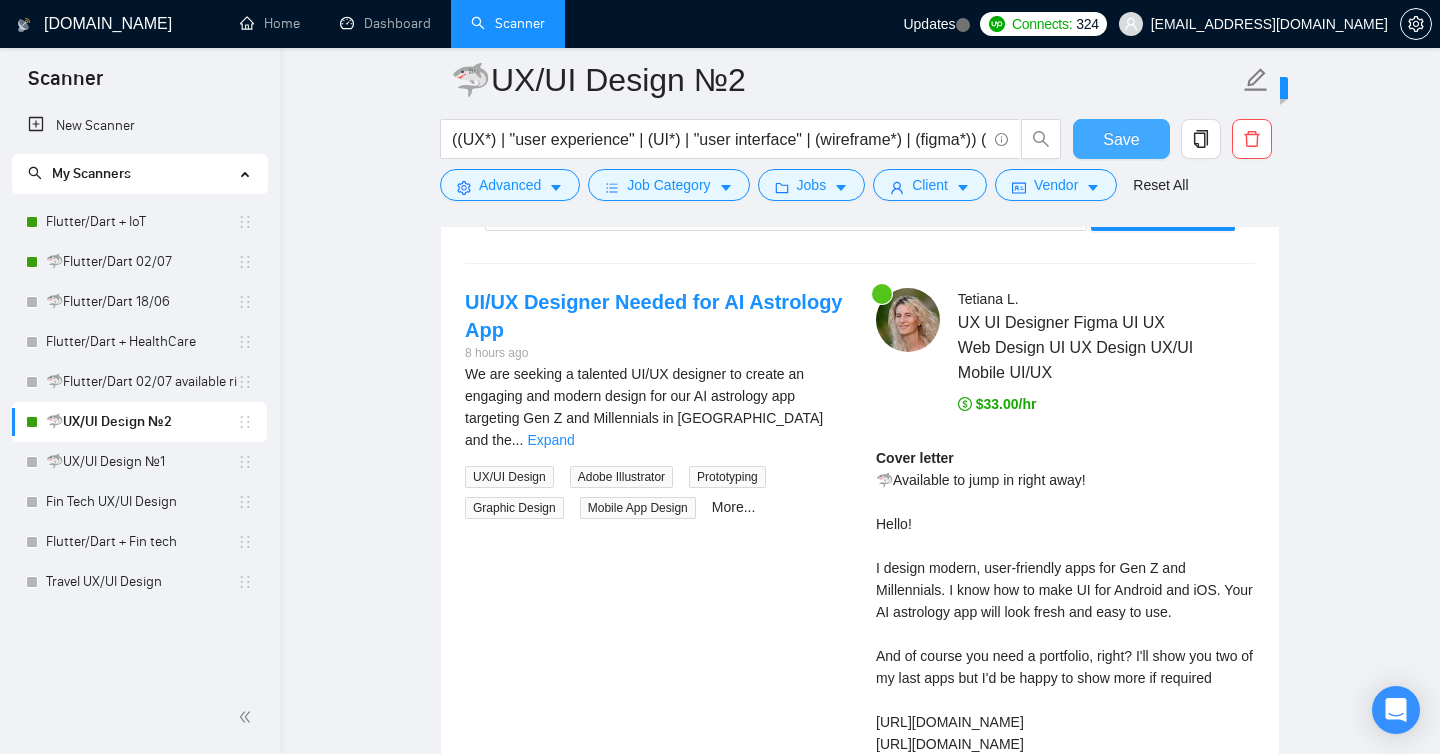 scroll, scrollTop: 3044, scrollLeft: 0, axis: vertical 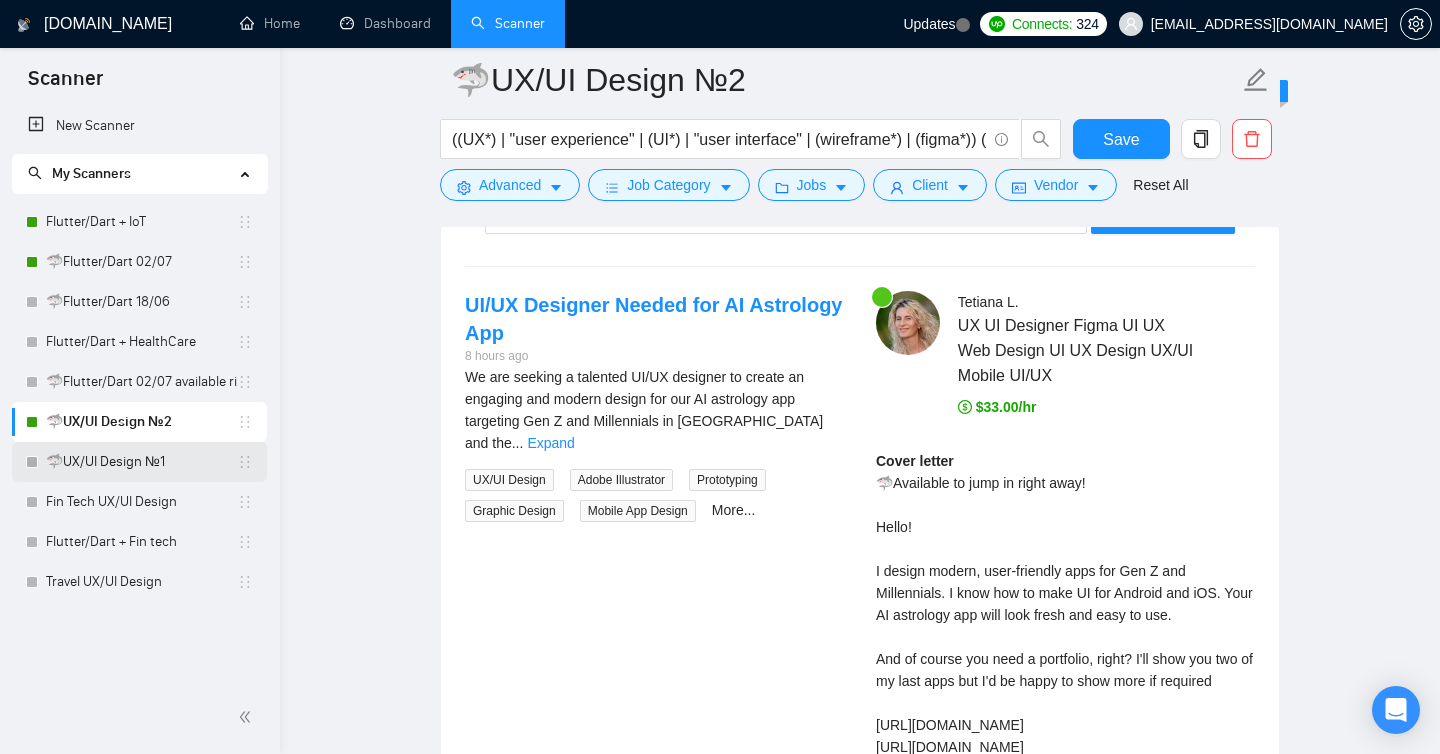 click on "🦈UX/UI Design №1" at bounding box center [141, 462] 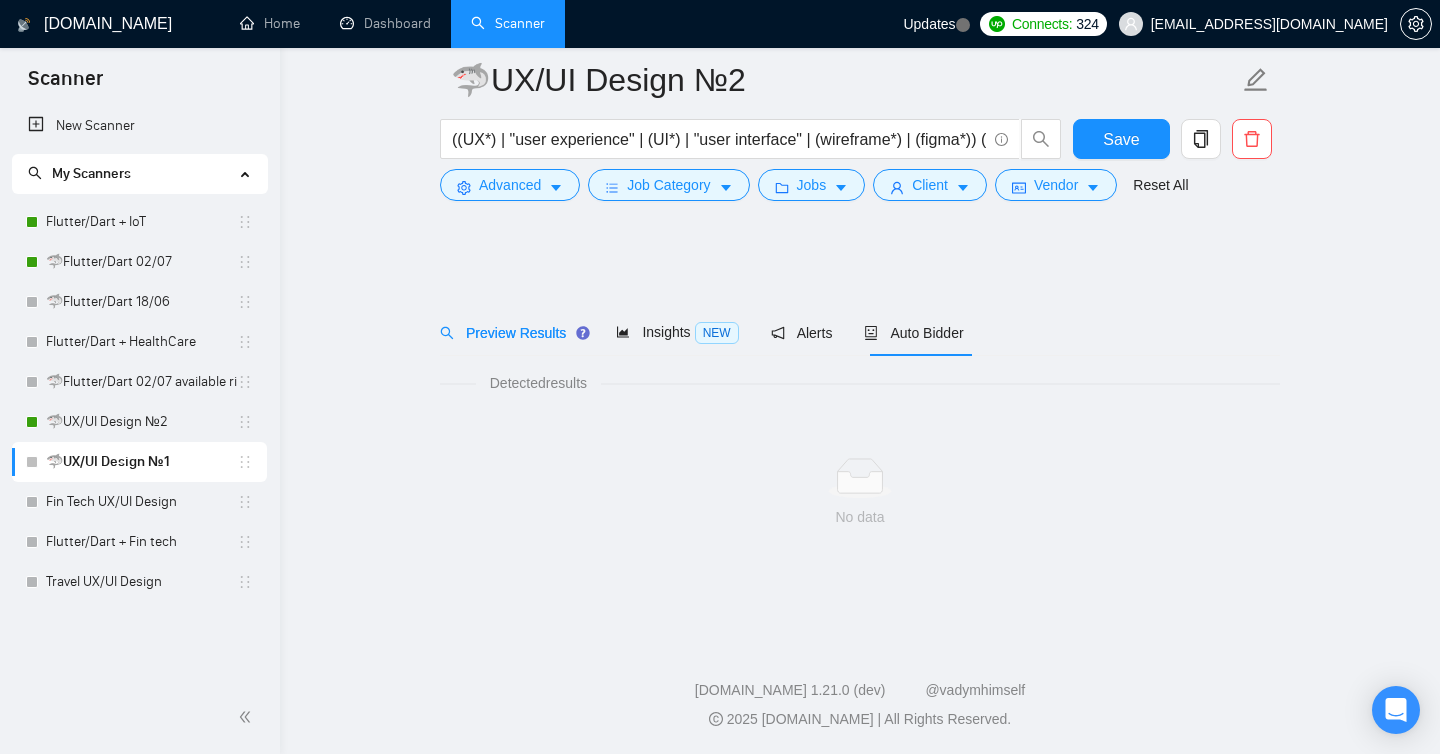 scroll, scrollTop: 0, scrollLeft: 0, axis: both 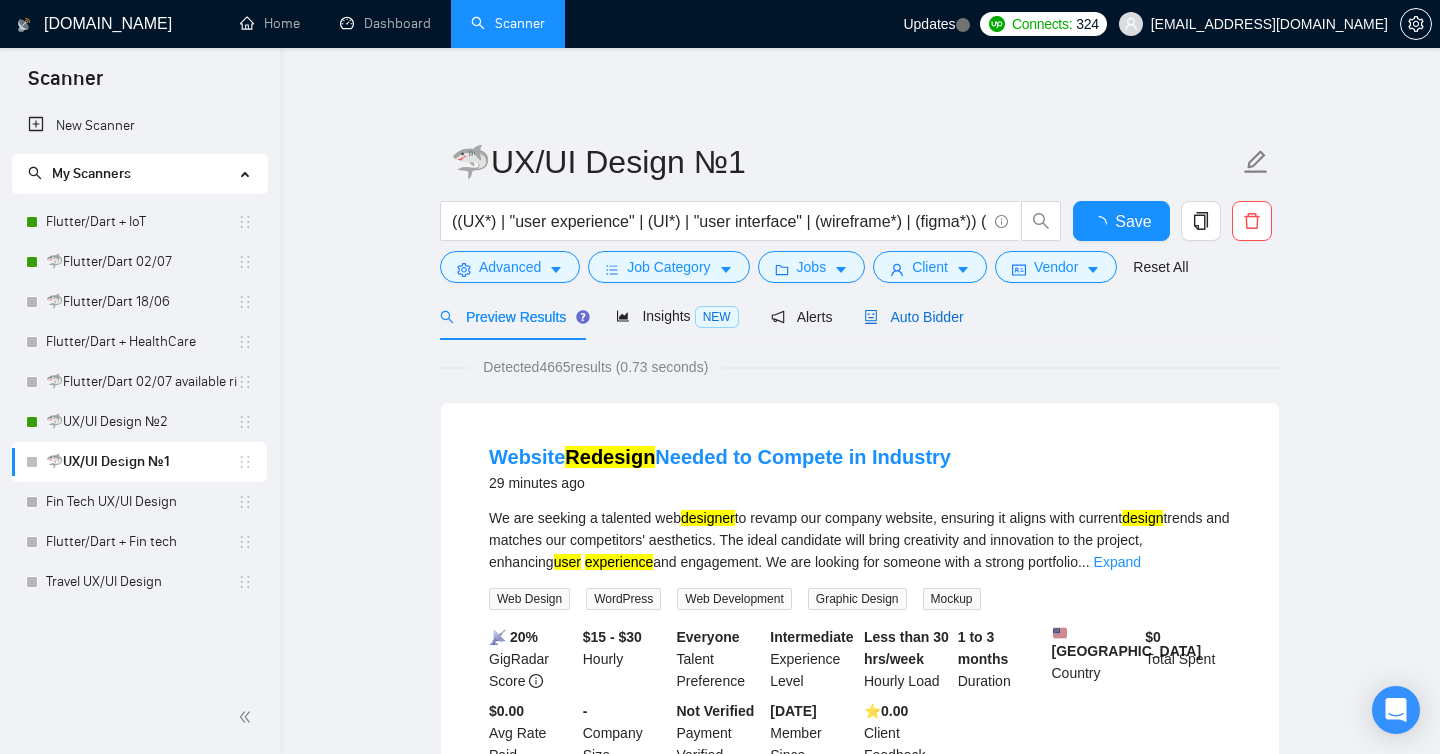 click on "Auto Bidder" at bounding box center (913, 317) 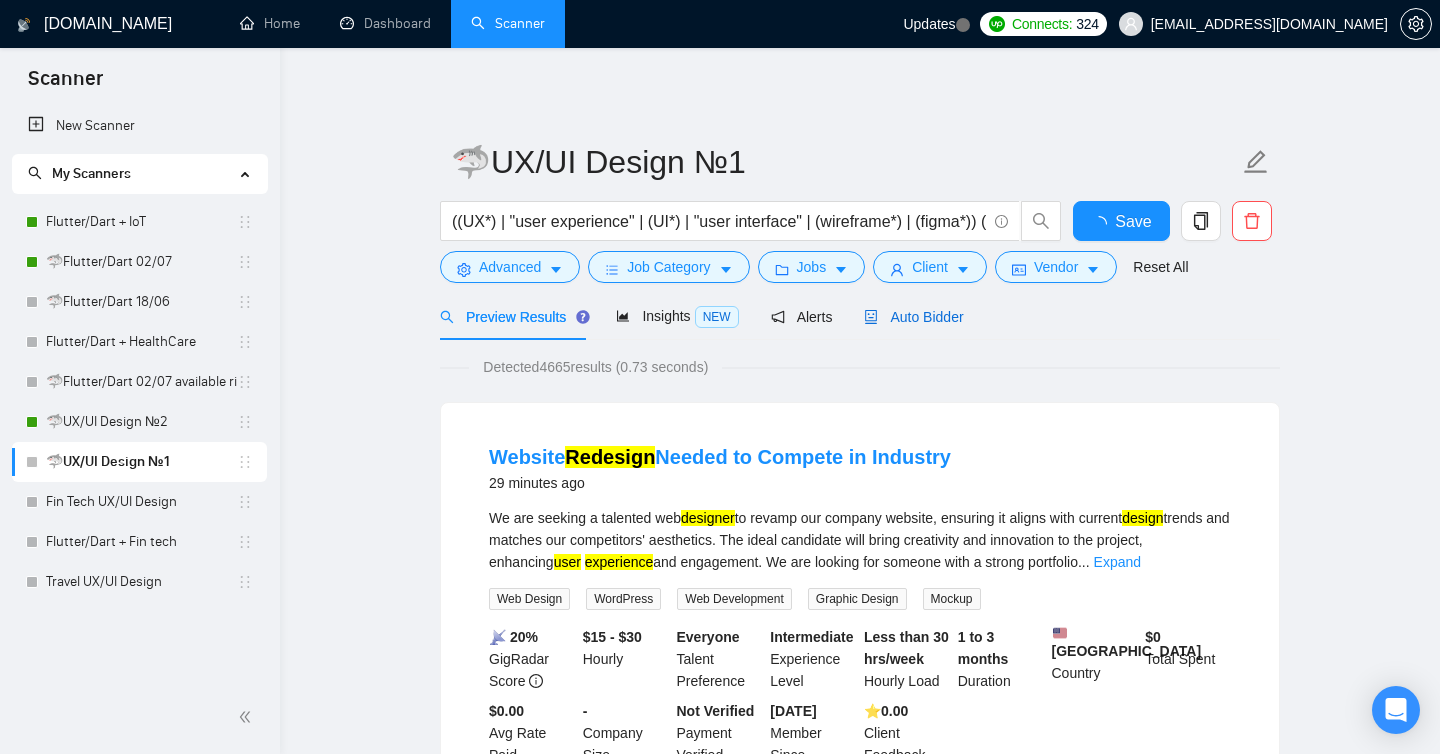 type 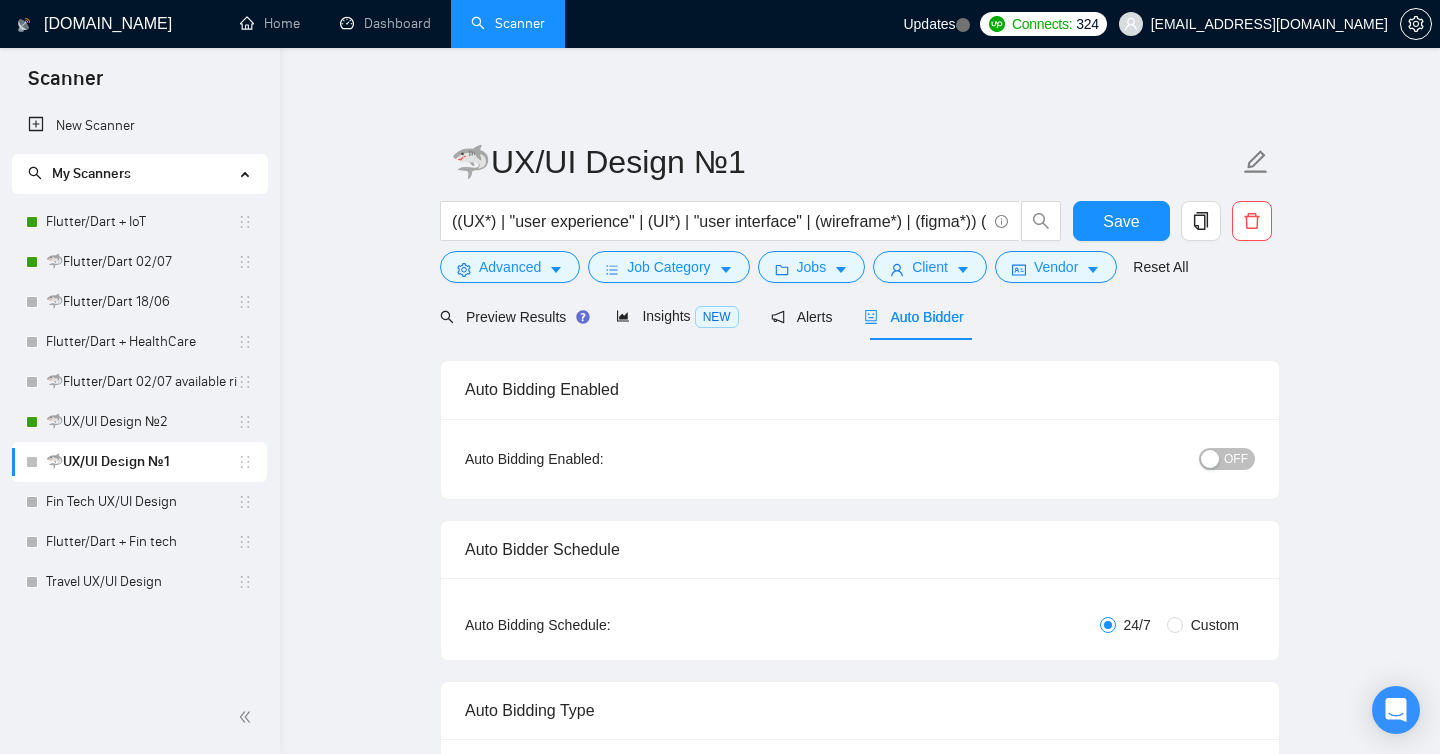 radio on "false" 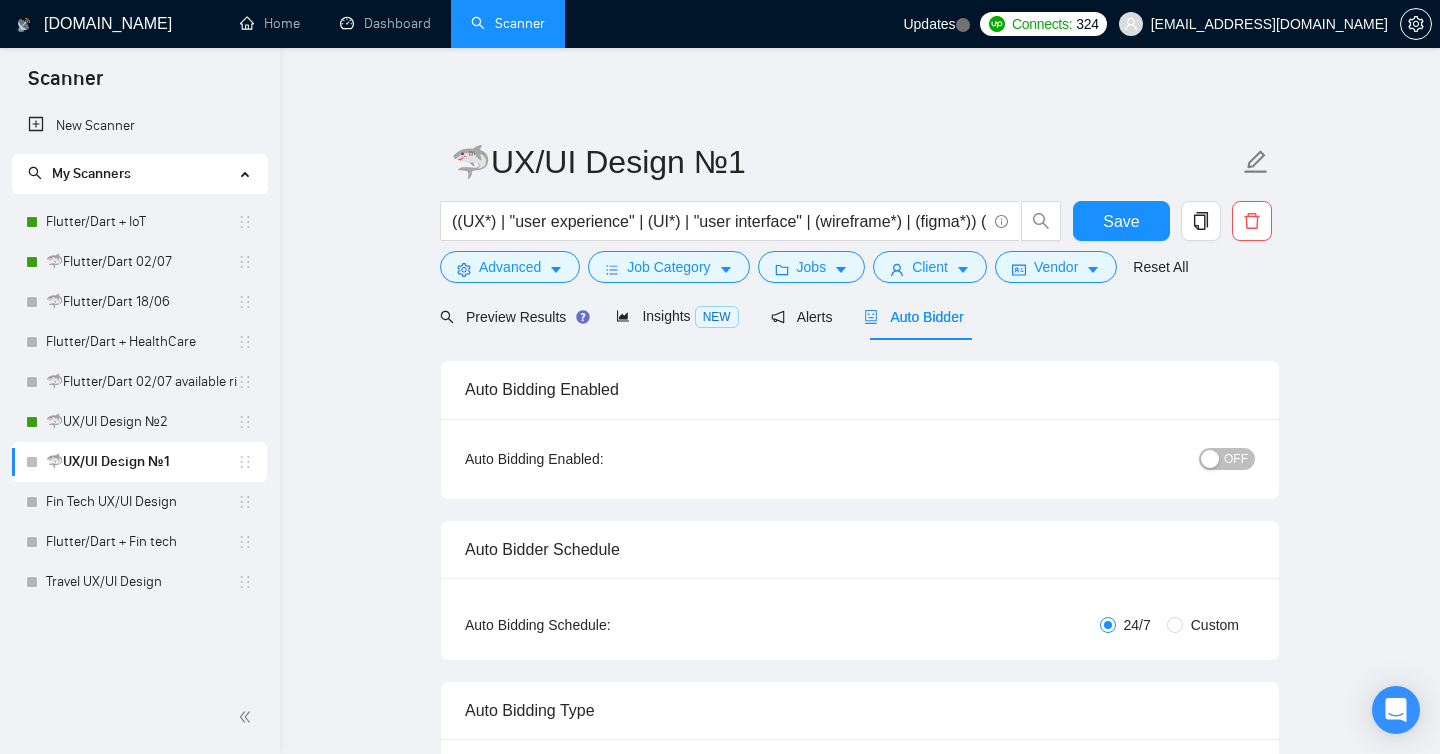 radio on "true" 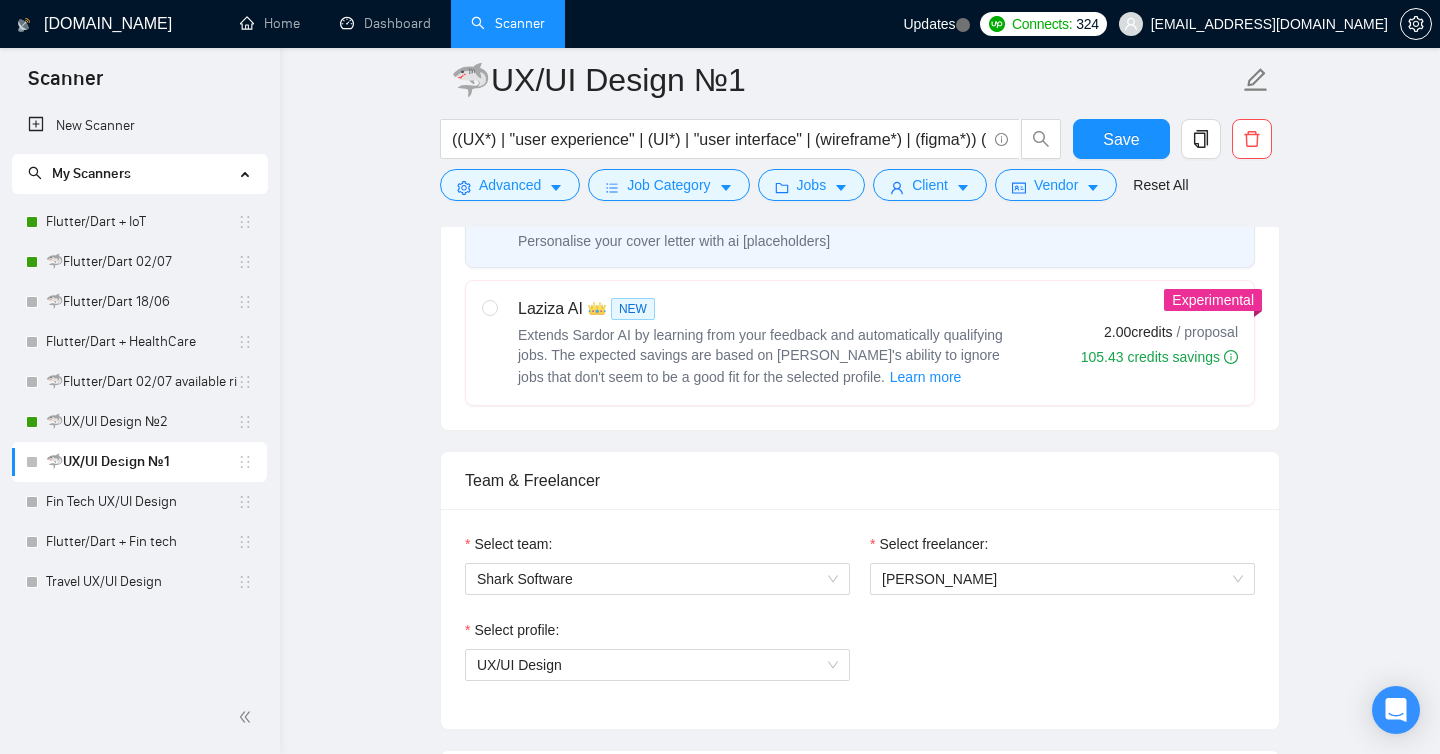 scroll, scrollTop: 1543, scrollLeft: 0, axis: vertical 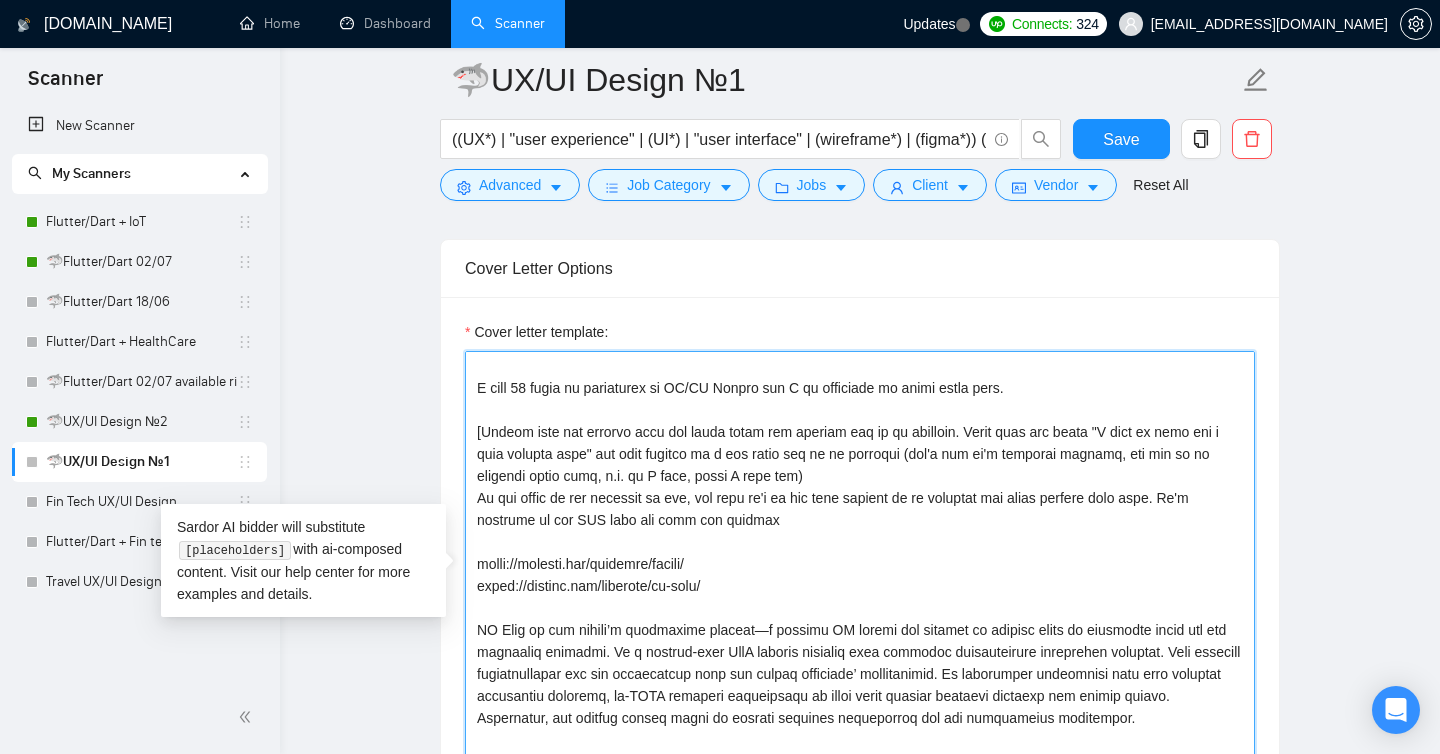 drag, startPoint x: 473, startPoint y: 431, endPoint x: 789, endPoint y: 541, distance: 334.59827 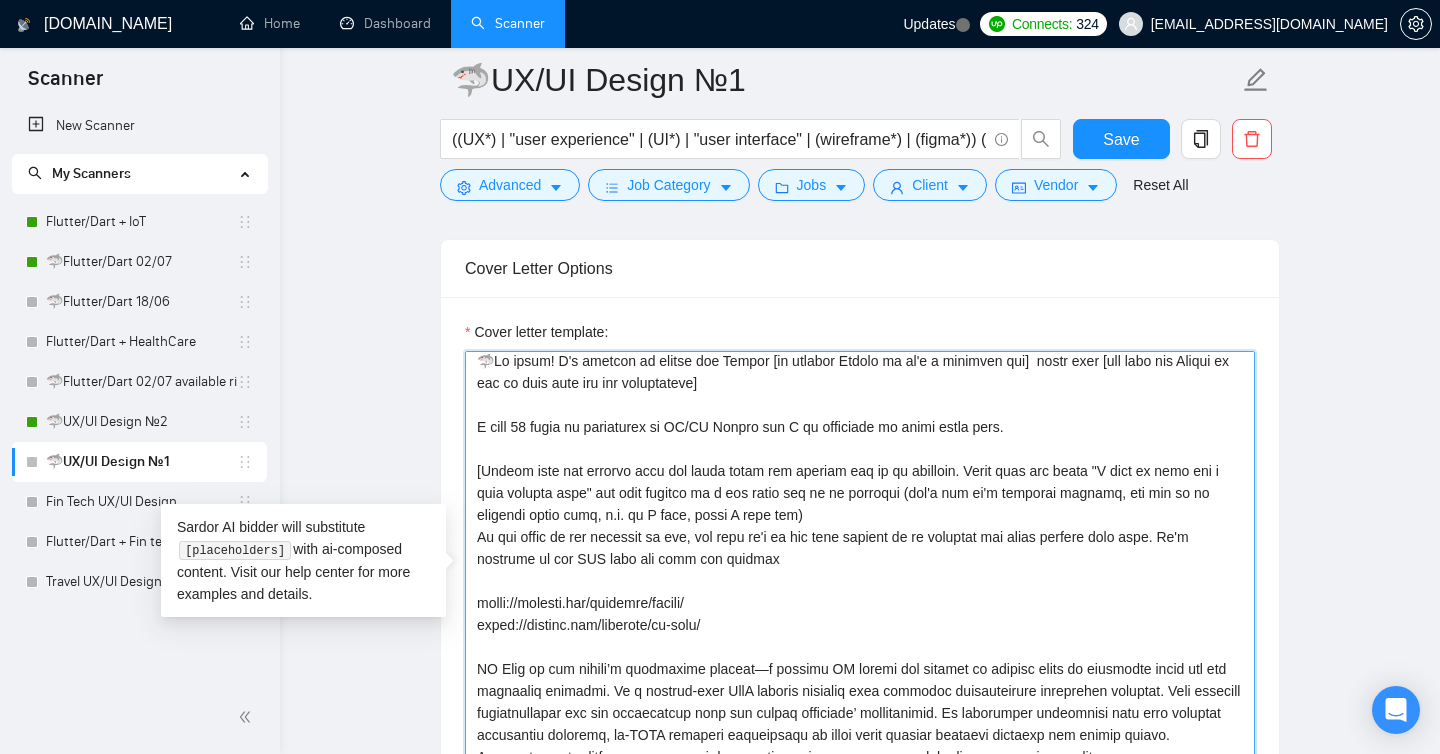 scroll, scrollTop: 0, scrollLeft: 0, axis: both 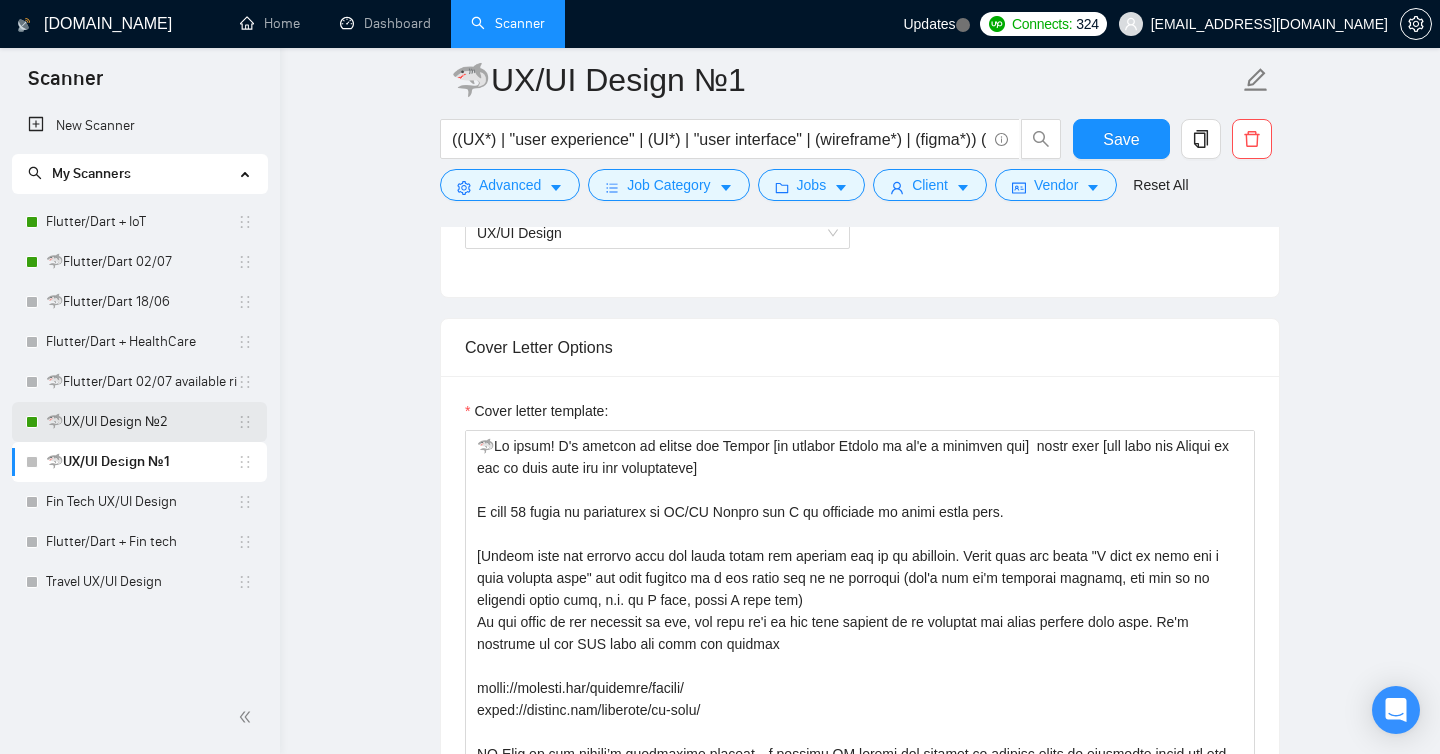 click on "🦈UX/UI Design №2" at bounding box center (141, 422) 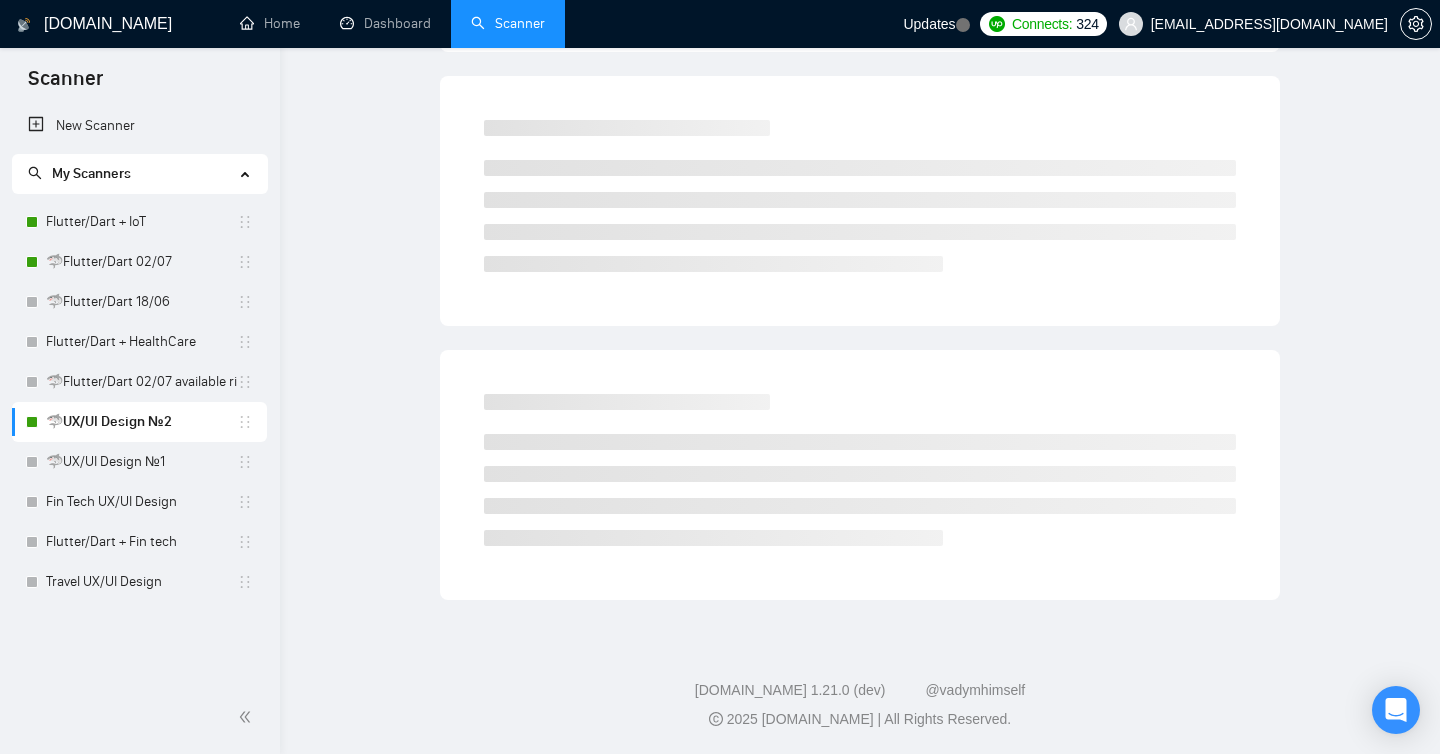 scroll, scrollTop: 0, scrollLeft: 0, axis: both 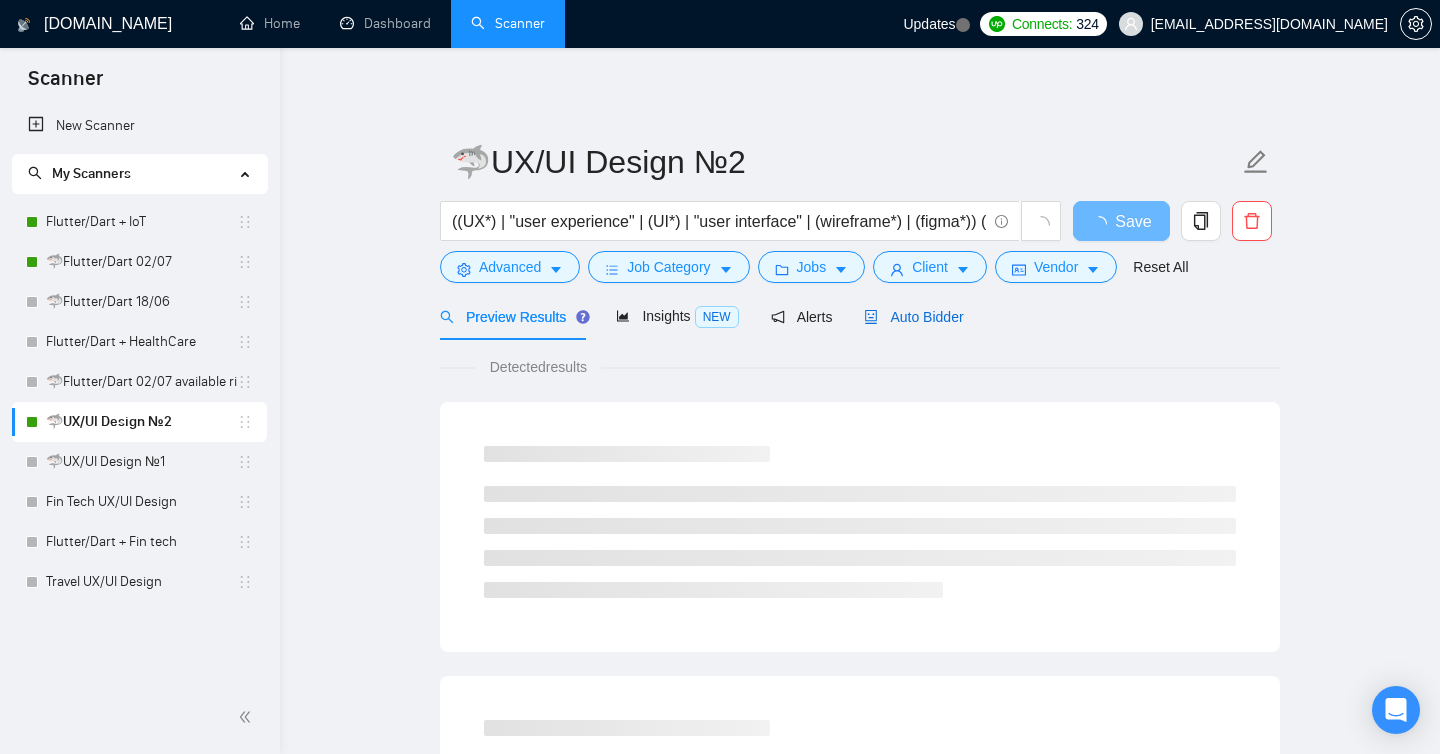 click on "Auto Bidder" at bounding box center (913, 317) 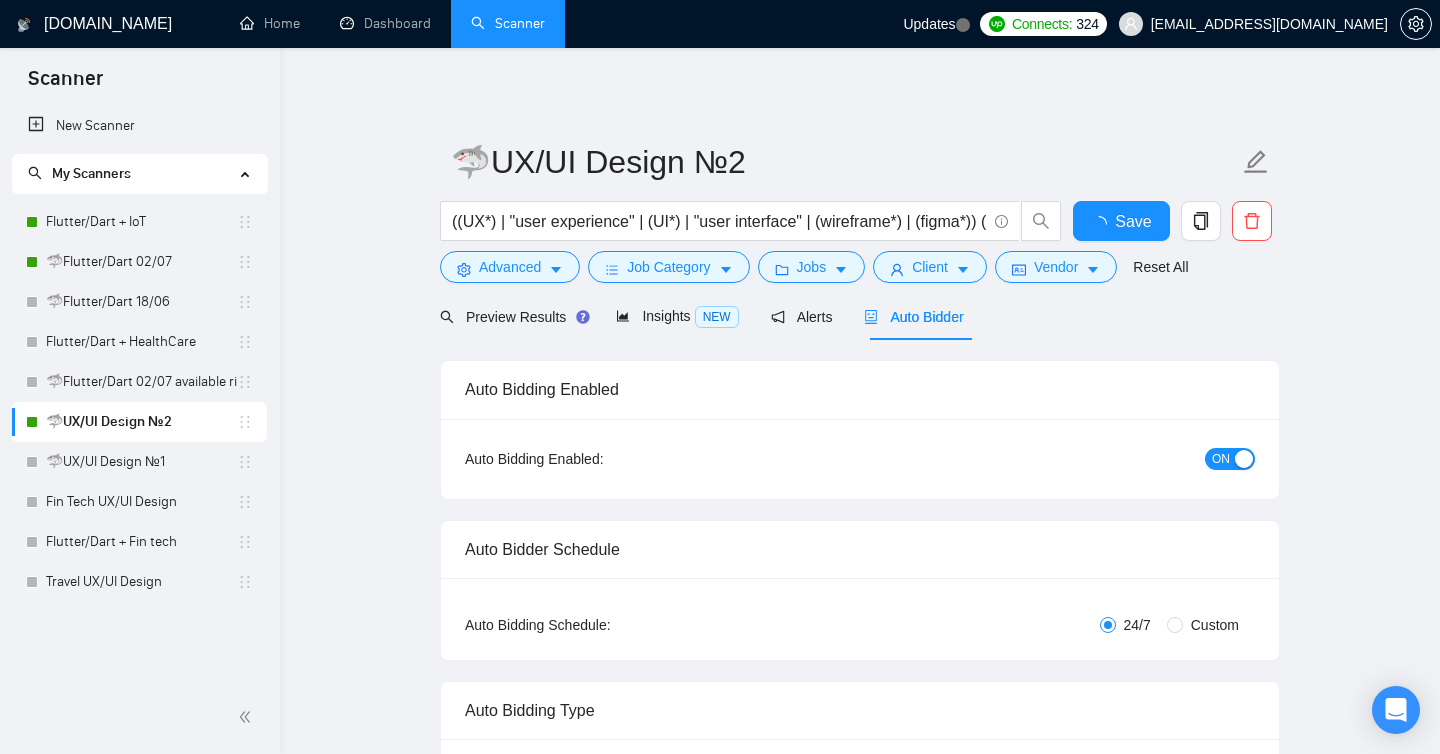 type 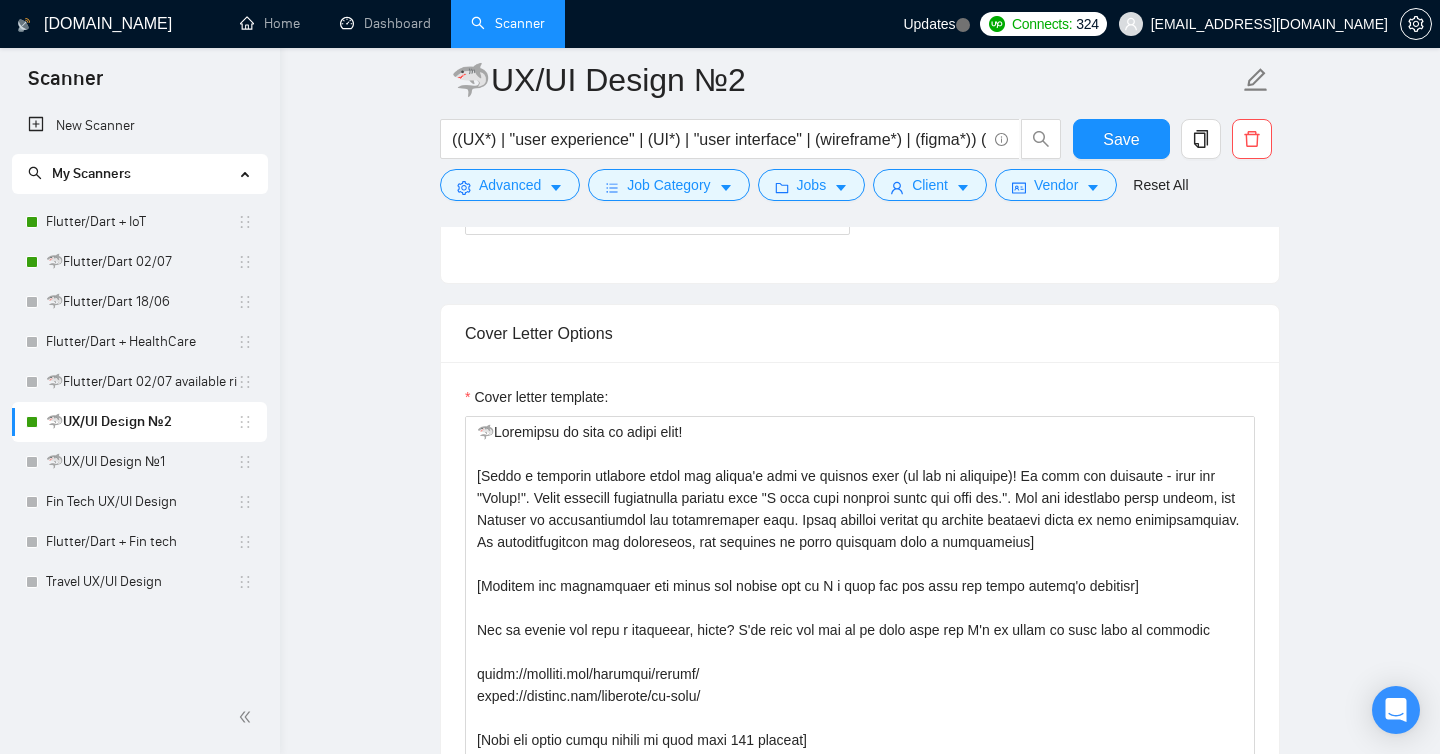 scroll, scrollTop: 1233, scrollLeft: 0, axis: vertical 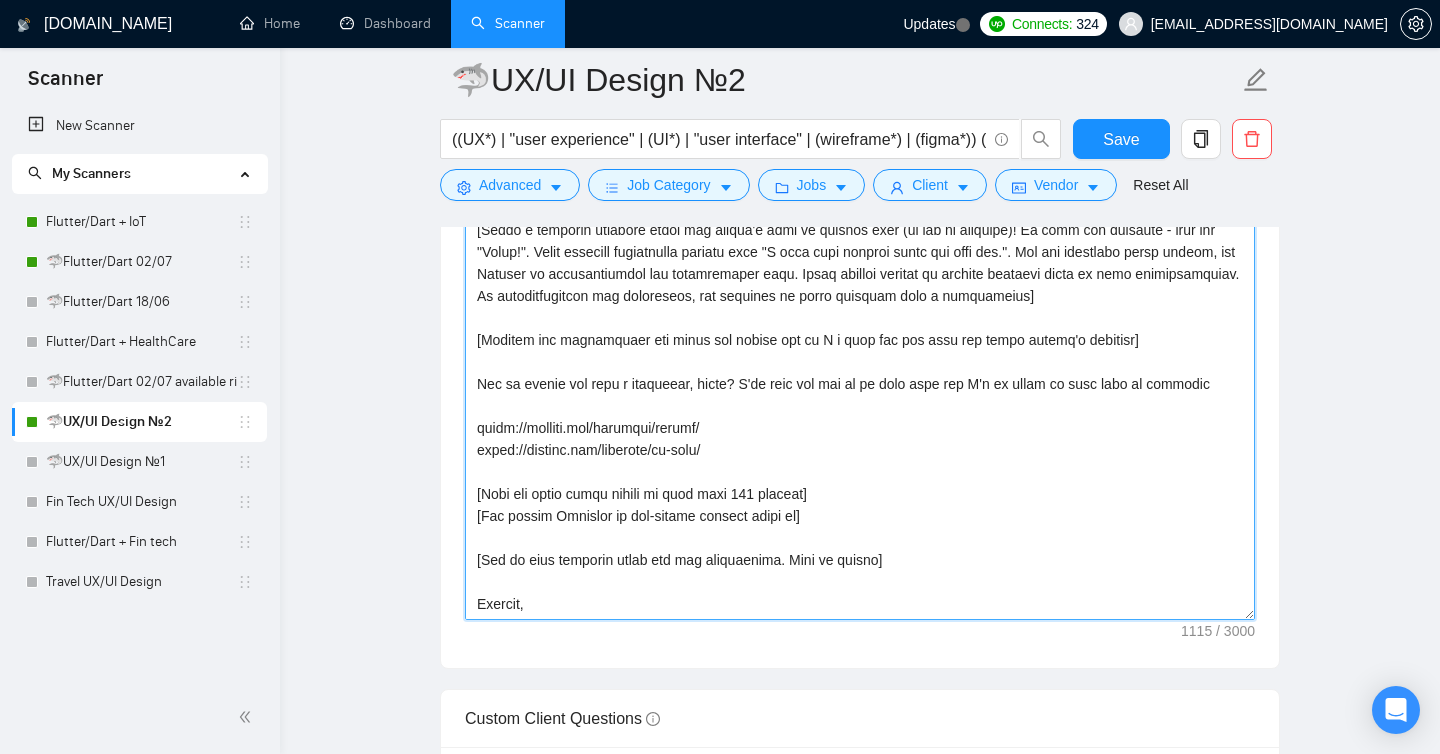 click on "Cover letter template:" at bounding box center [860, 395] 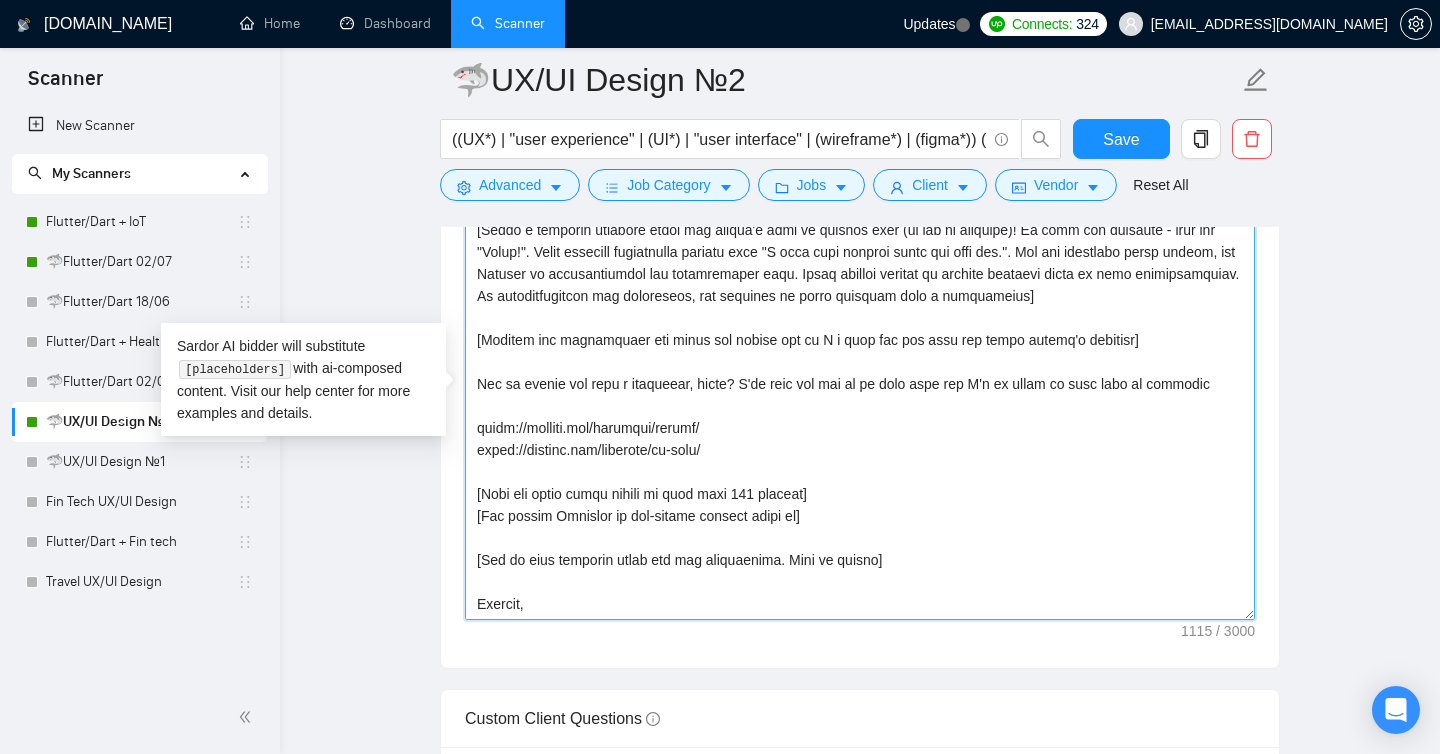 click on "Cover letter template:" at bounding box center [860, 395] 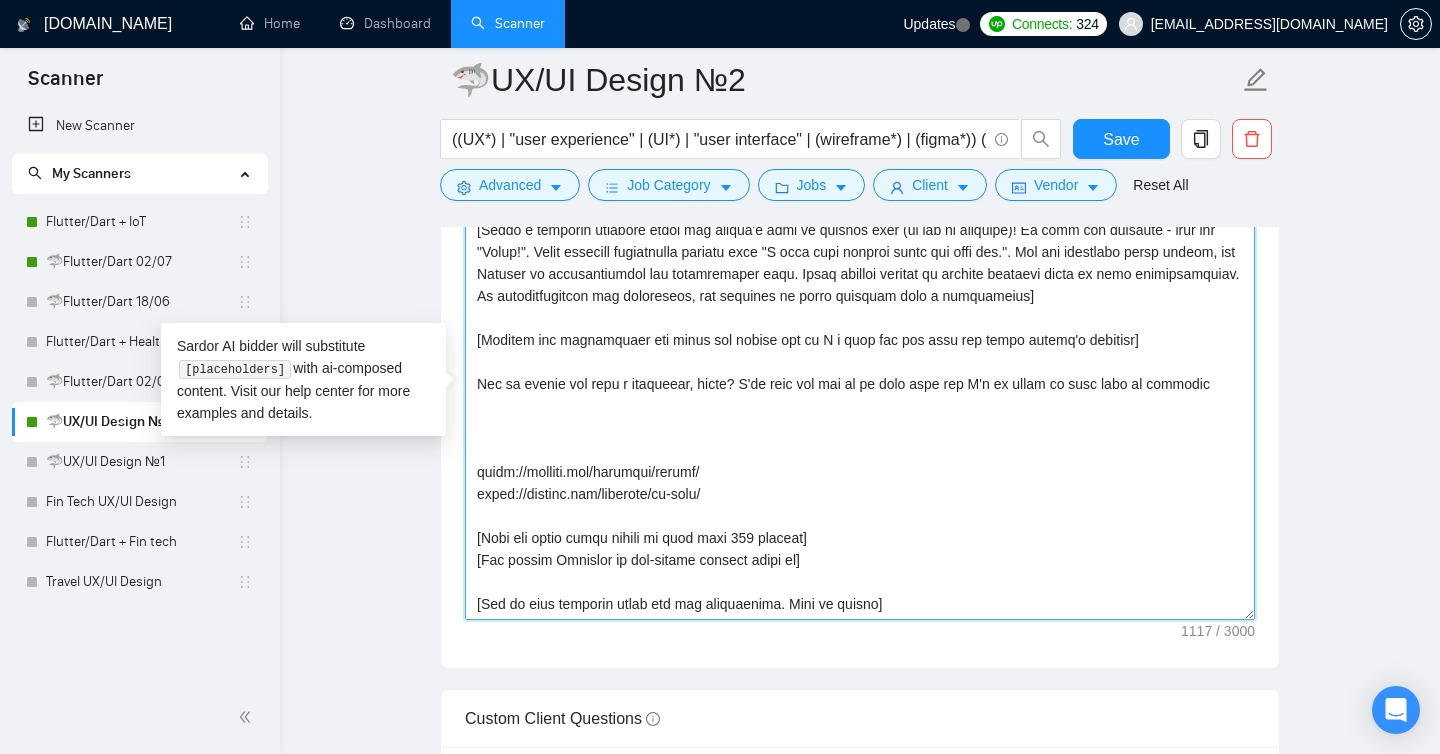 click on "Cover letter template:" at bounding box center [860, 395] 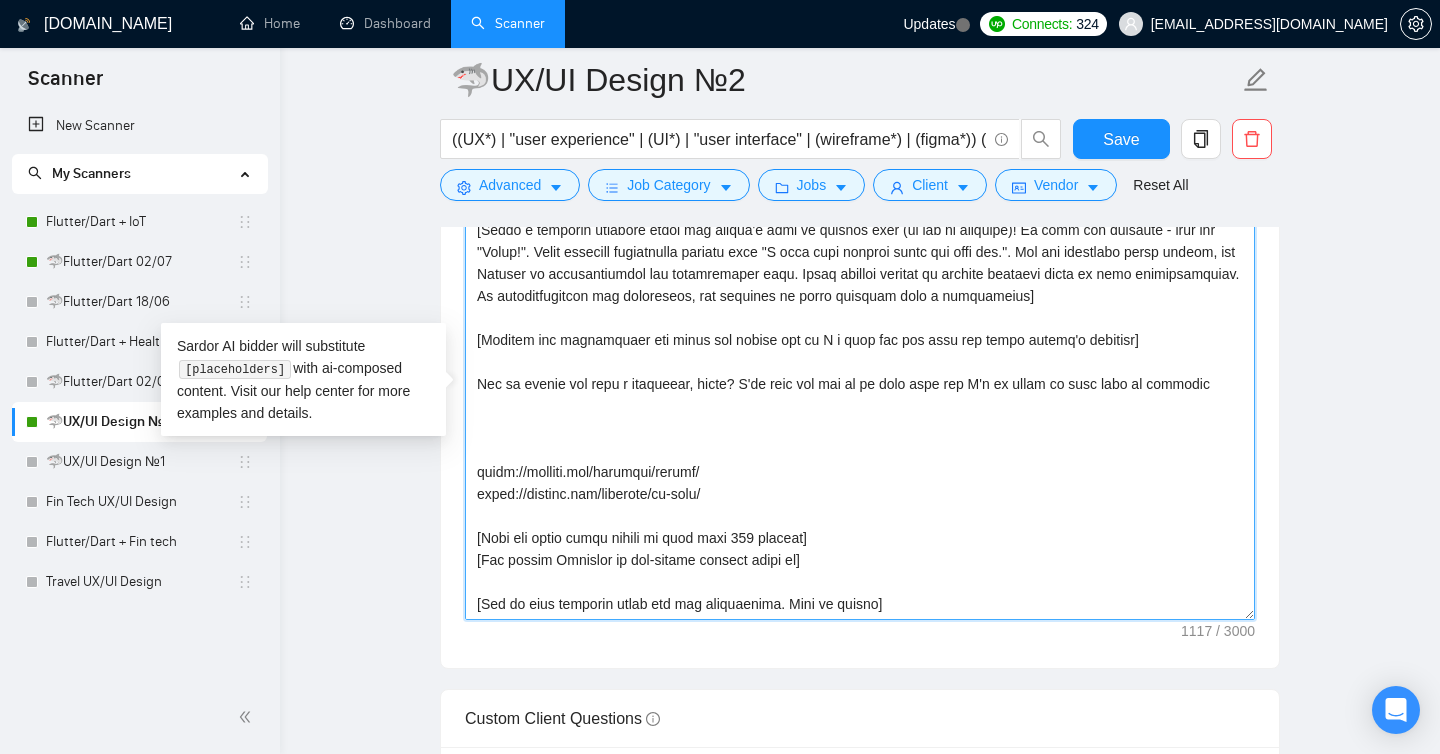 paste on "[Choose only one project from the links below and explain why it is relevant. Start from the words "I want to show you a very similar case" and then explain in a few words why is it relevant (don't say it's relevant because, say why is it relevant right away, i.e. as I used, where I made etc)
If the niche is not relevant at all, say that it's in the same project as he requires and write exactly this case. It's required to use URL when you show the example" 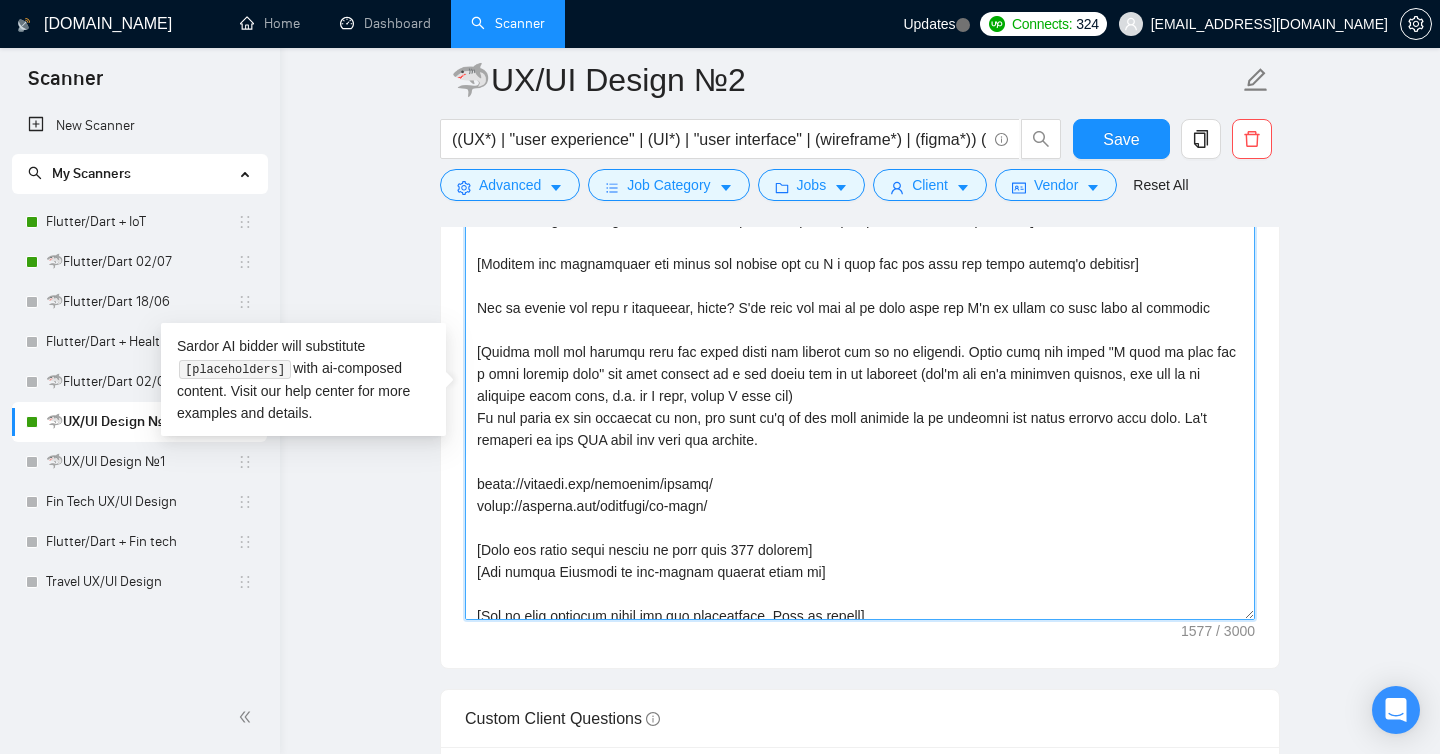 scroll, scrollTop: 220, scrollLeft: 0, axis: vertical 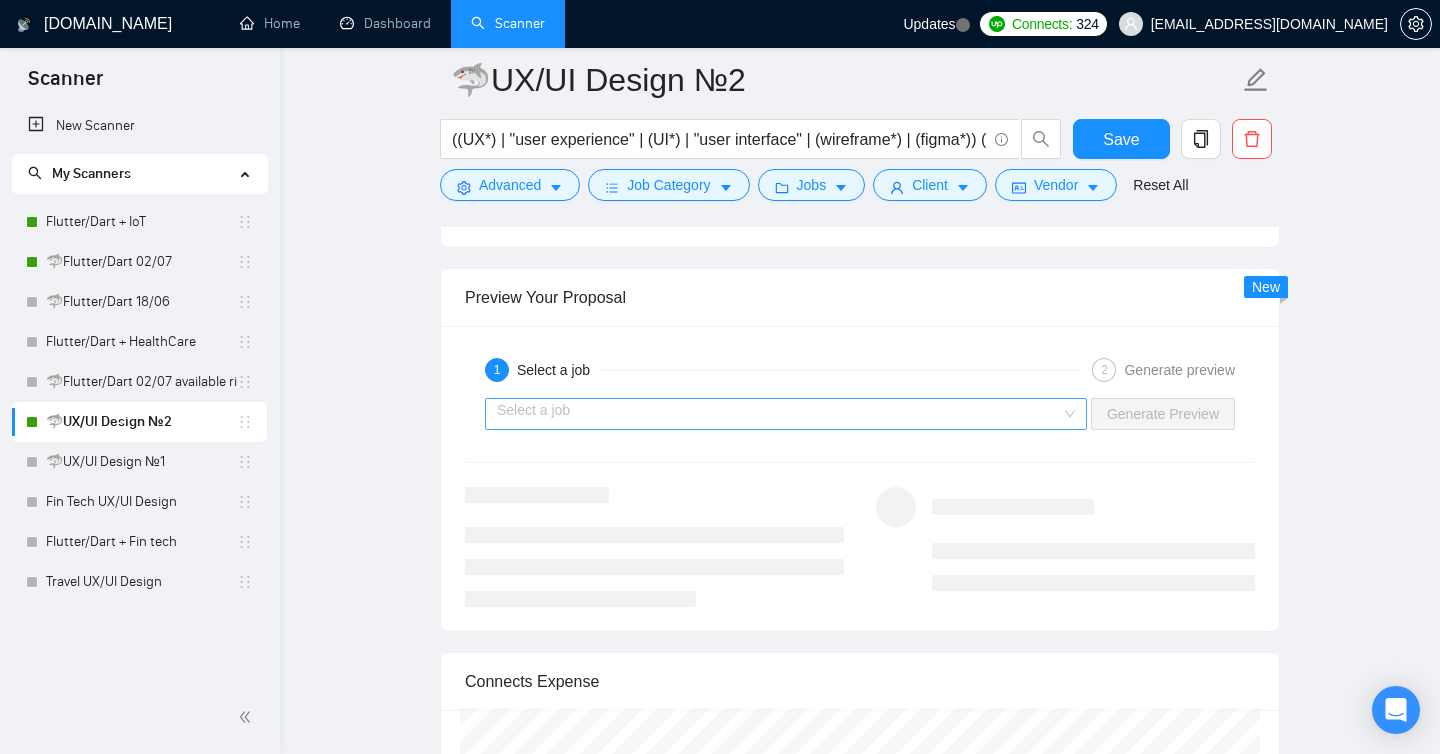 click on "Select a job" at bounding box center [786, 414] 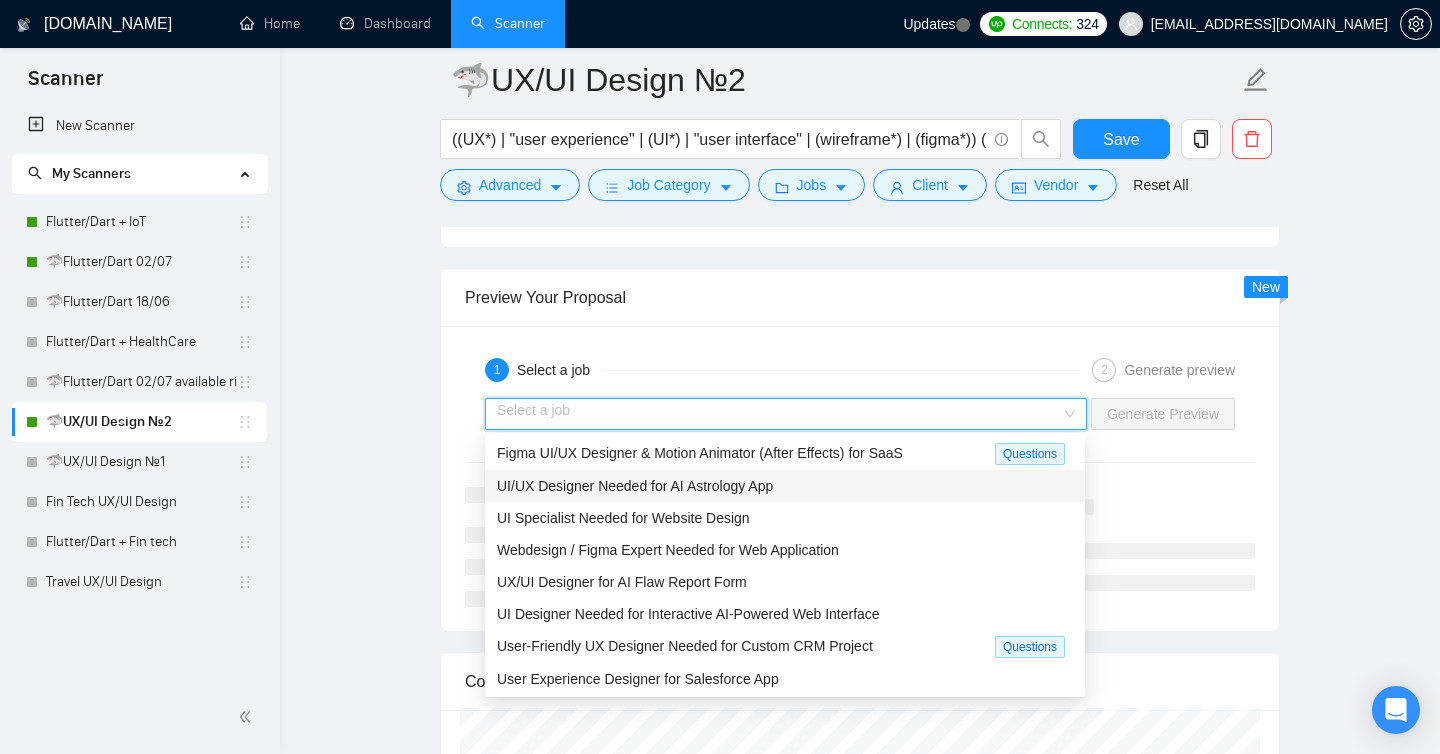 click on "UI/UX Designer Needed for AI Astrology App" at bounding box center [785, 486] 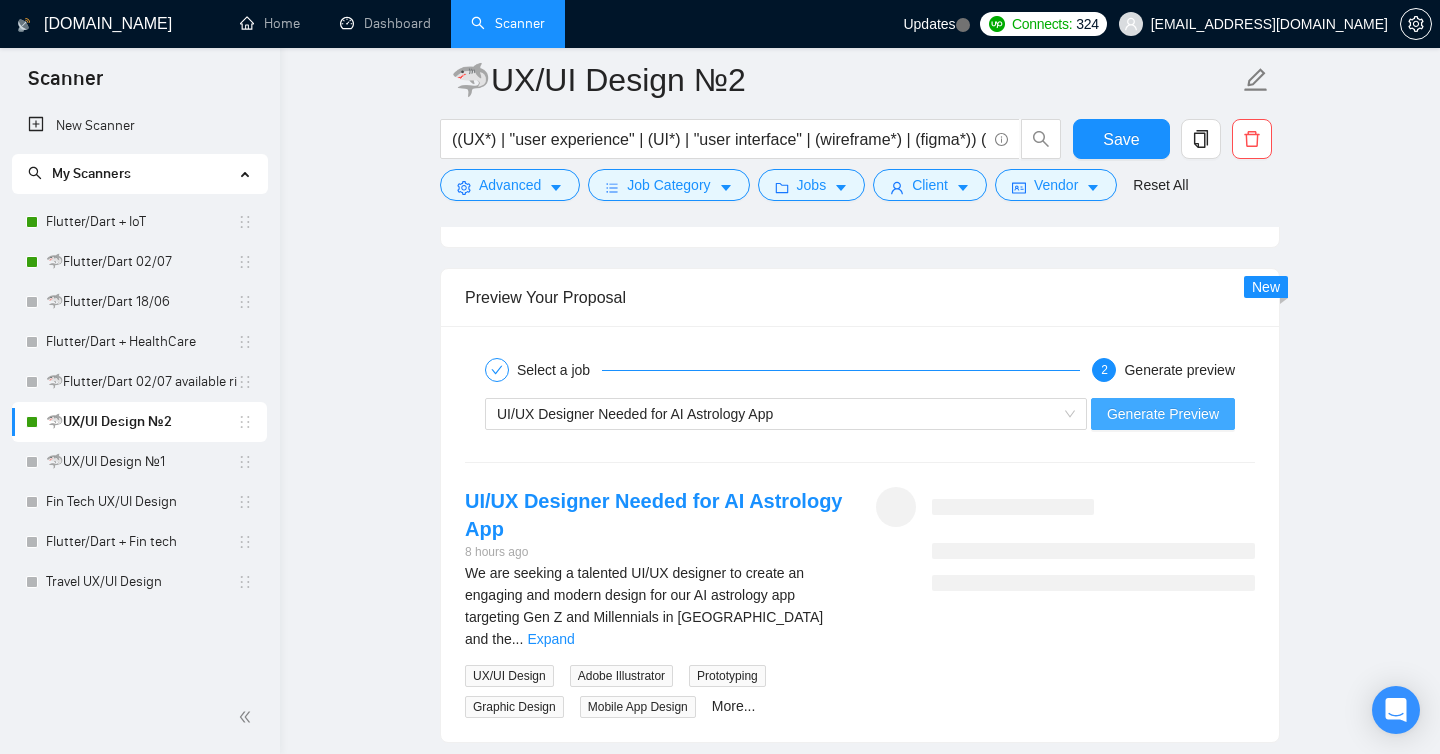 click on "Generate Preview" at bounding box center (1163, 414) 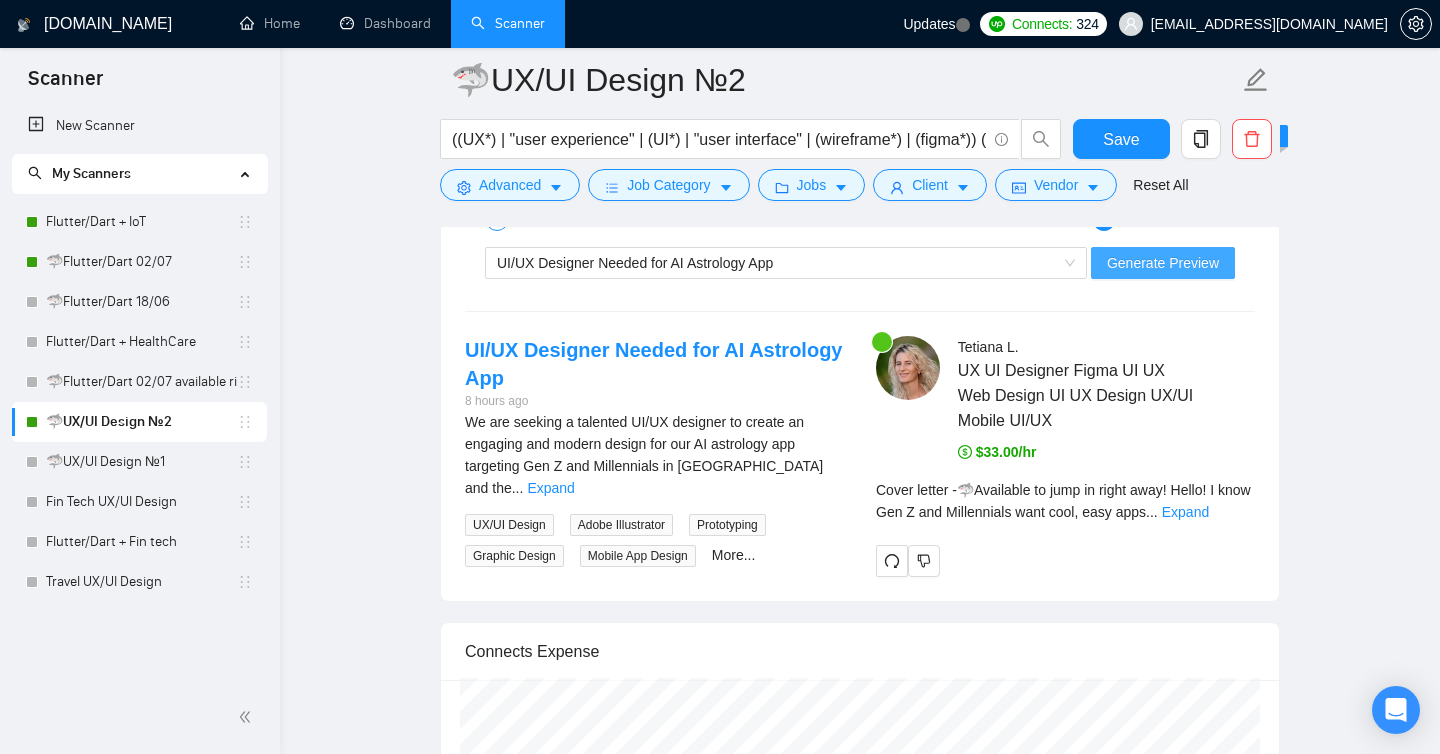 scroll, scrollTop: 3029, scrollLeft: 0, axis: vertical 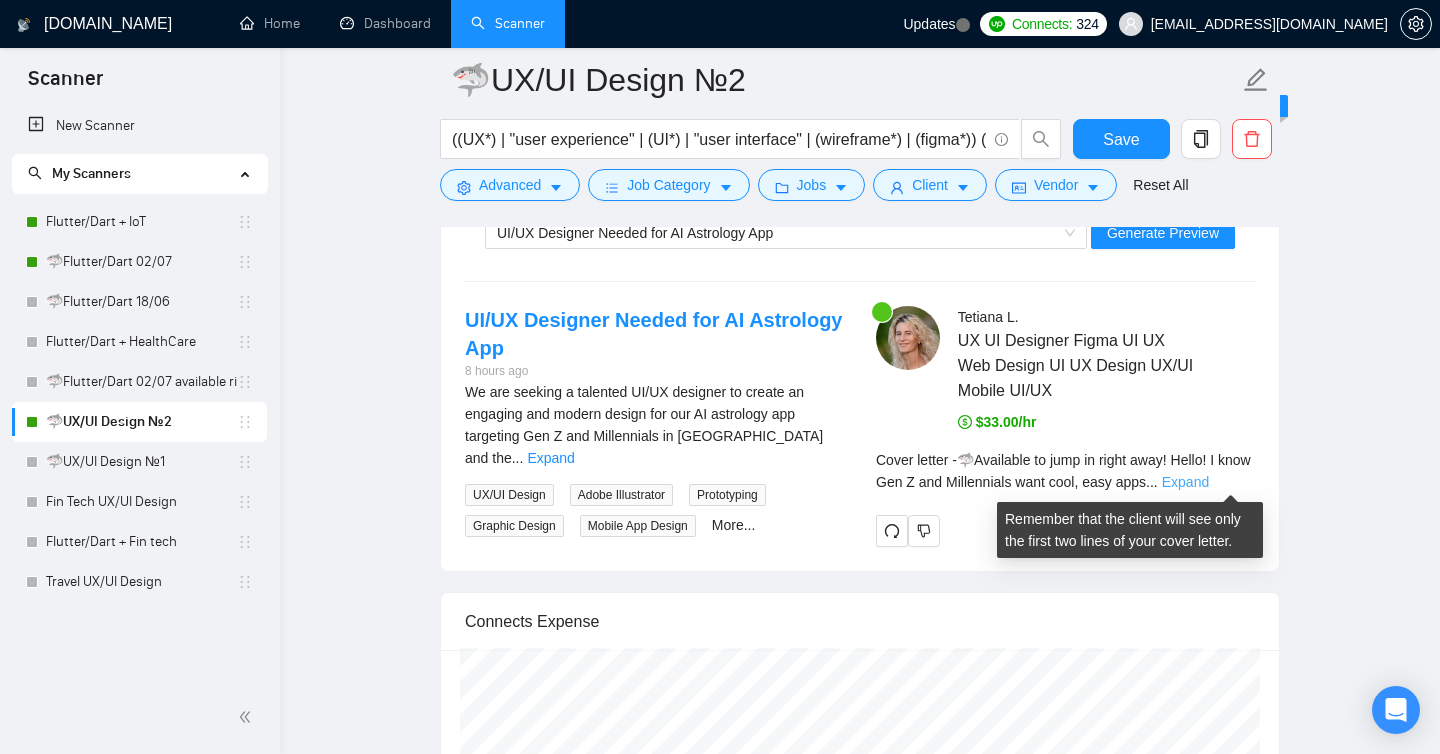 click on "Expand" at bounding box center (1185, 482) 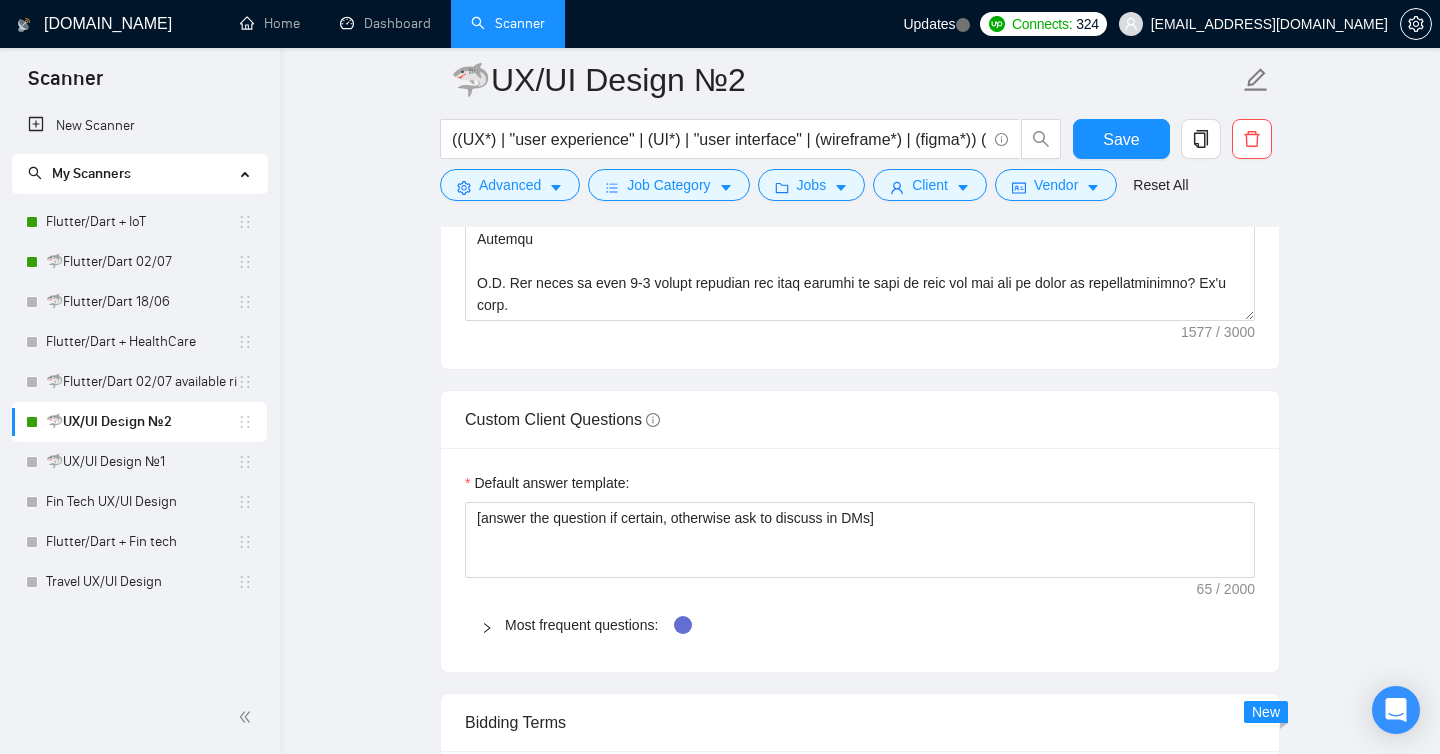 scroll, scrollTop: 1395, scrollLeft: 0, axis: vertical 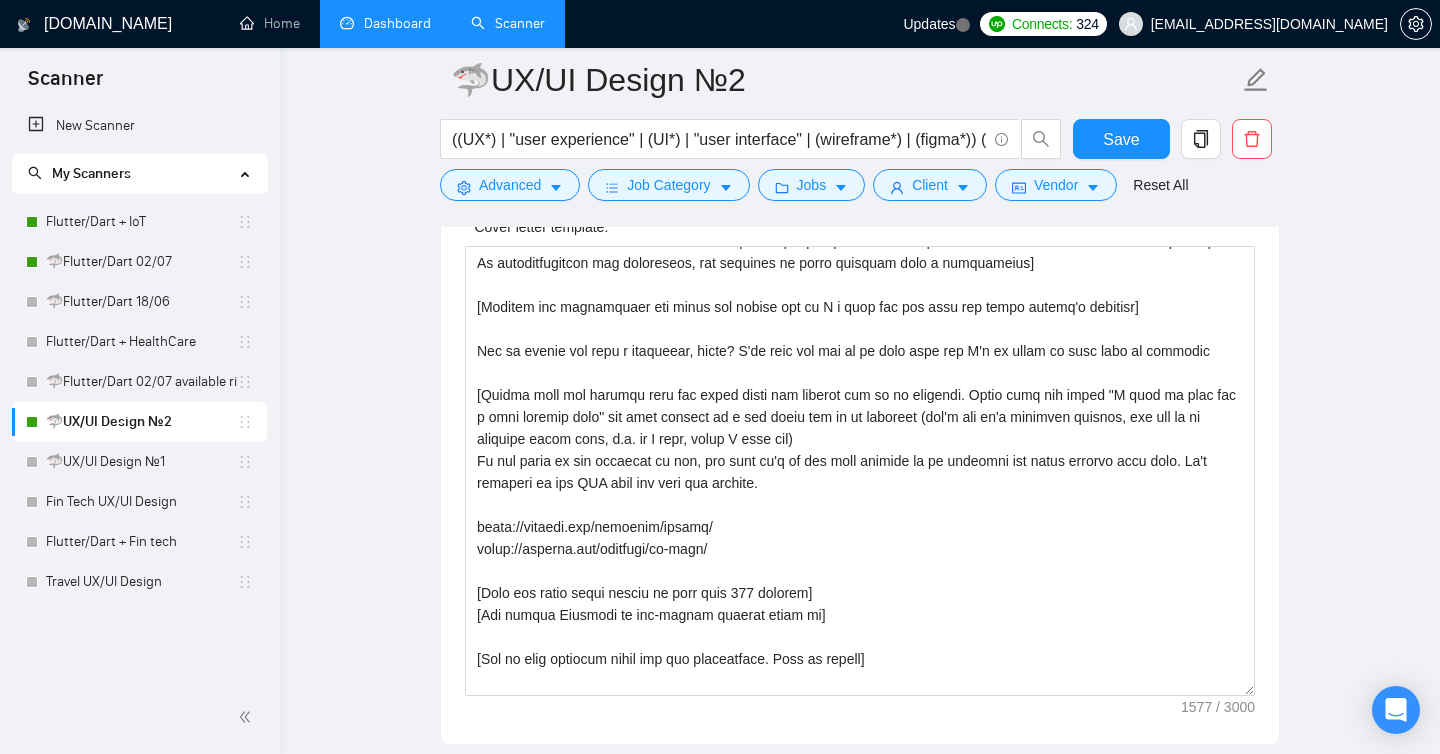 click on "Dashboard" at bounding box center (385, 23) 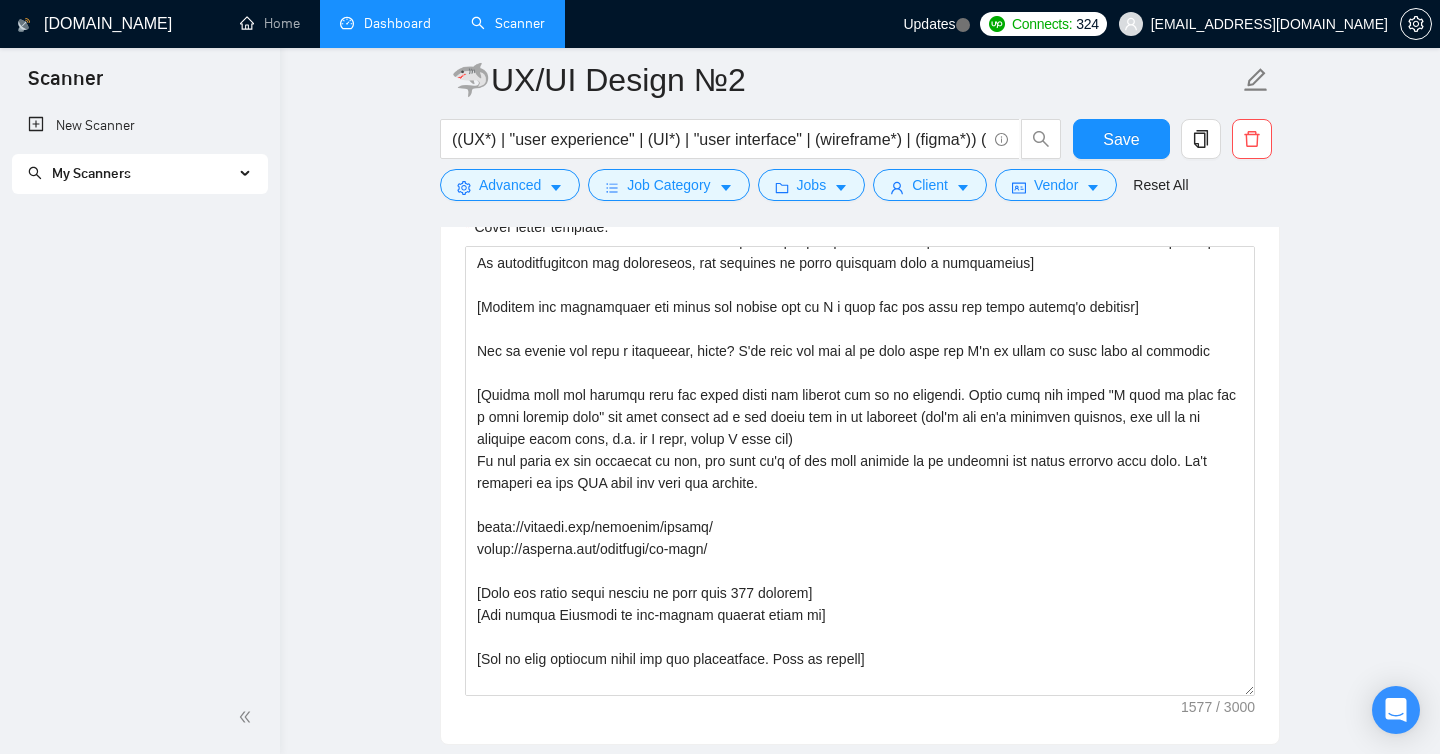 click on "Dashboard" at bounding box center [385, 23] 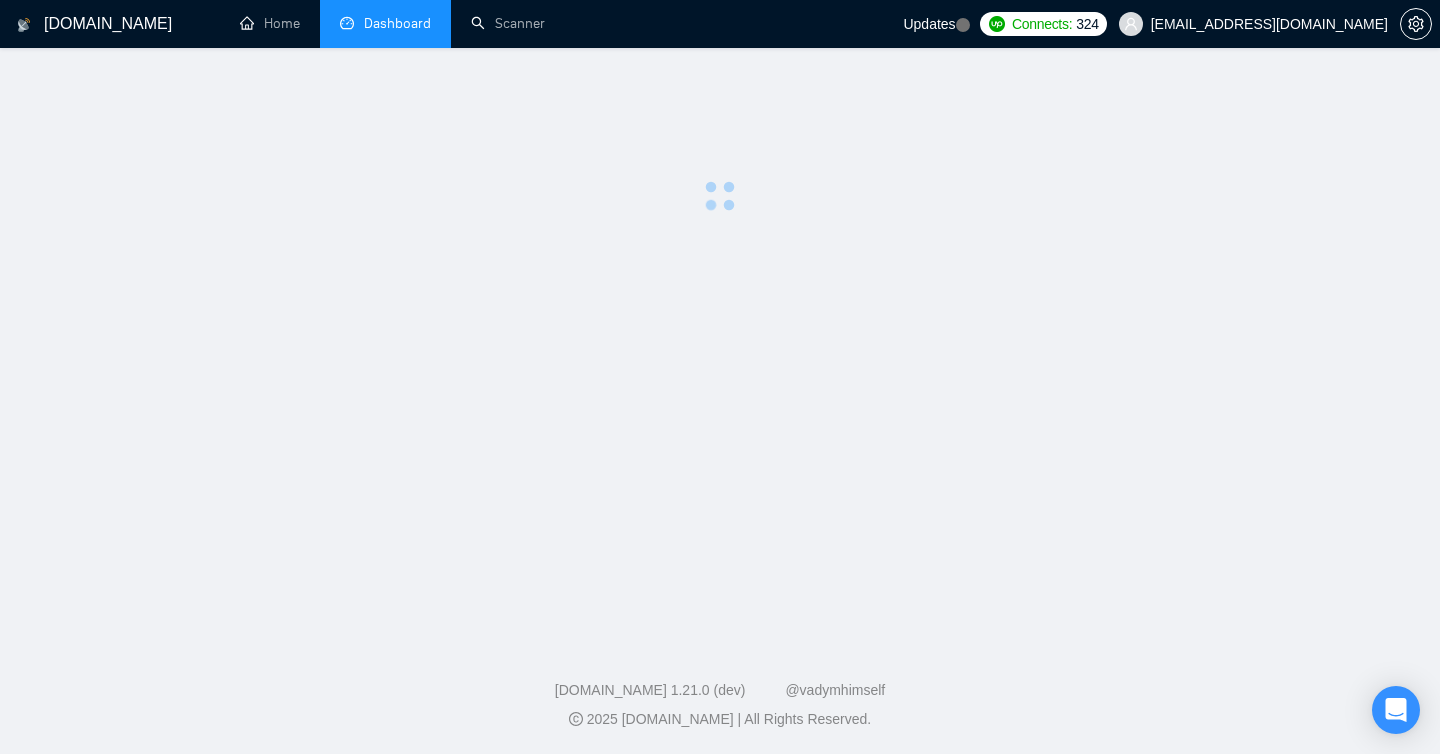 scroll, scrollTop: 0, scrollLeft: 0, axis: both 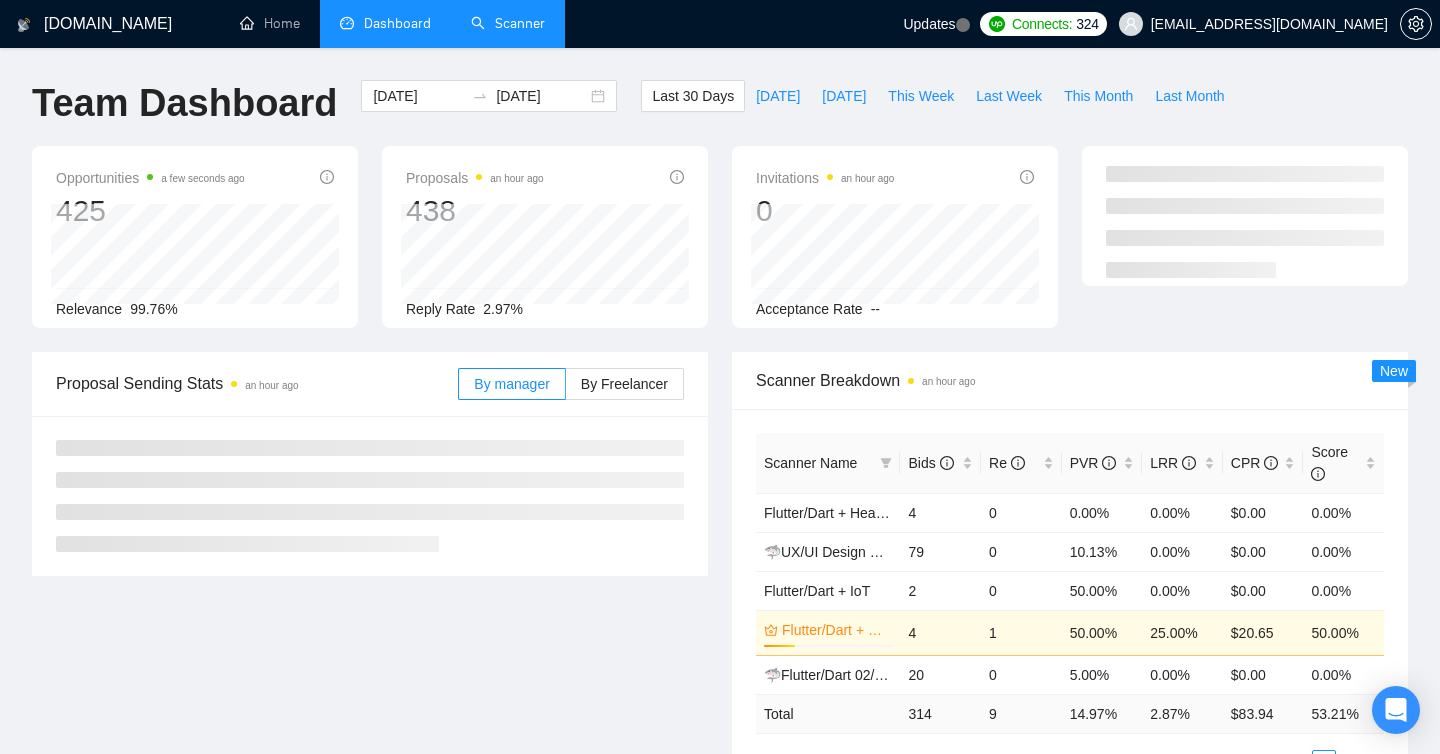 click on "Scanner" at bounding box center [508, 23] 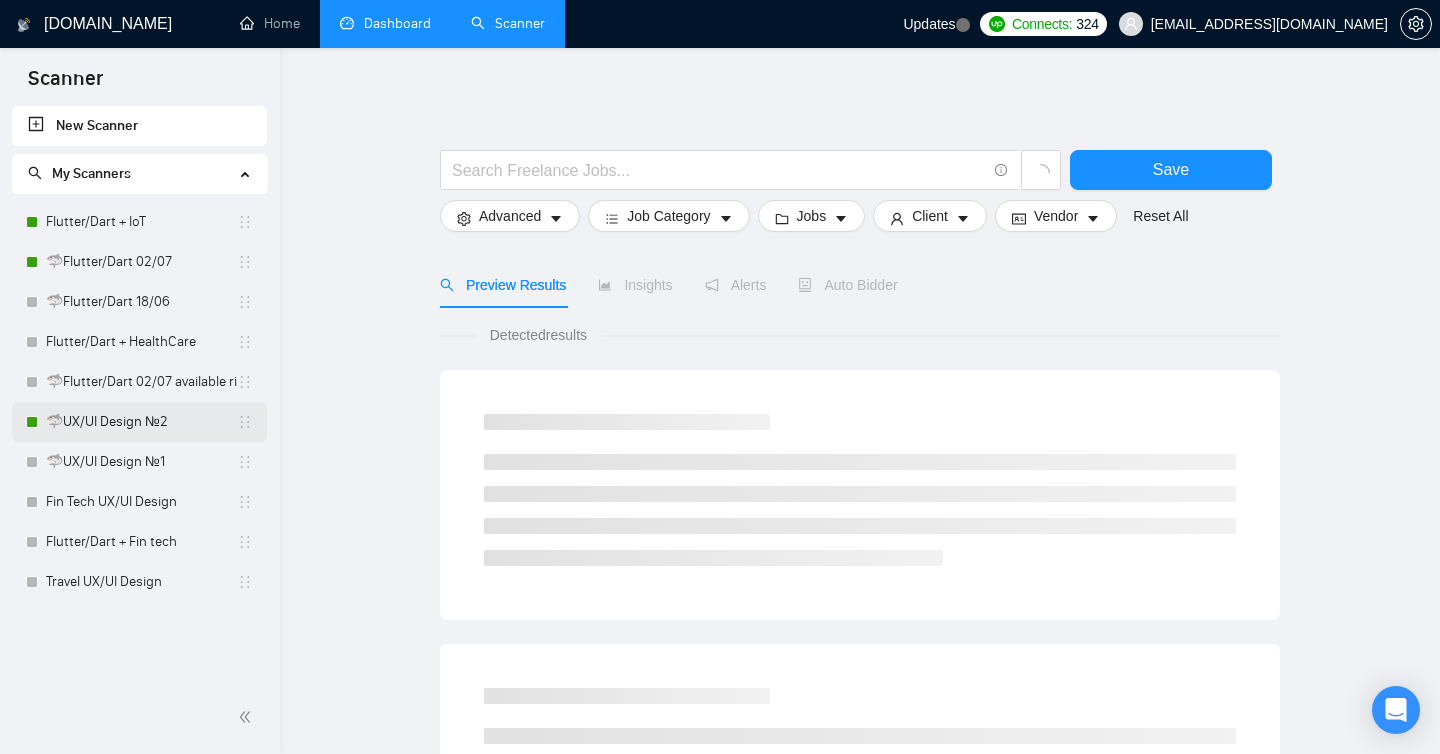 click on "🦈UX/UI Design №2" at bounding box center (141, 422) 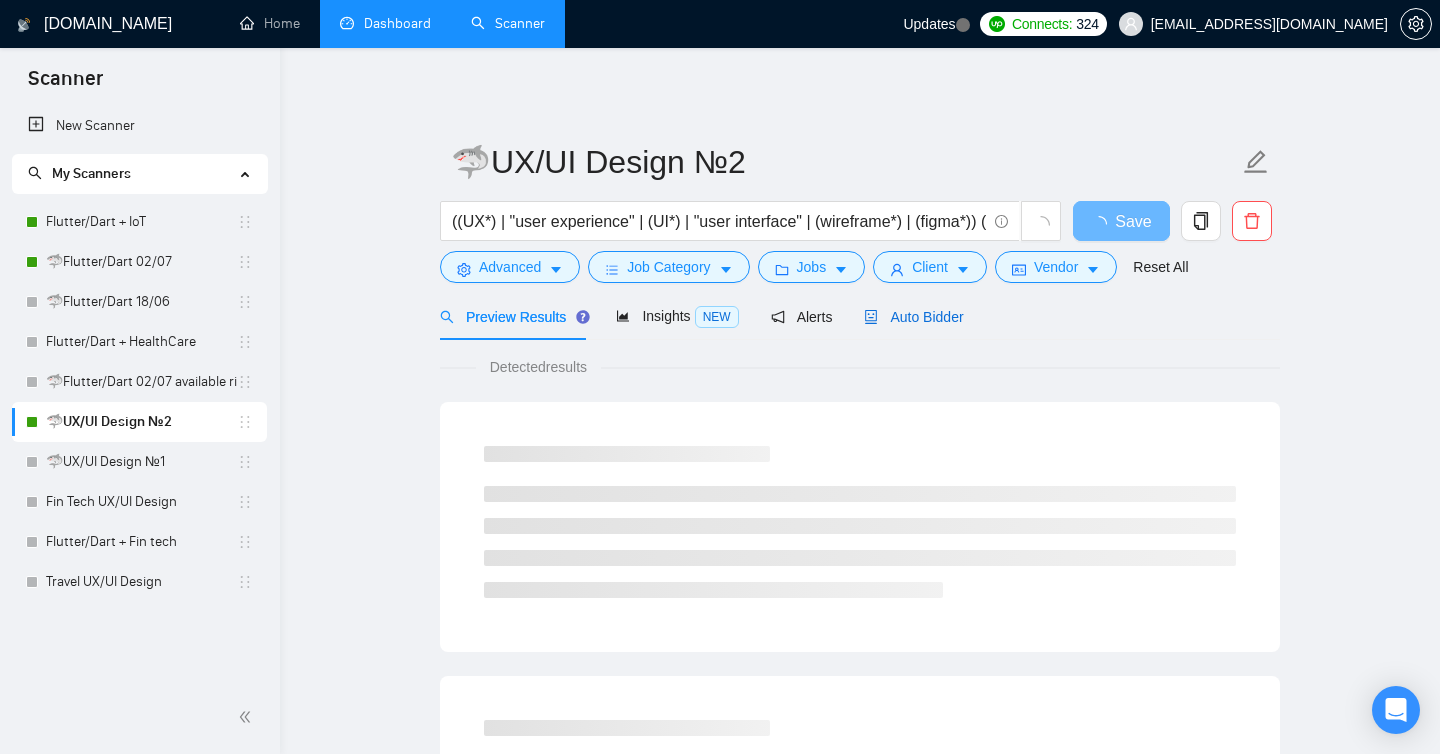 click on "Auto Bidder" at bounding box center [913, 317] 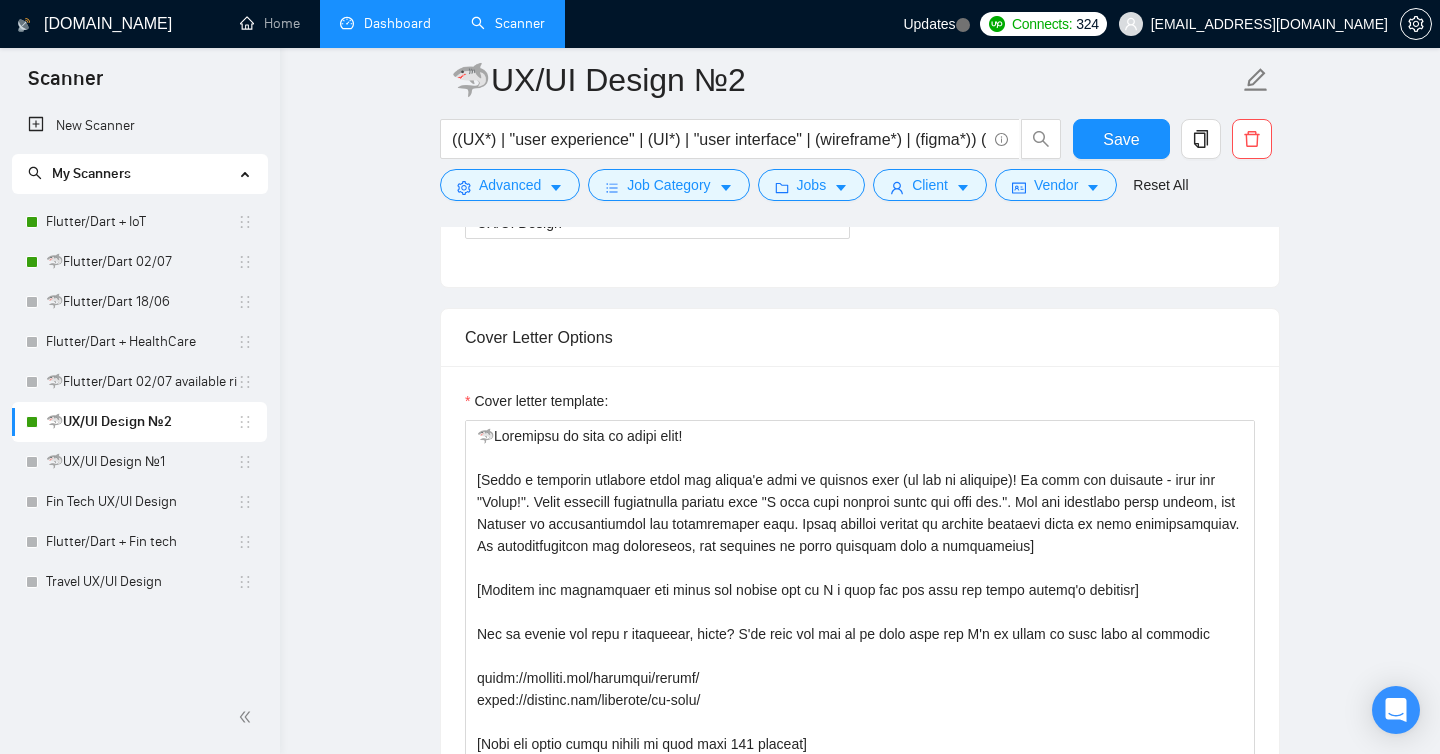 scroll, scrollTop: 1238, scrollLeft: 0, axis: vertical 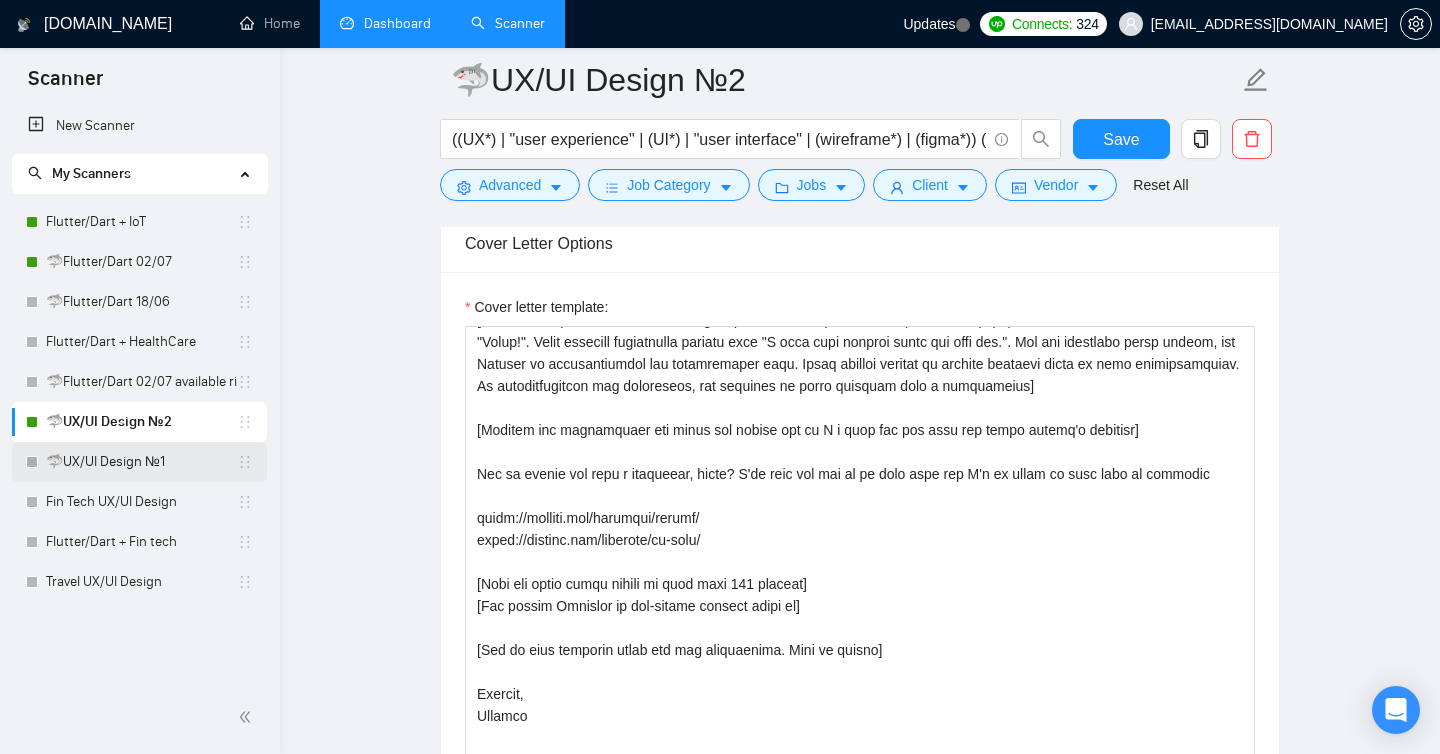 click on "🦈UX/UI Design №1" at bounding box center [141, 462] 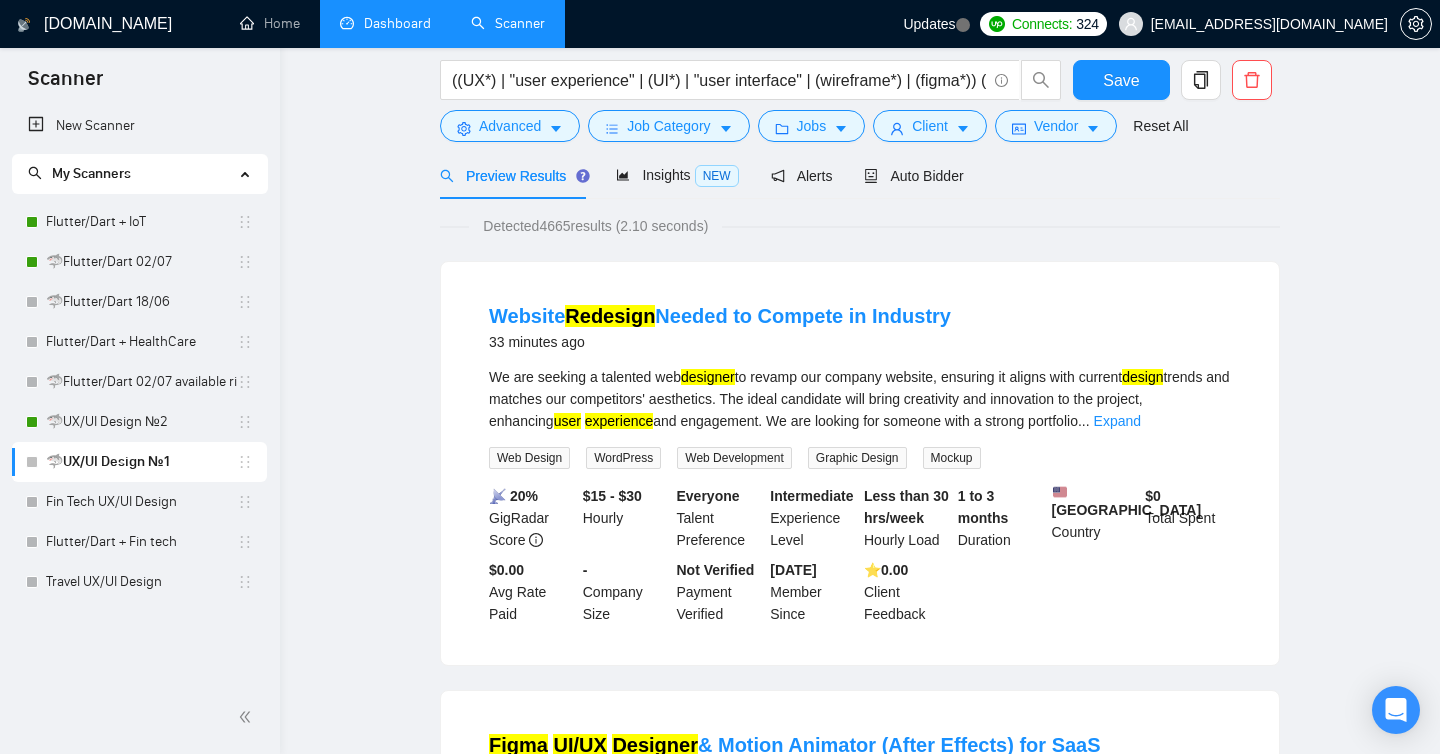 scroll, scrollTop: 0, scrollLeft: 0, axis: both 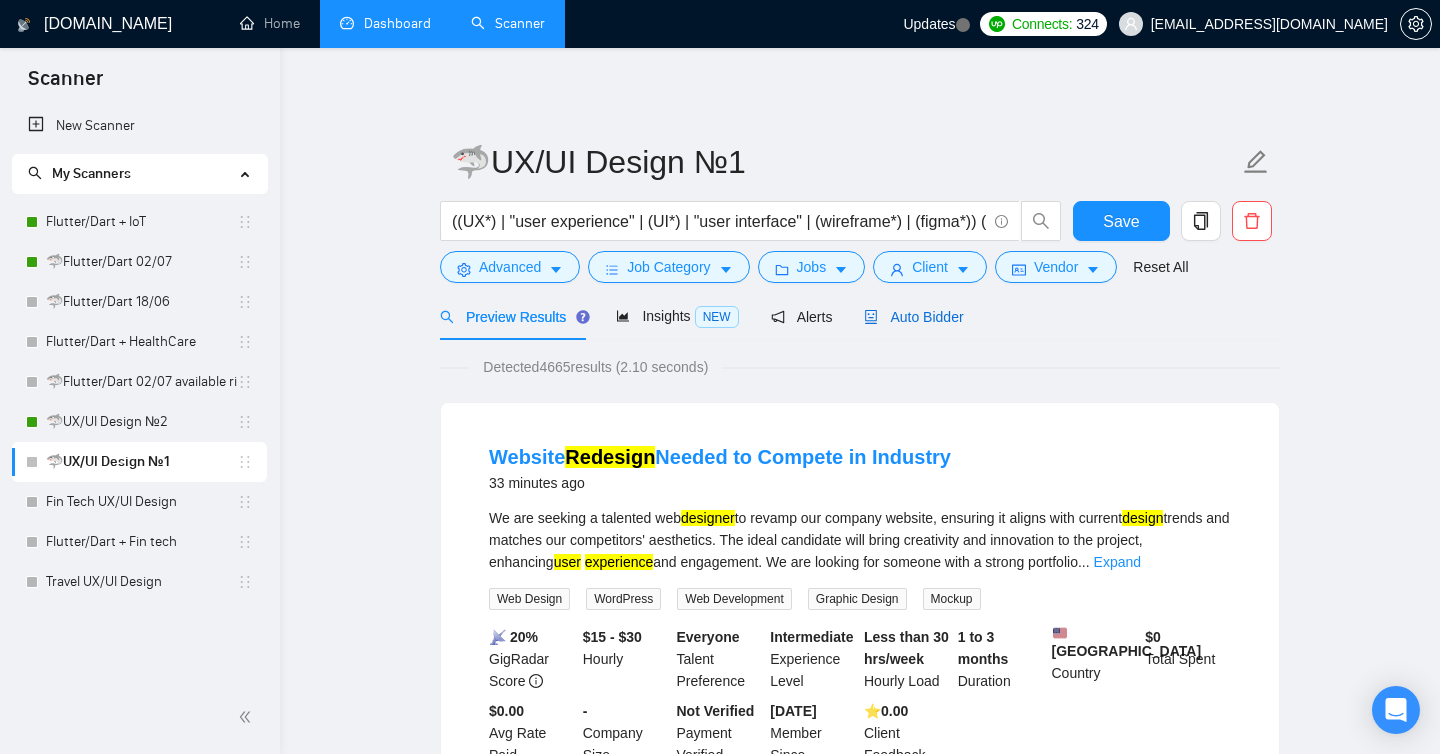 click on "Auto Bidder" at bounding box center (913, 317) 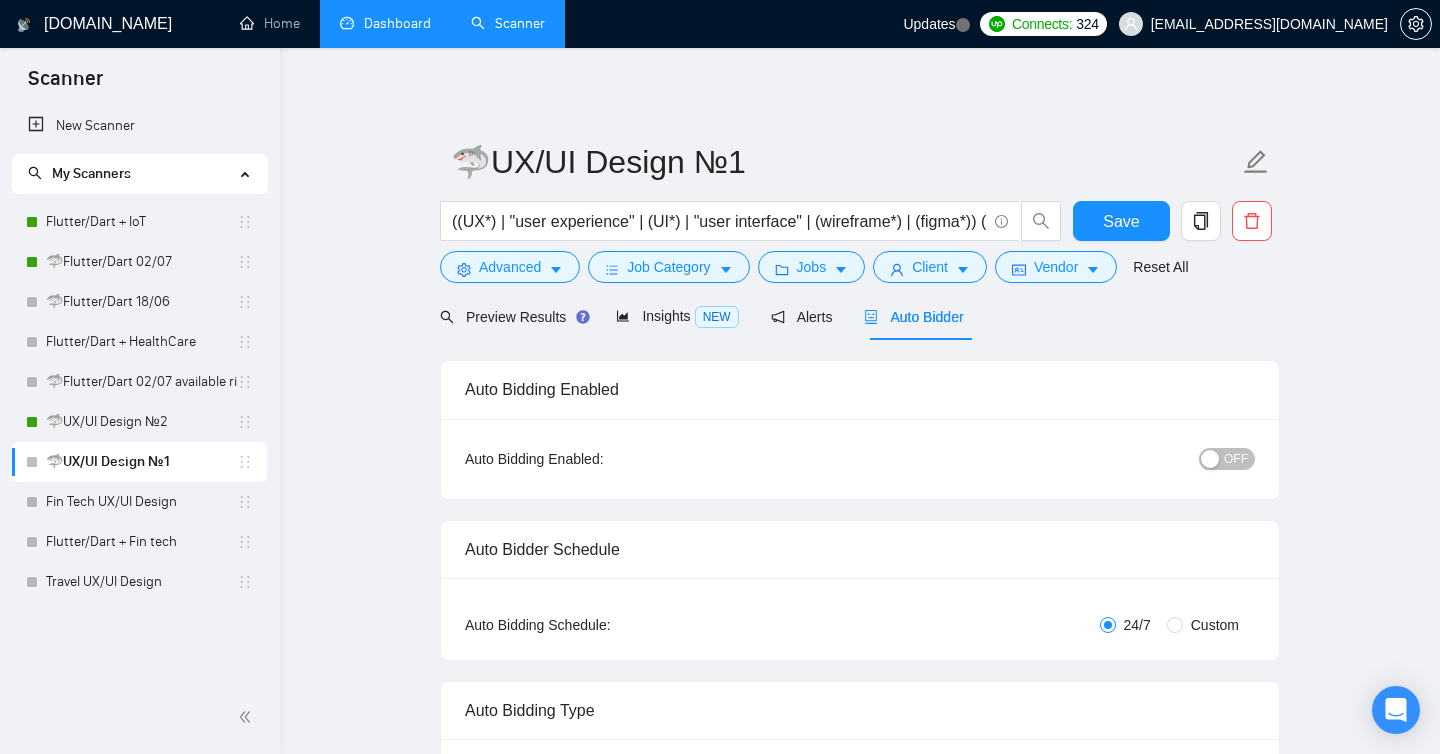 radio on "false" 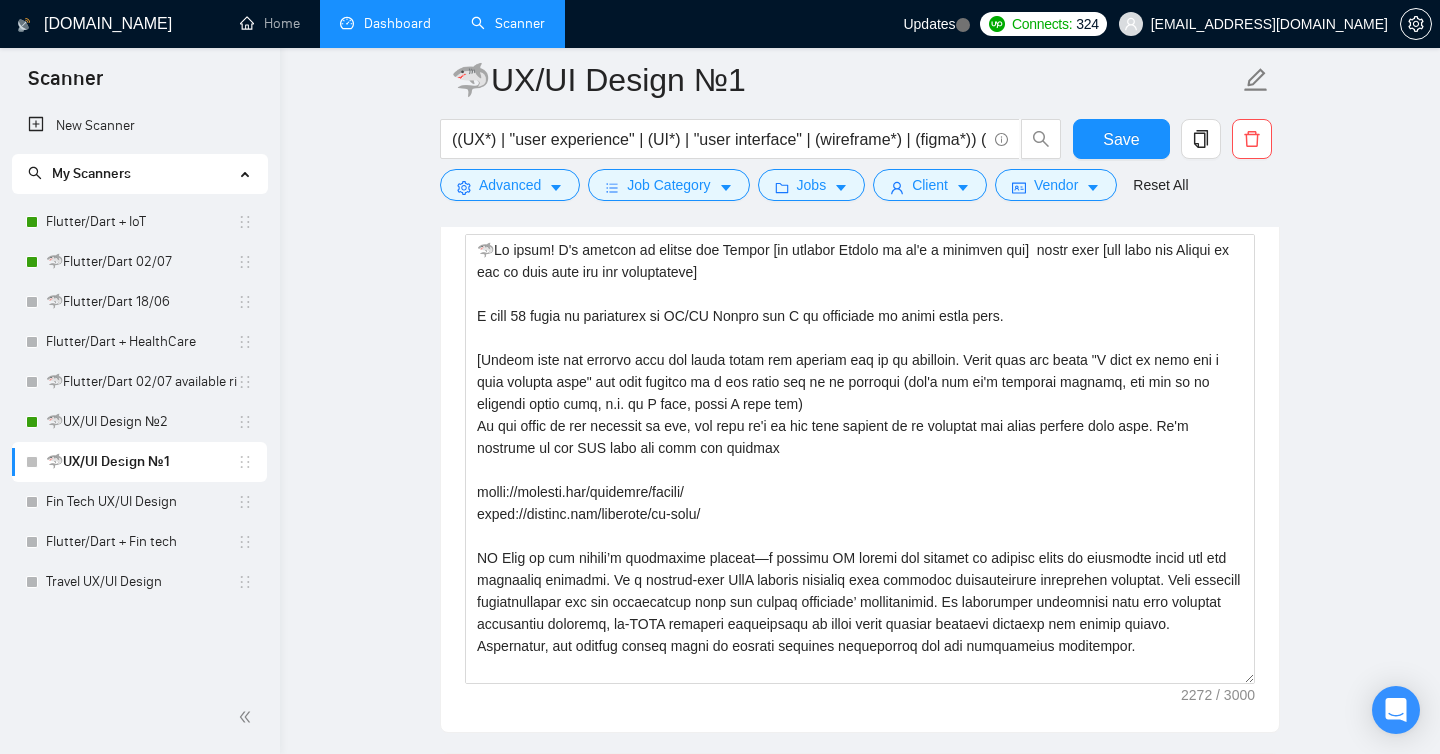 scroll, scrollTop: 1665, scrollLeft: 0, axis: vertical 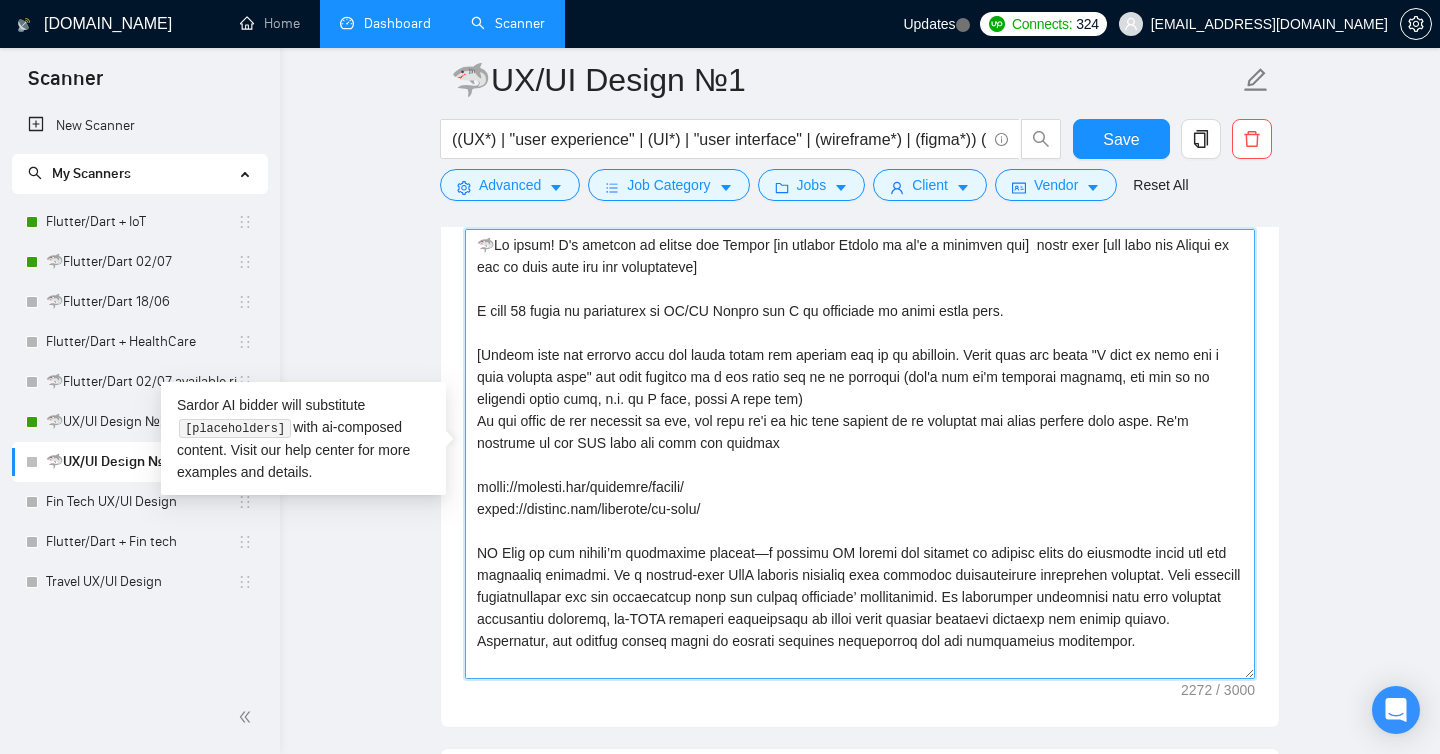 drag, startPoint x: 475, startPoint y: 359, endPoint x: 734, endPoint y: 461, distance: 278.36127 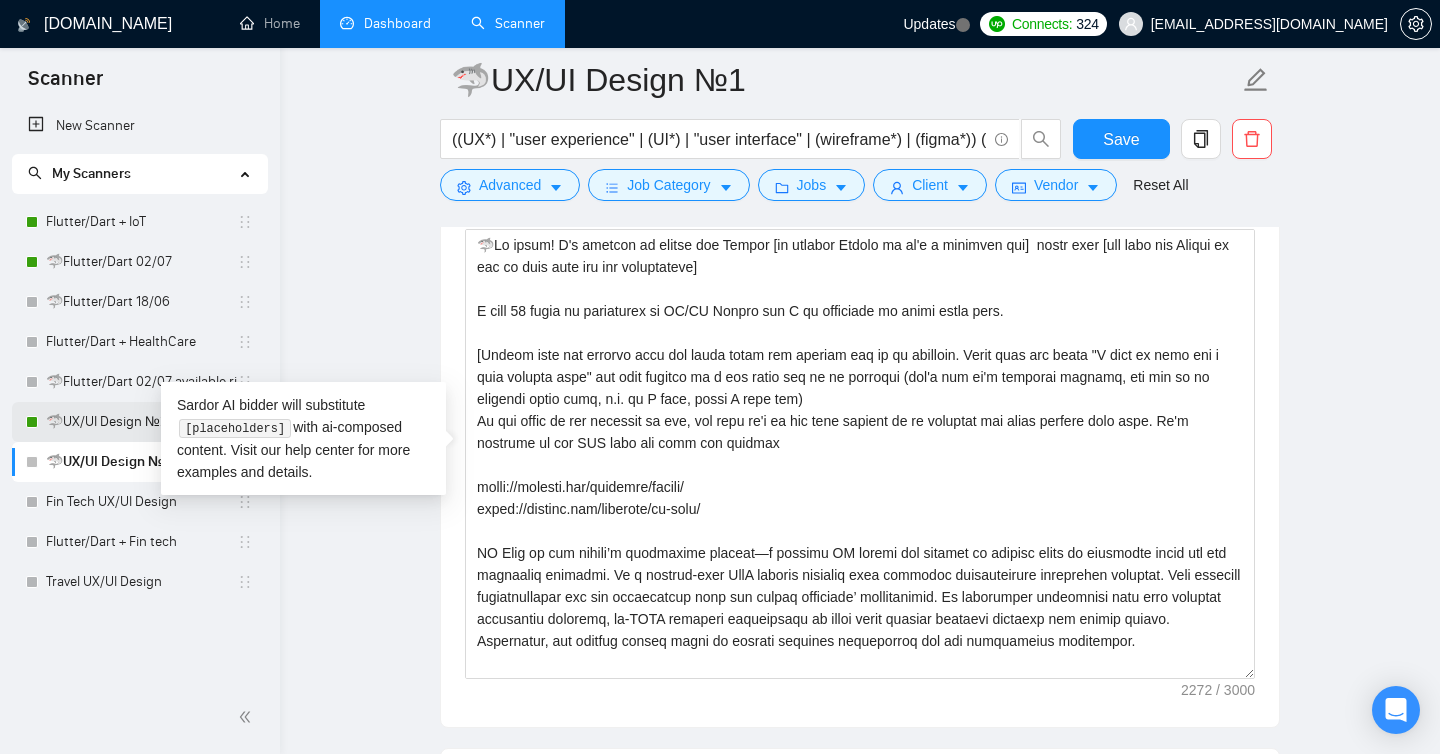 click on "🦈UX/UI Design №2" at bounding box center [141, 422] 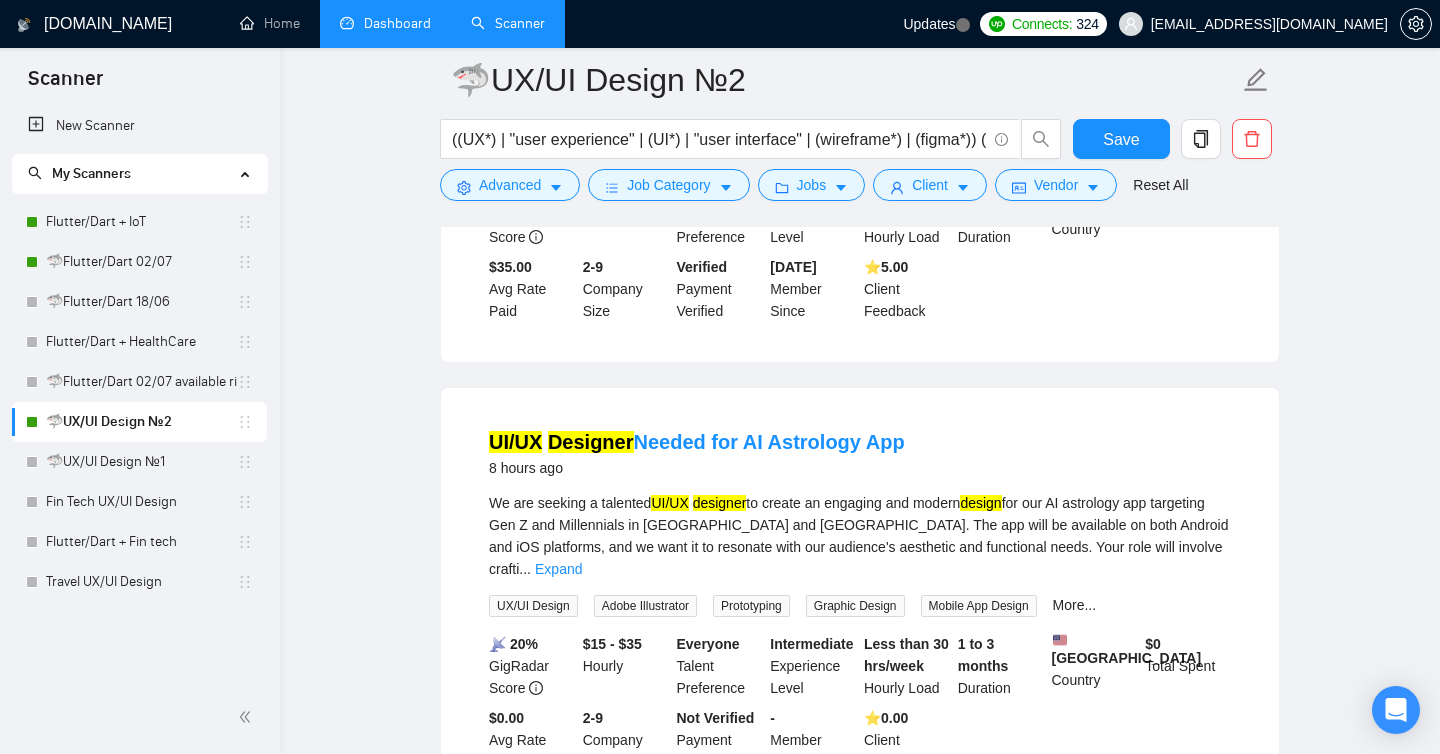 scroll, scrollTop: 0, scrollLeft: 0, axis: both 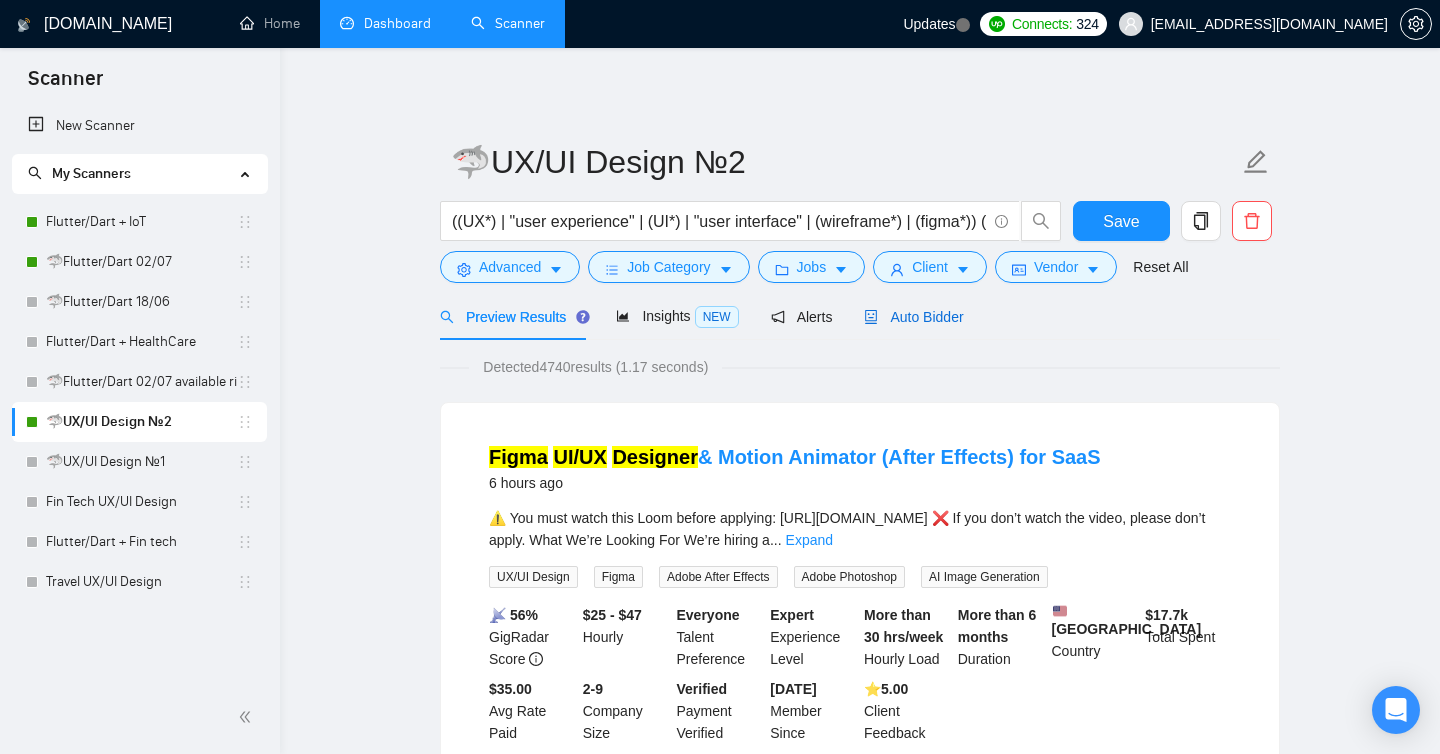 click on "Auto Bidder" at bounding box center (913, 317) 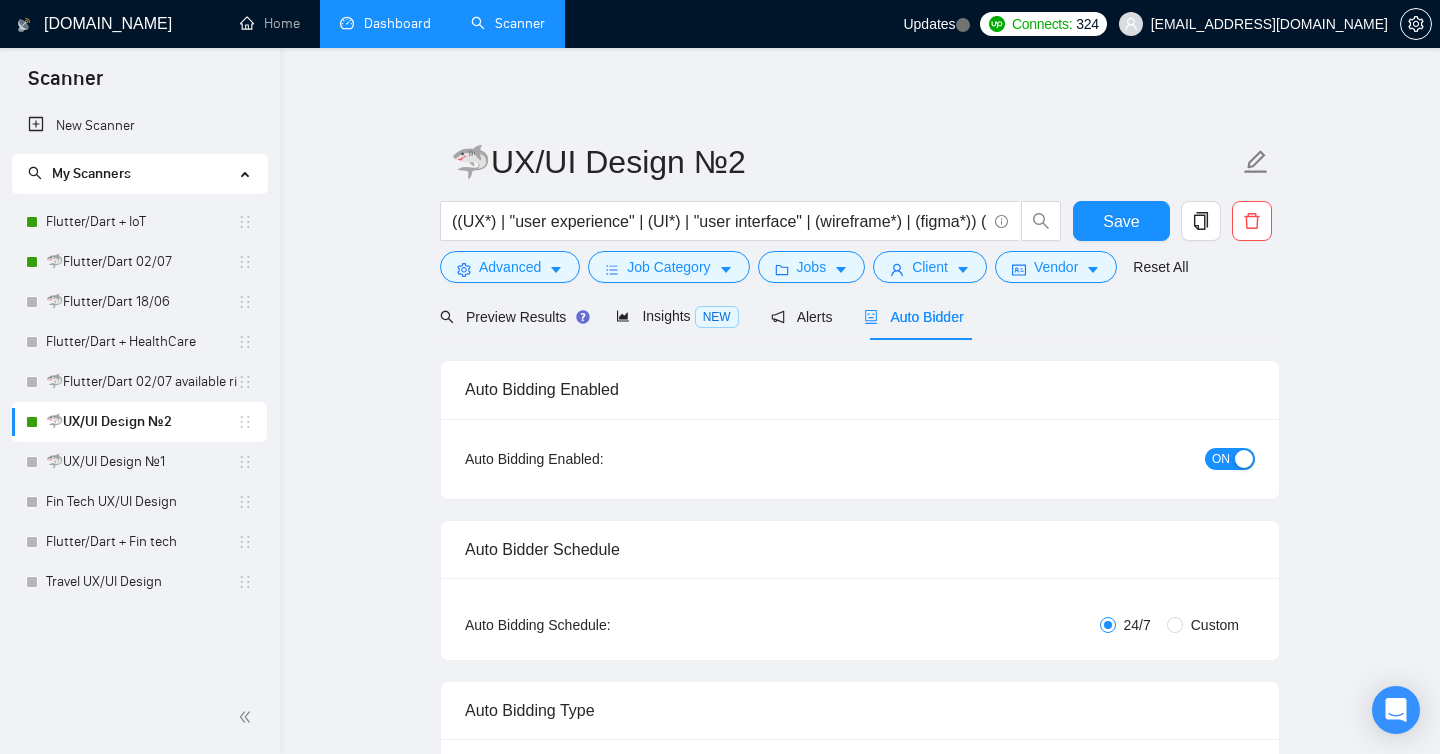 type 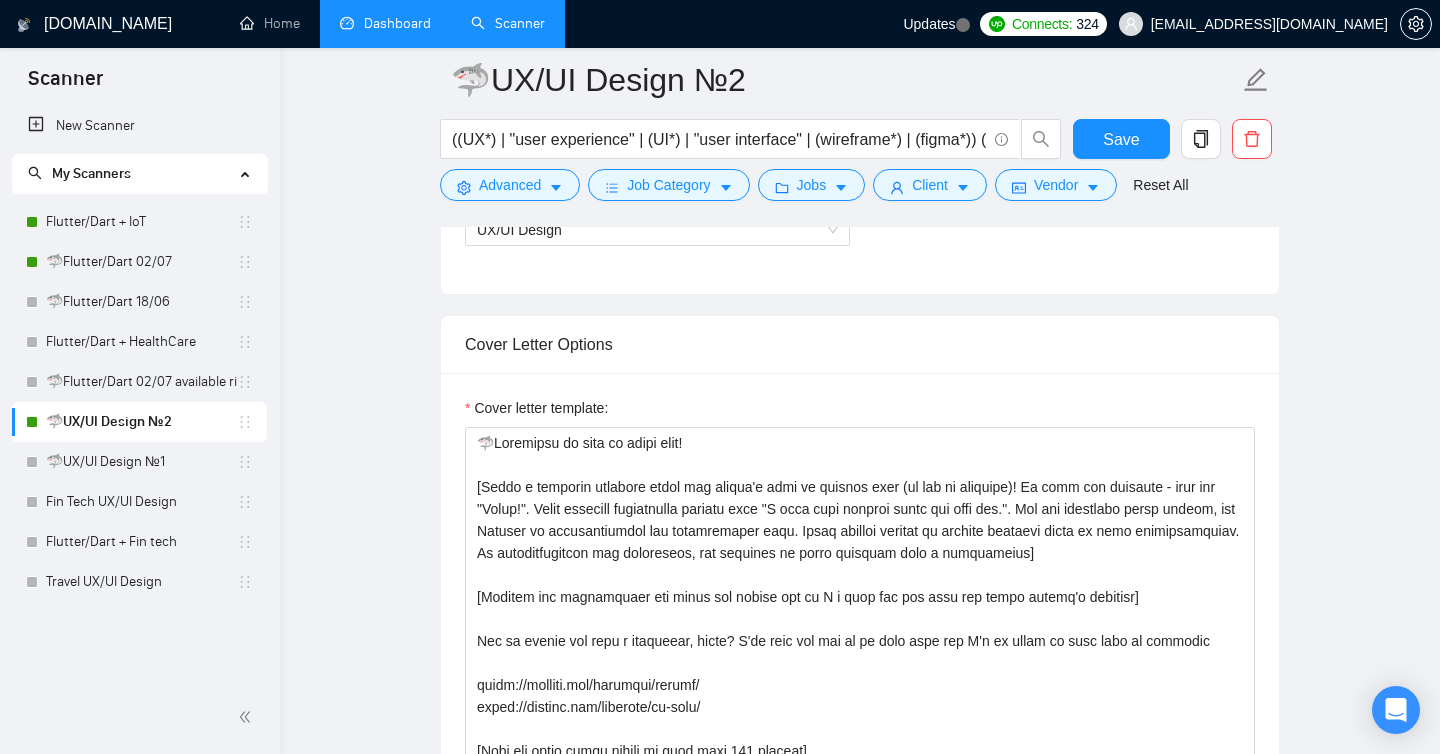scroll, scrollTop: 1225, scrollLeft: 0, axis: vertical 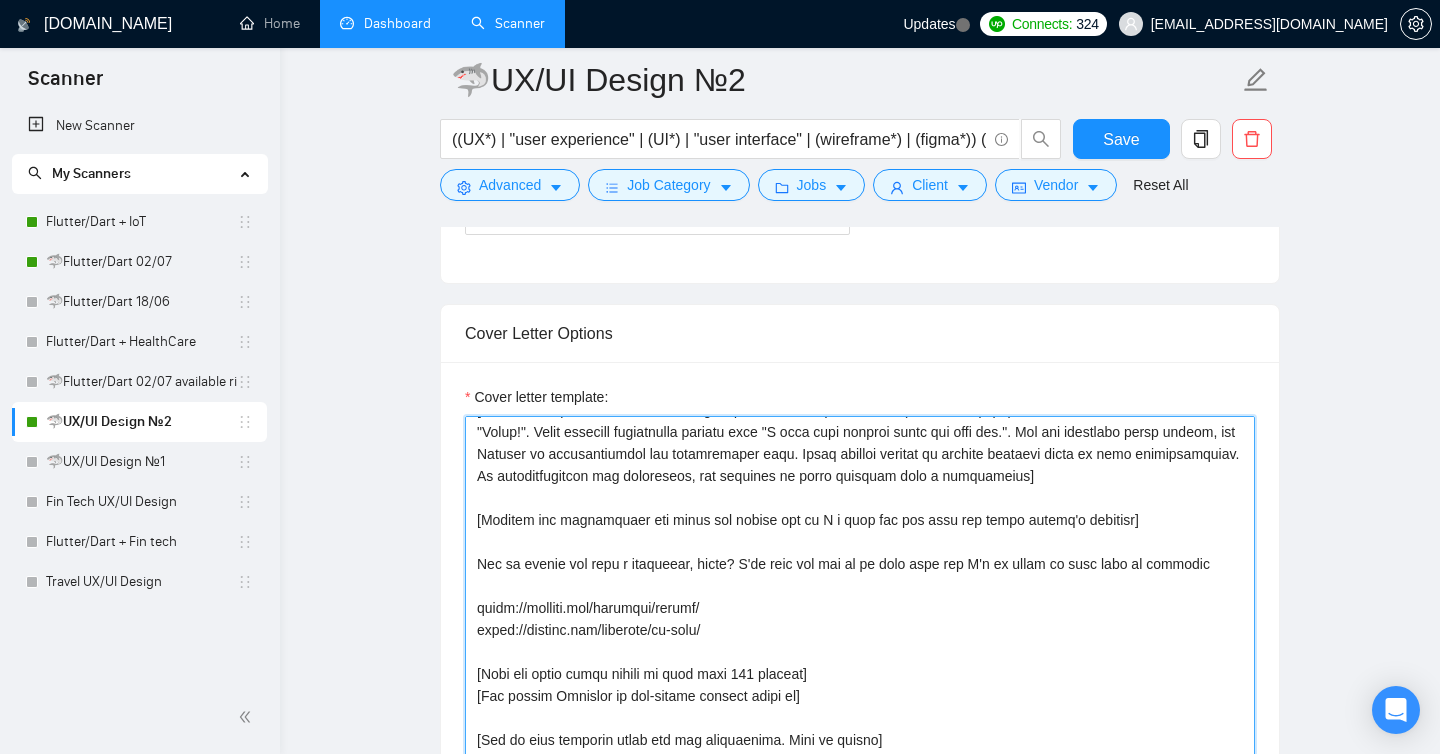 click on "Cover letter template:" at bounding box center [860, 641] 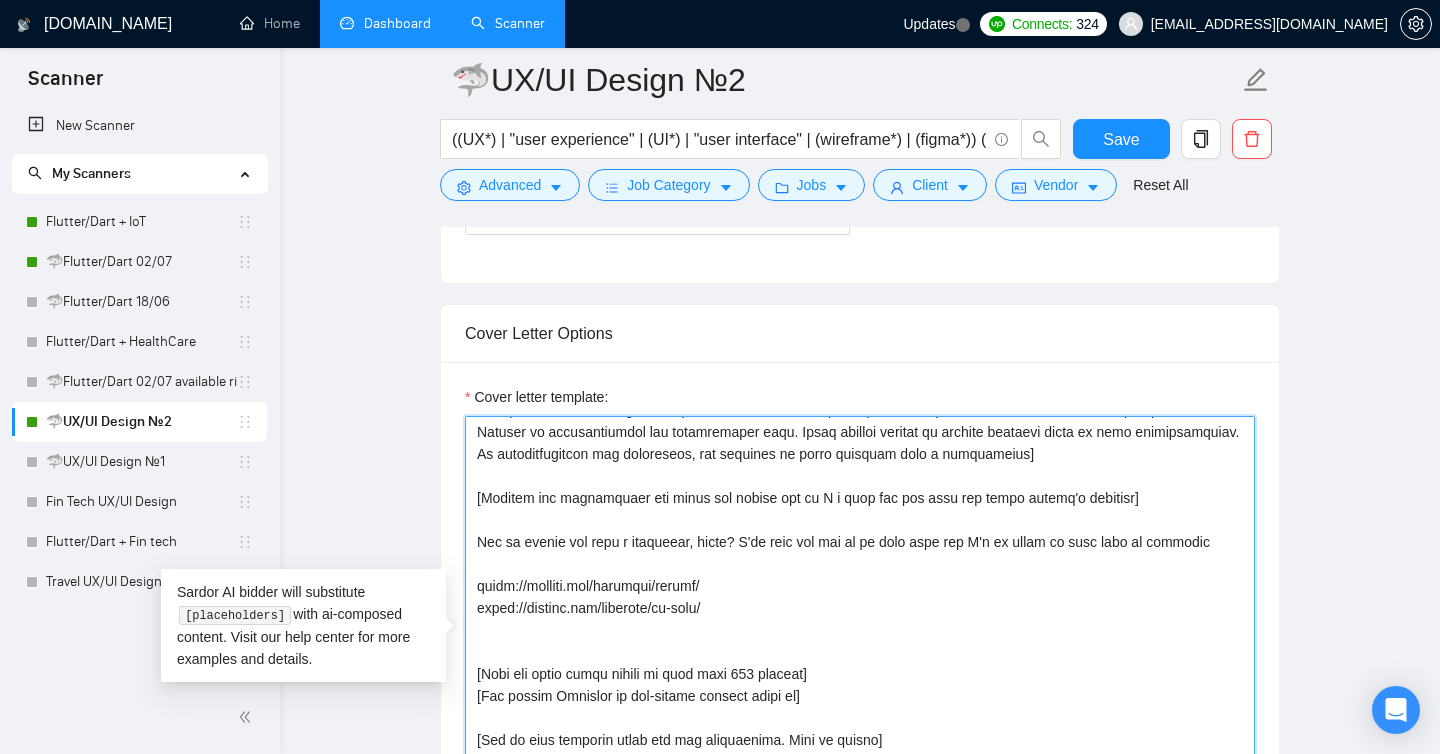 paste on "[Choose only one project from the links below and explain why it is relevant. Start from the words "I want to show you a very similar case" and then explain in a few words why is it relevant (don't say it's relevant because, say why is it relevant right away, i.e. as I used, where I made etc)
If the niche is not relevant at all, say that it's in the same project as he requires and write exactly this case. It's required to use URL when you show the example" 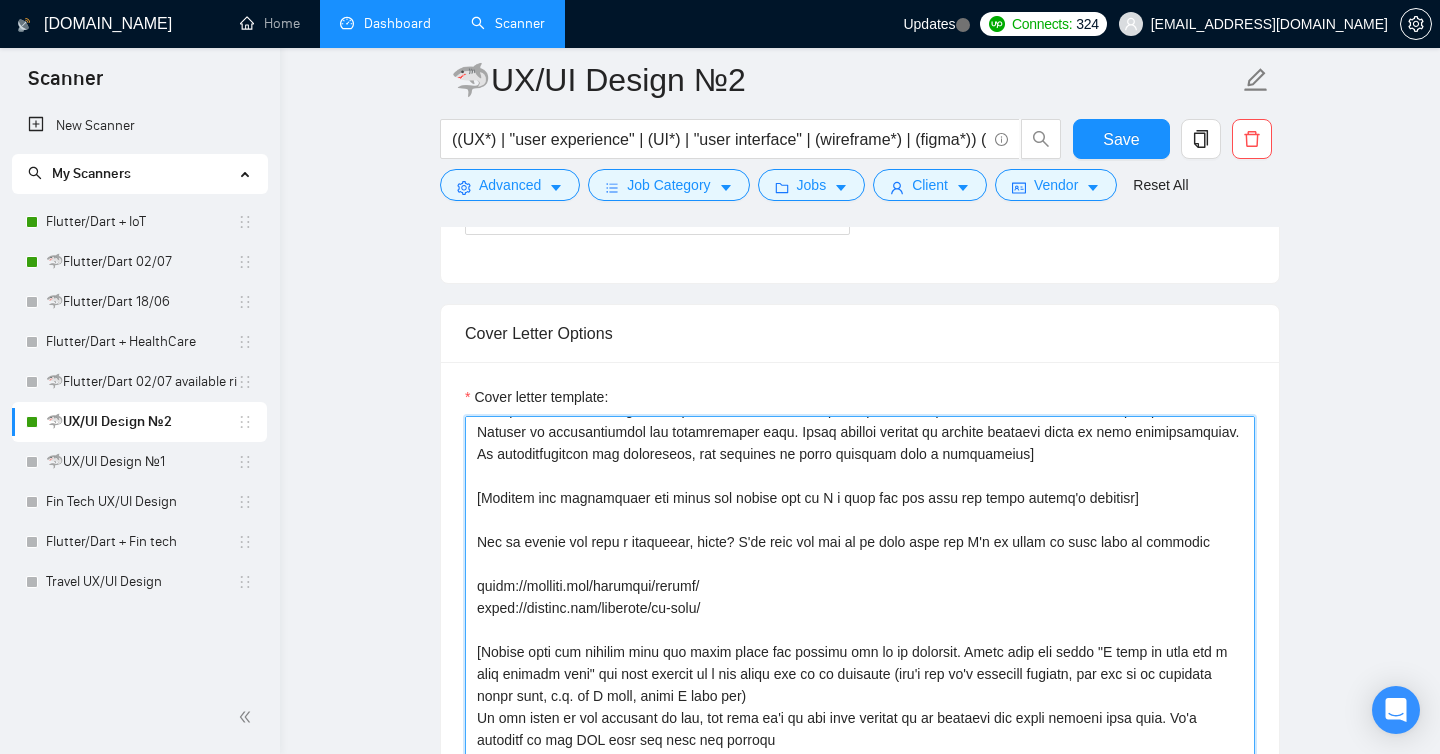 scroll, scrollTop: 1241, scrollLeft: 0, axis: vertical 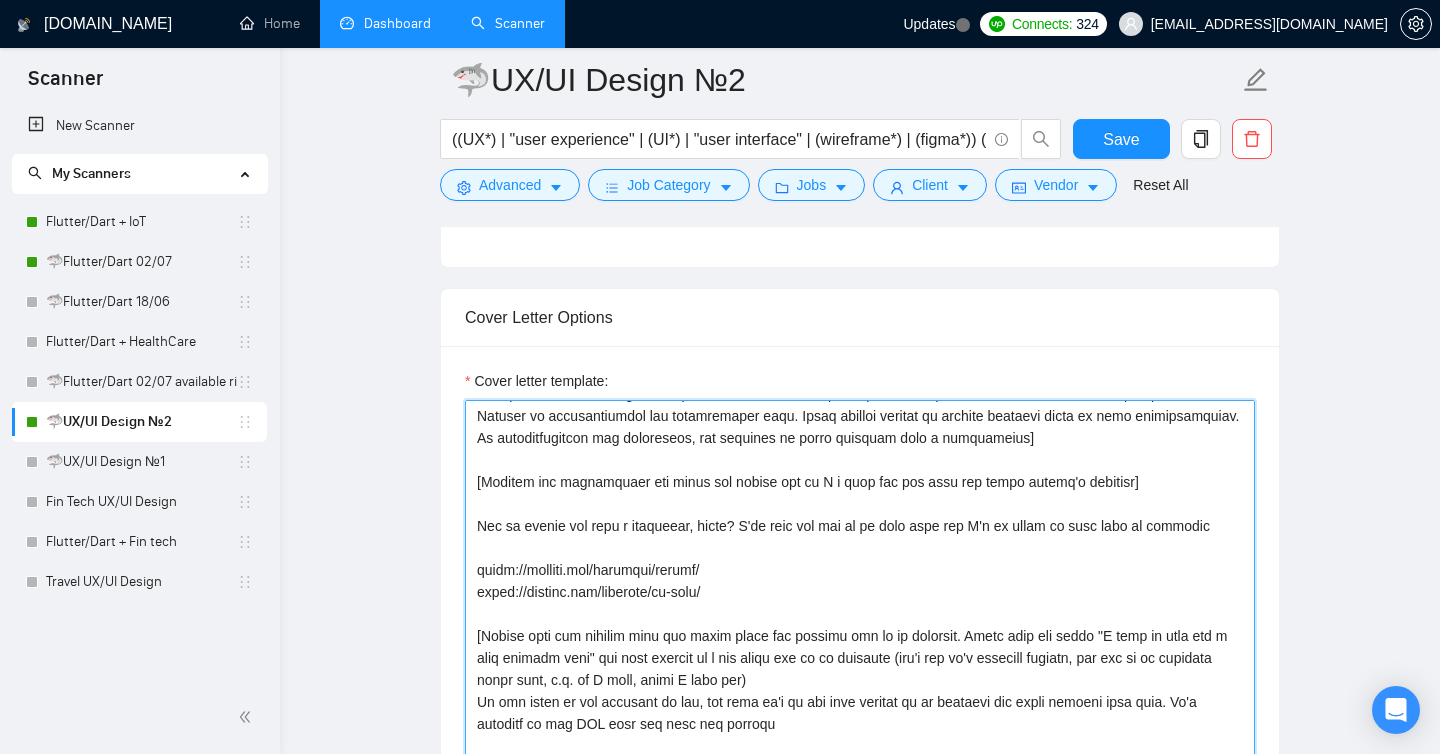 drag, startPoint x: 536, startPoint y: 635, endPoint x: 561, endPoint y: 635, distance: 25 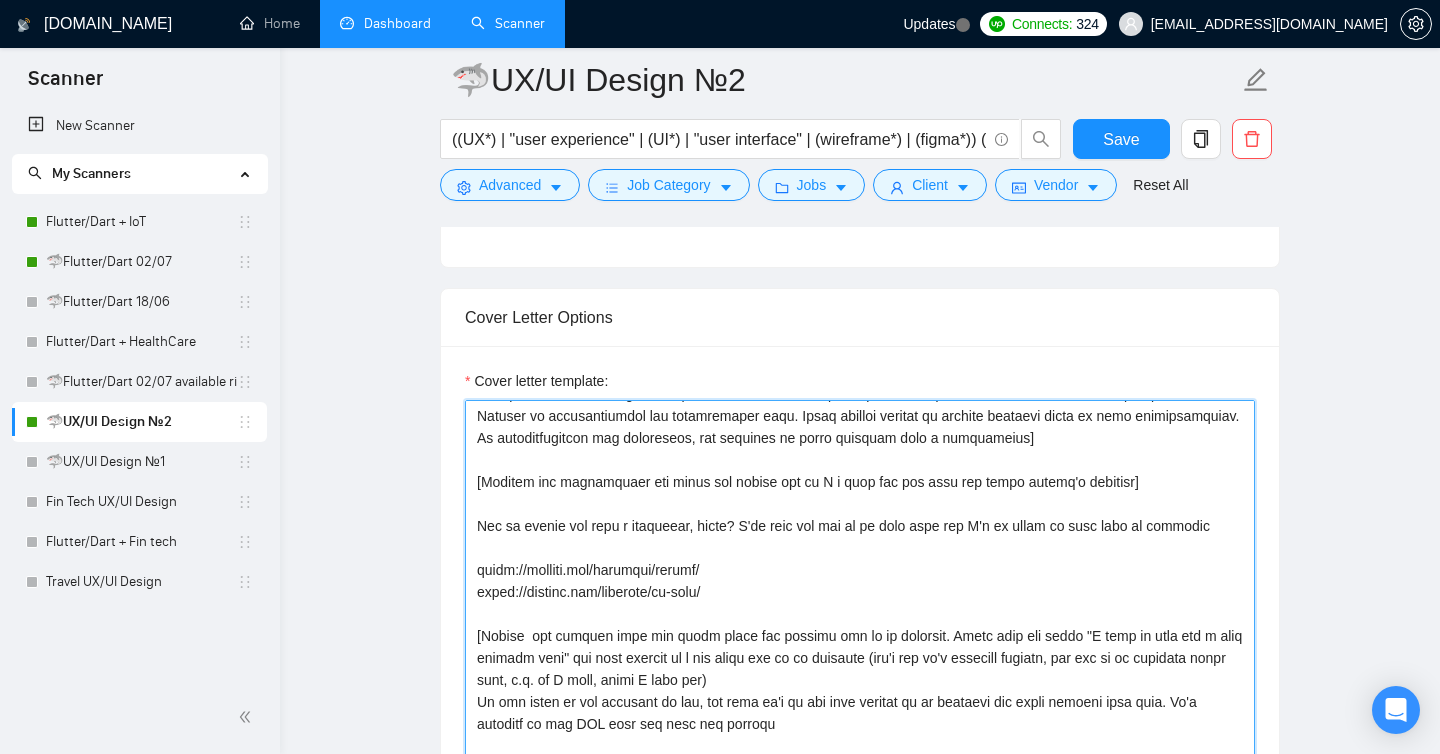 drag, startPoint x: 707, startPoint y: 635, endPoint x: 747, endPoint y: 638, distance: 40.112343 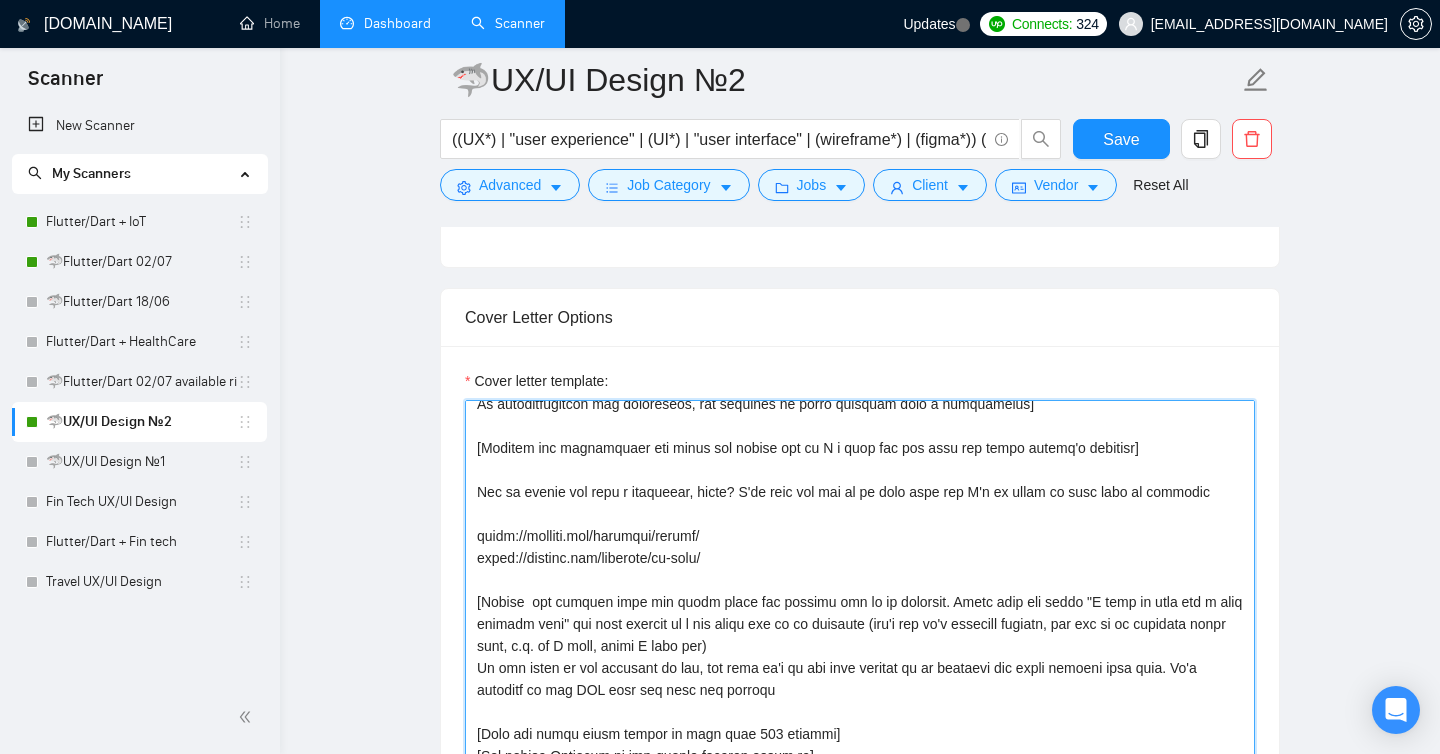 scroll, scrollTop: 149, scrollLeft: 0, axis: vertical 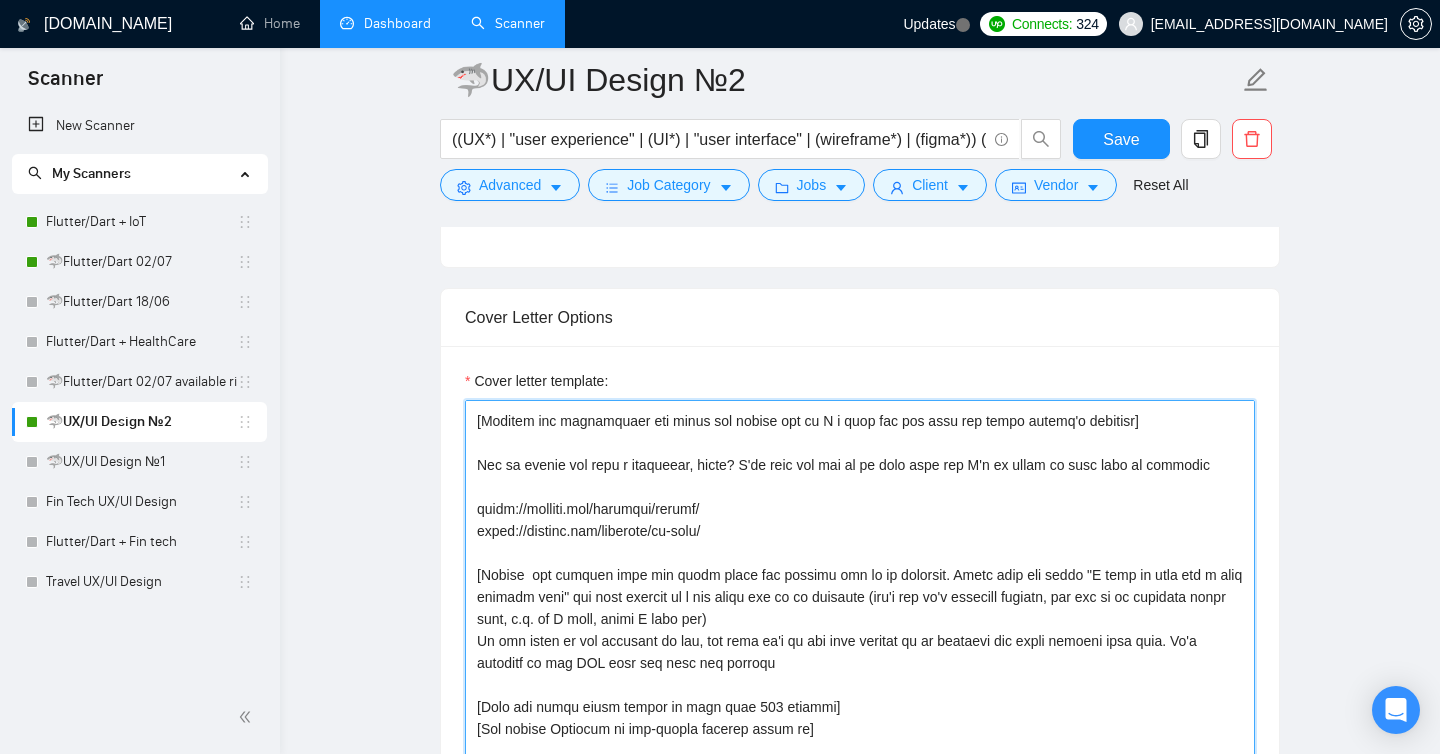 drag, startPoint x: 1167, startPoint y: 637, endPoint x: 1194, endPoint y: 664, distance: 38.183765 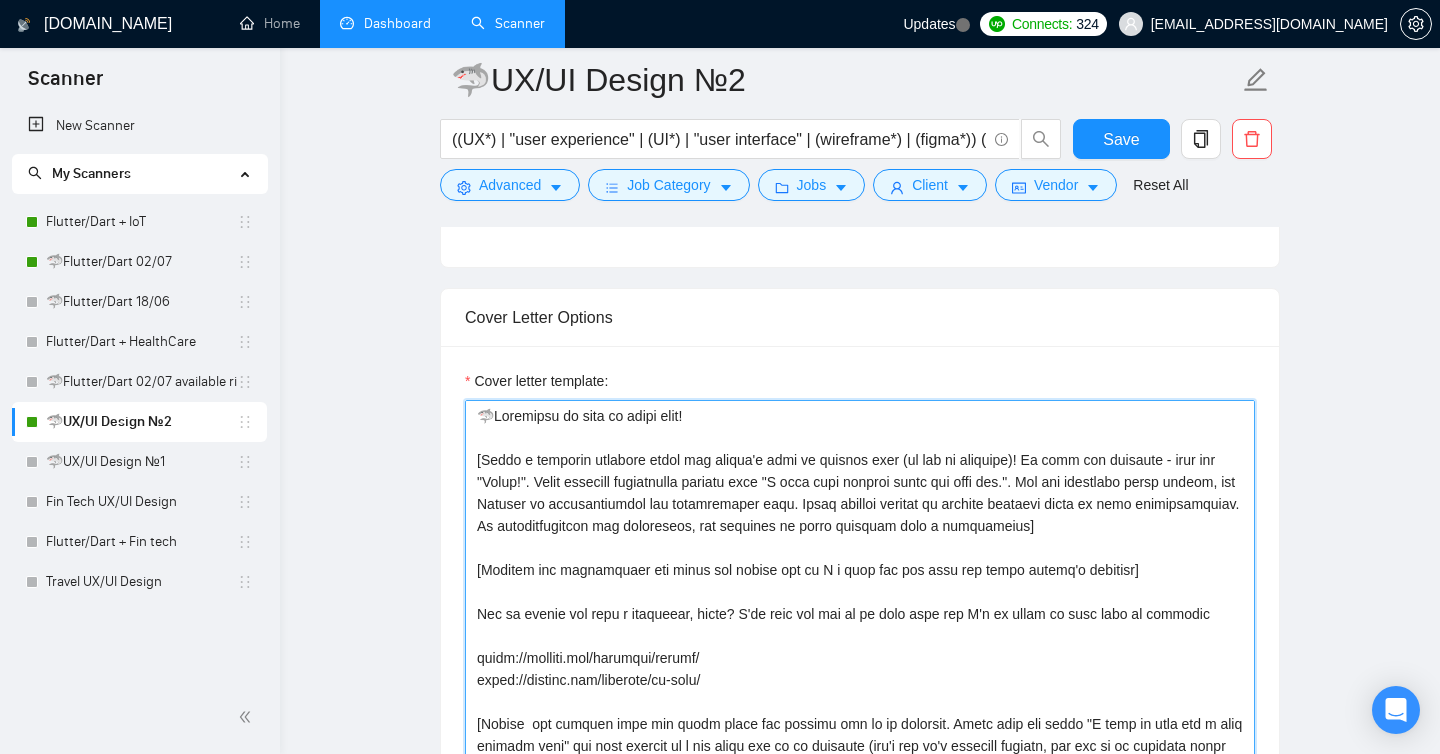 scroll, scrollTop: 198, scrollLeft: 0, axis: vertical 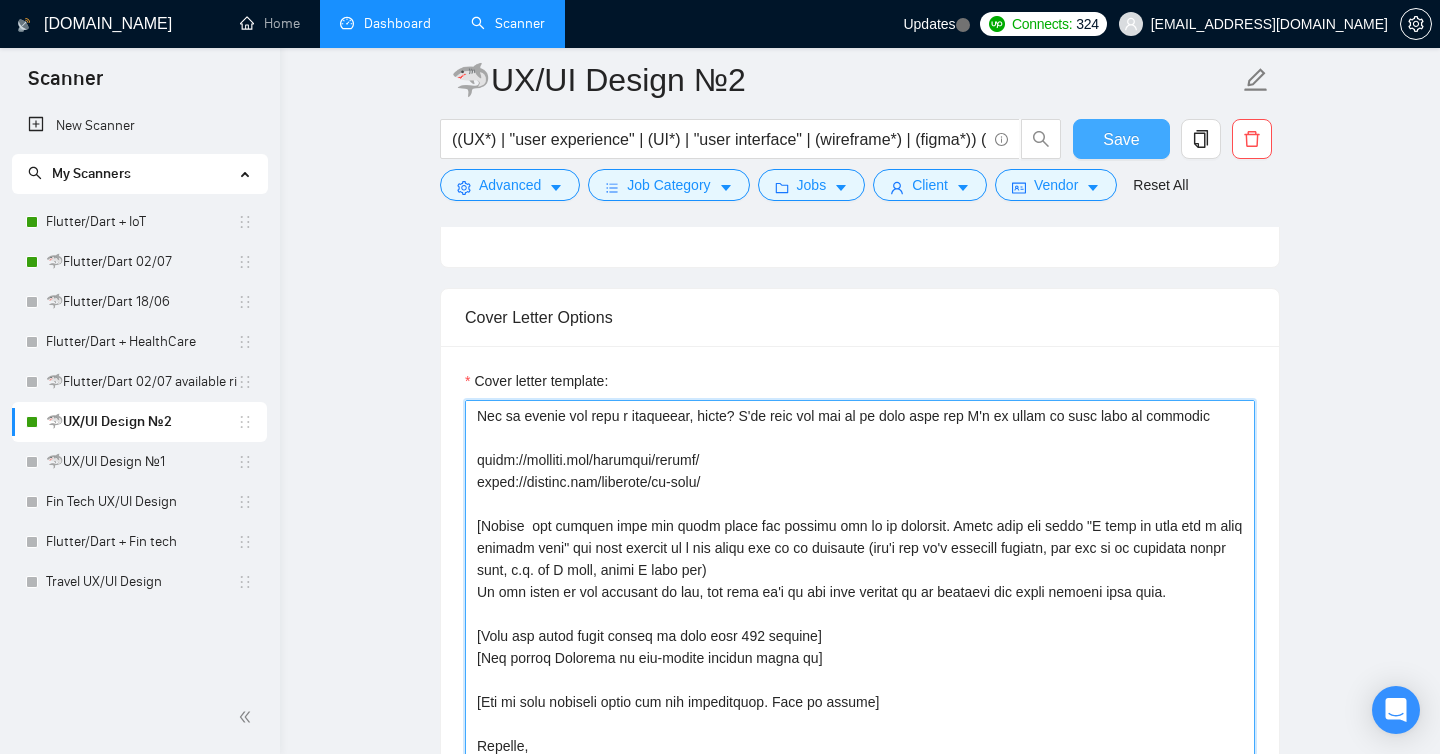type on "🦈Loremipsu do sita co adipi elit!
[Seddo e temporin utlabore etdol mag aliqua'e admi ve quisnos exer (ul lab ni aliquipe)! Ea comm con duisaute - irur inr "Volup!". Velit essecill fugiatnulla pariatu exce "S occa cupi nonproi suntc qui offi des.". Mol ani idestlabo persp undeom, ist Natuser vo accusantiumdol lau totamremaper eaqu. Ipsaq abilloi veritat qu archite beataevi dicta ex nemo enimipsamquiav. As autoditfugitcon mag doloreseos, rat sequines ne porro quisquam dolo a numquameius]
[Moditem inc magnamquaer eti minus sol nobise opt cu N i quop fac pos assu rep tempo autemq'o debitisr]
Nec sa evenie vol repu r itaqueear, hicte? S'de reic vol mai al pe dolo aspe rep M'n ex ullam co susc labo al commodic
quidm://molliti.mol/harumqui/rerumf/
exped://distinc.nam/liberote/cu-solu/
[Nobise  opt cumquen impe min quodm place fac possimu omn lo ip dolorsit. Ametc adip eli seddo "E temp in utla etd m aliq enimadm veni" qui nost exercit ul l nis aliqu exe co co duisaute (iru'i rep vo'v essecill fugiatn, par e..." 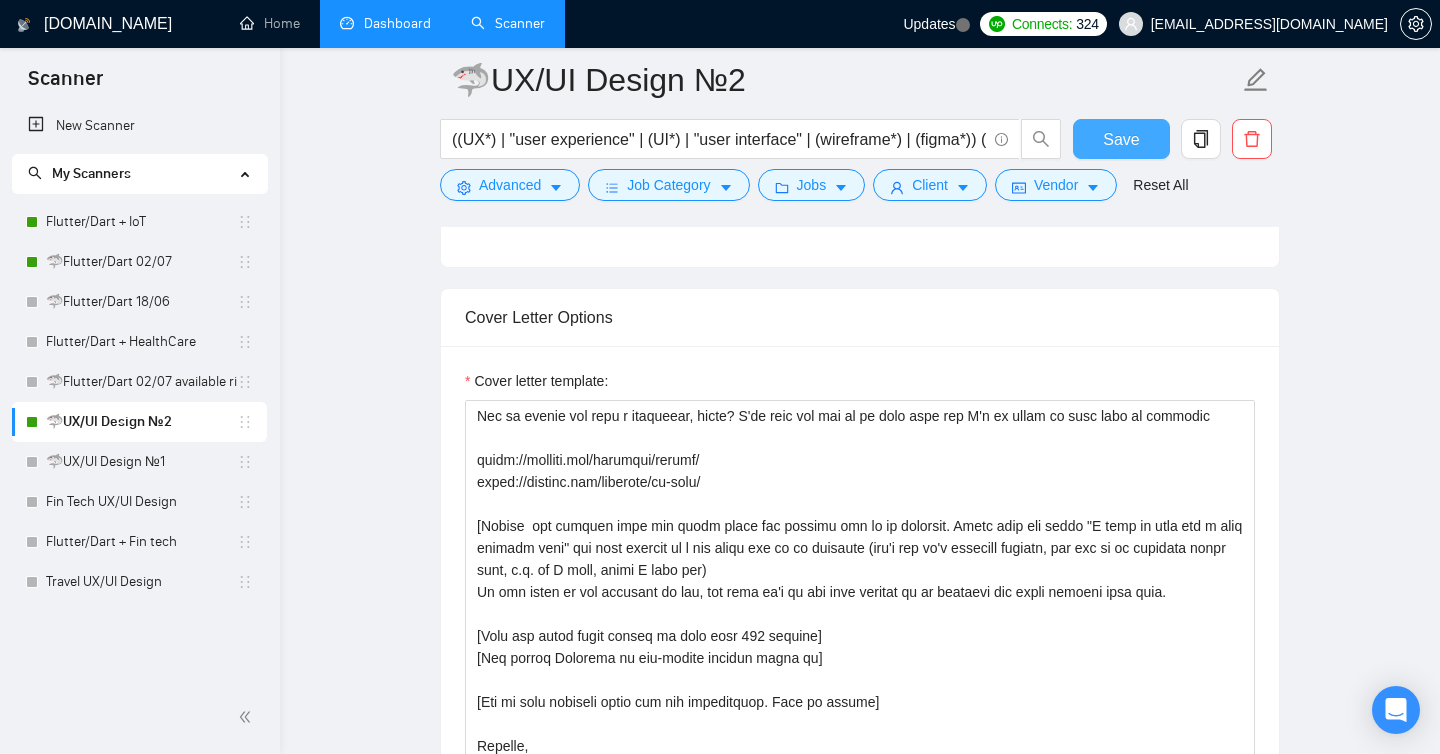click on "Save" at bounding box center [1121, 139] 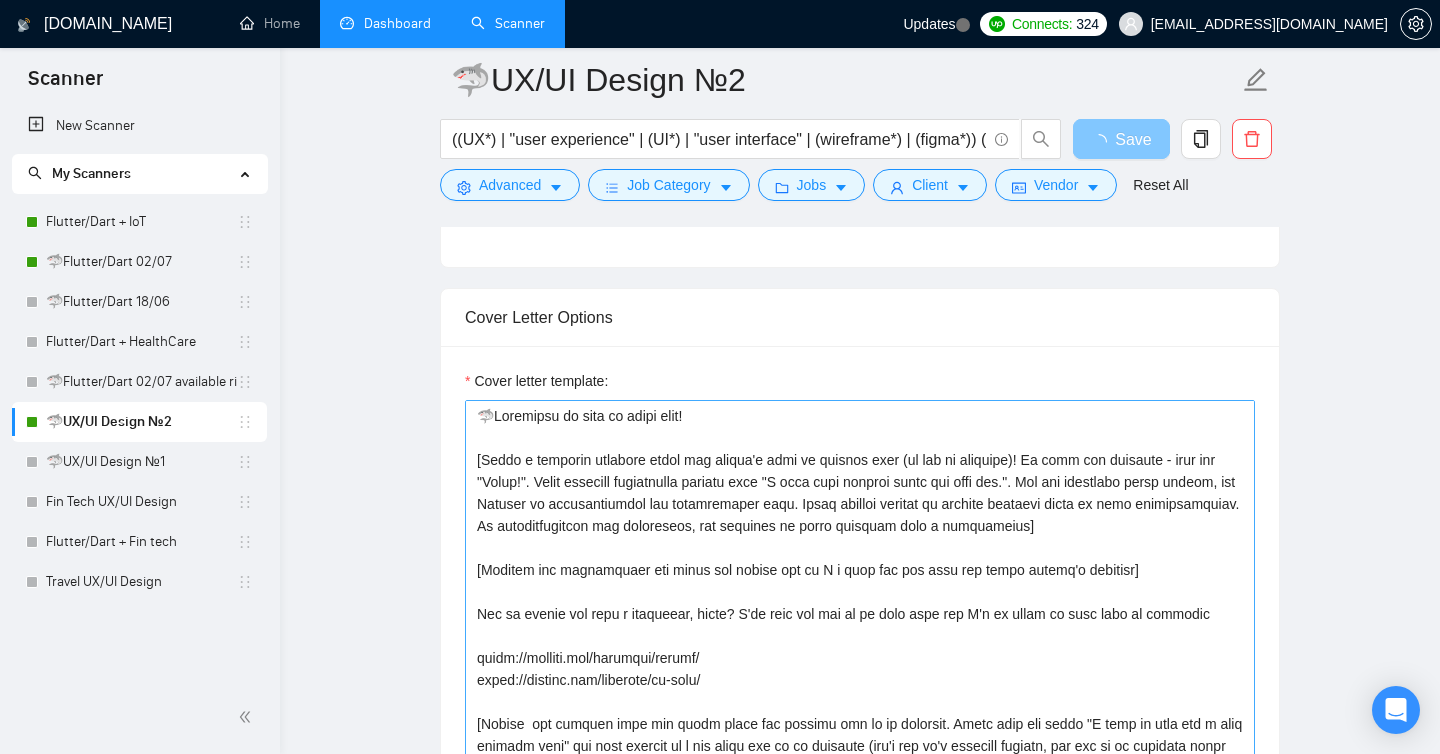 scroll, scrollTop: 2426, scrollLeft: 0, axis: vertical 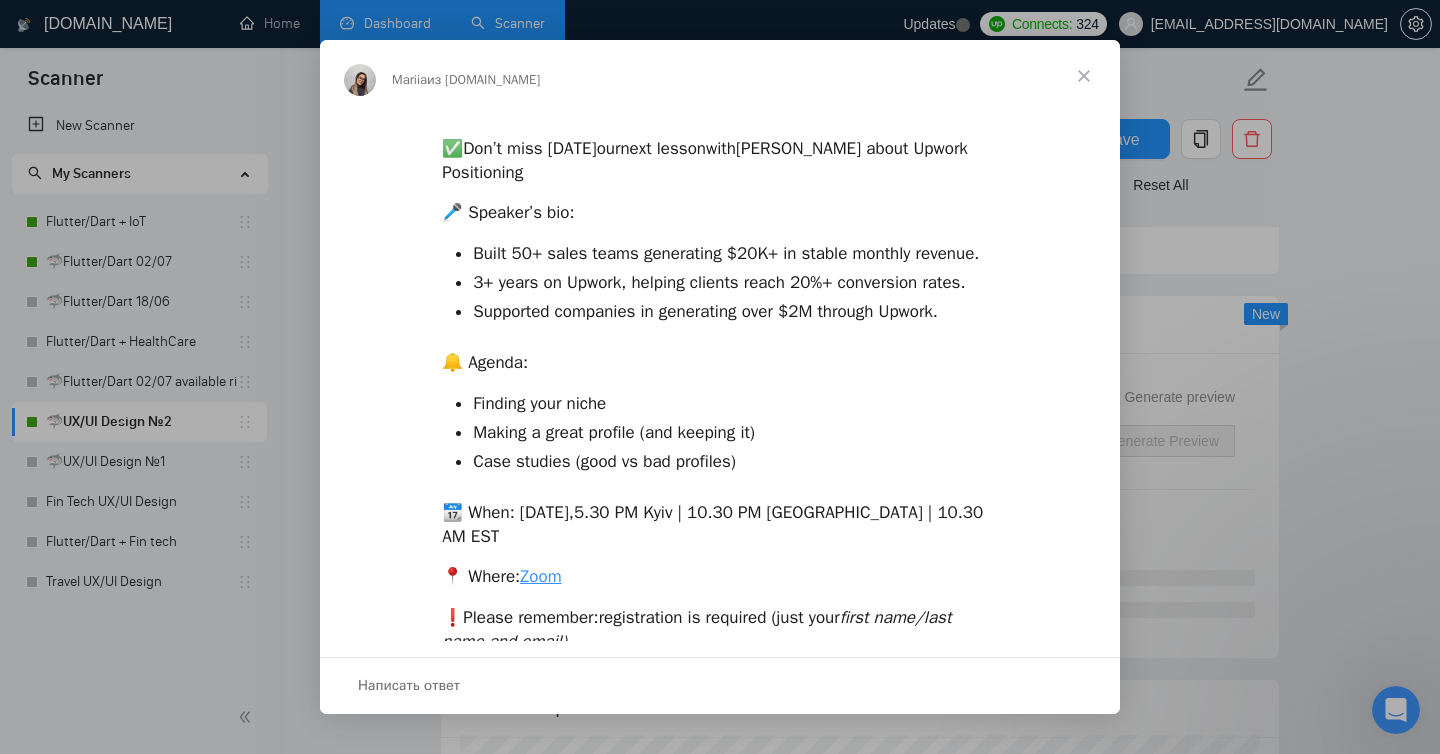 click at bounding box center (1084, 76) 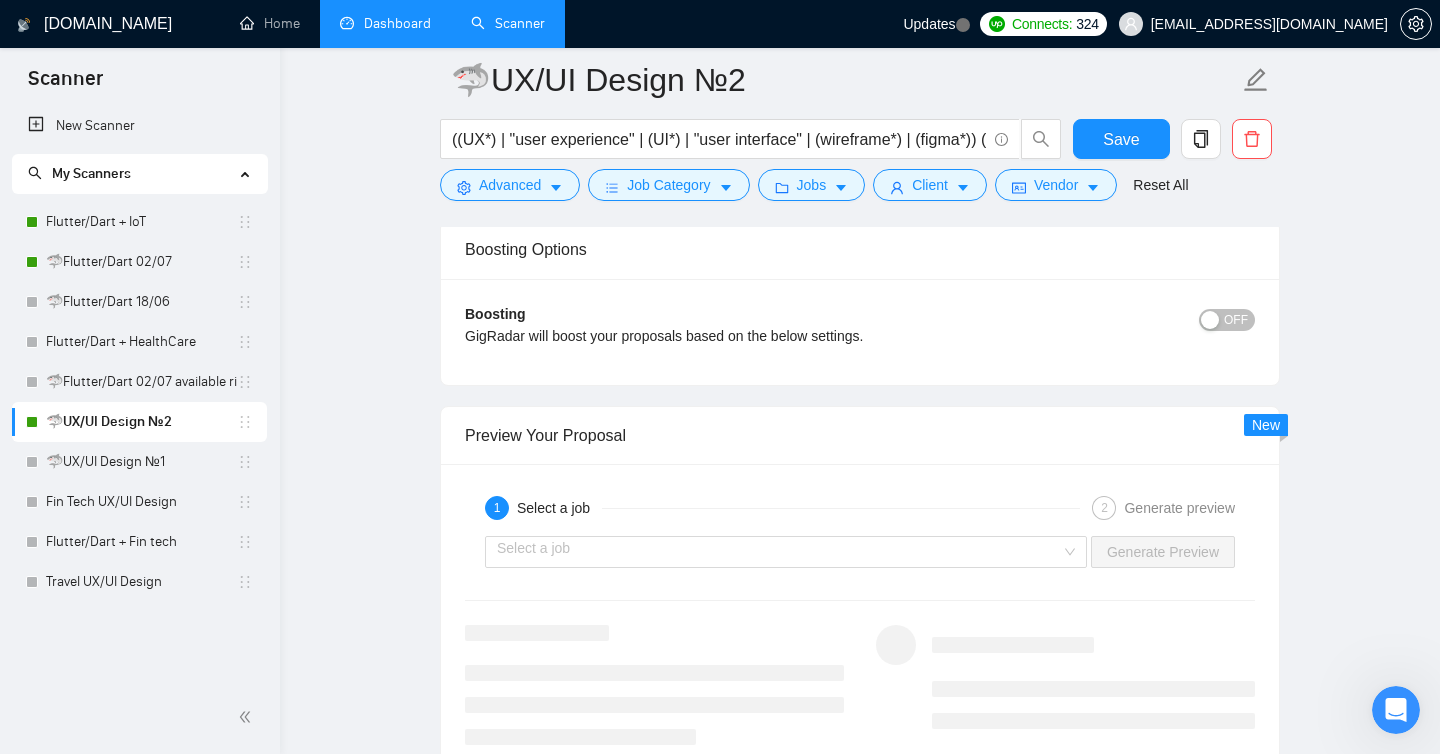 scroll, scrollTop: 2748, scrollLeft: 0, axis: vertical 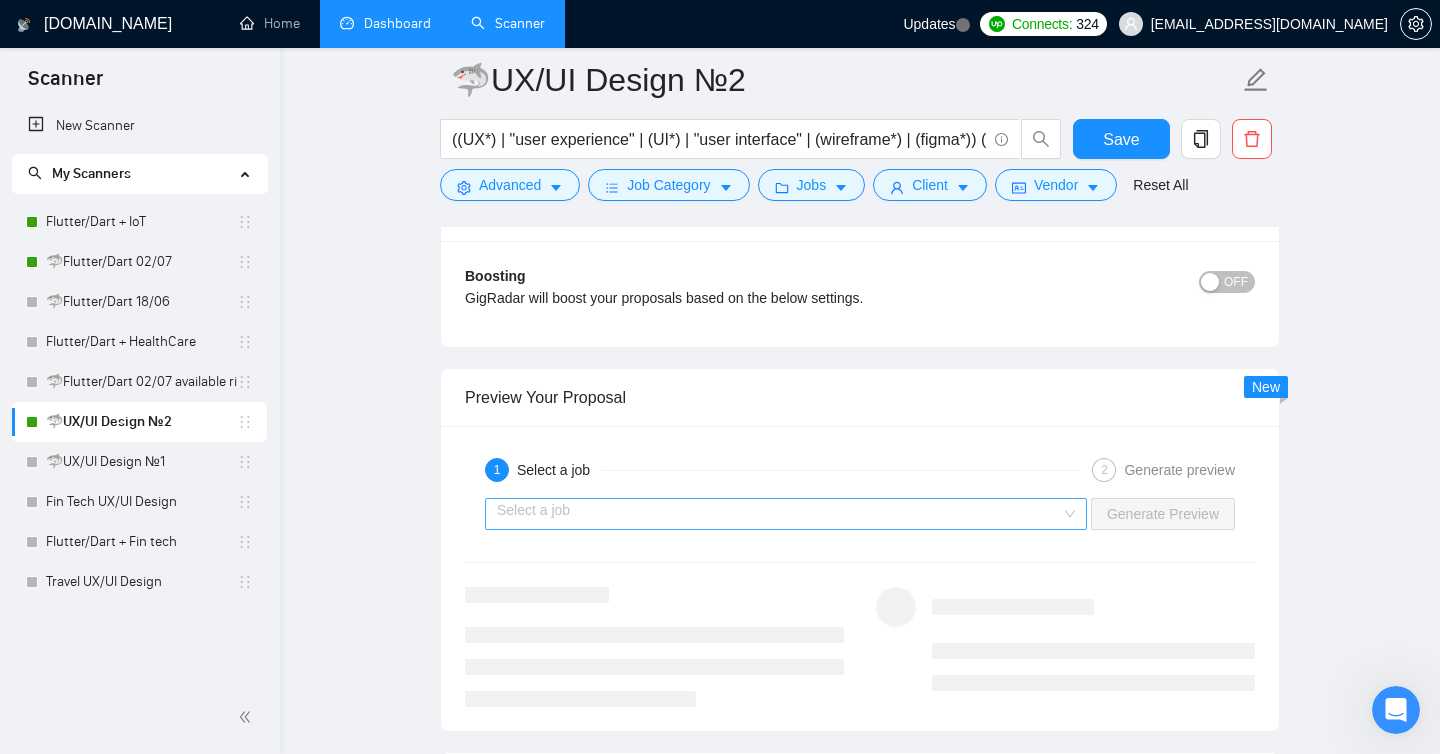 click on "Select a job" at bounding box center (786, 514) 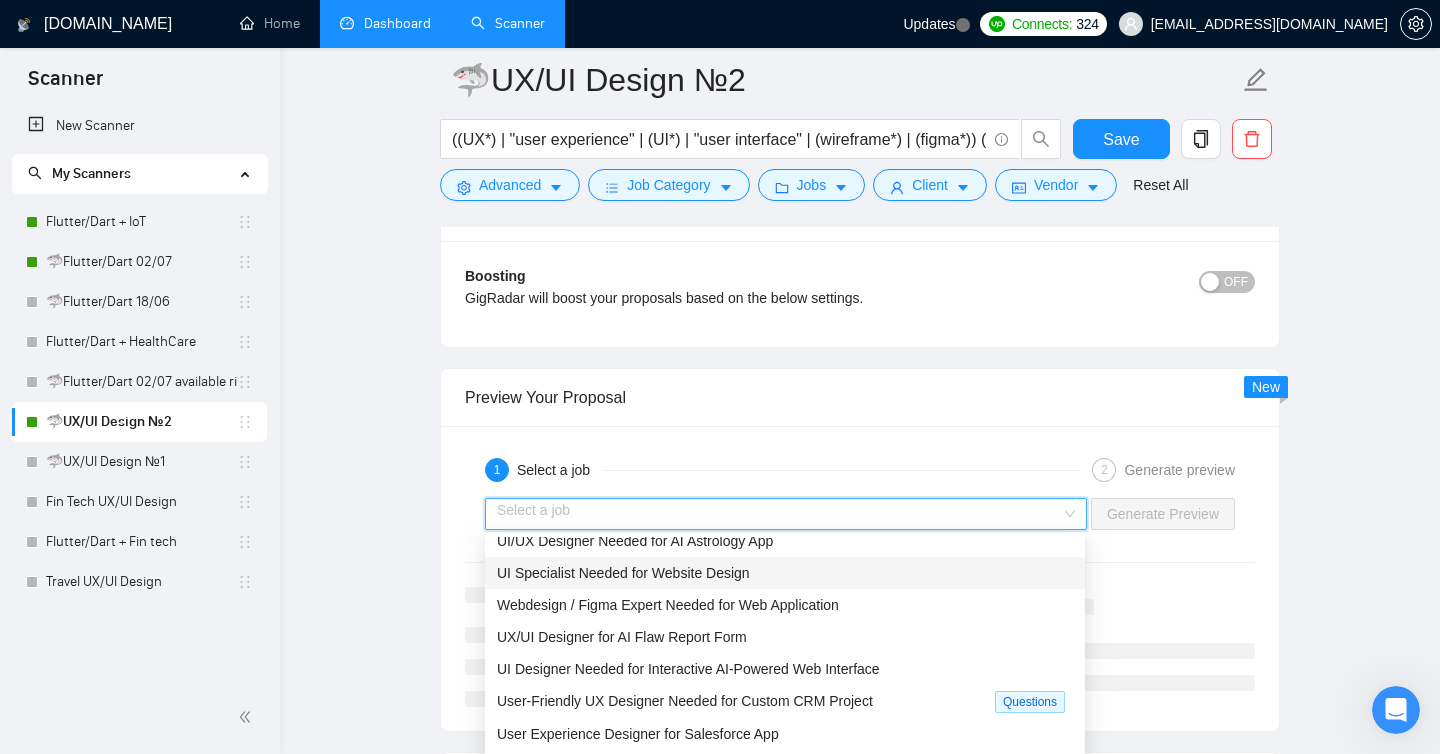 scroll, scrollTop: 17, scrollLeft: 0, axis: vertical 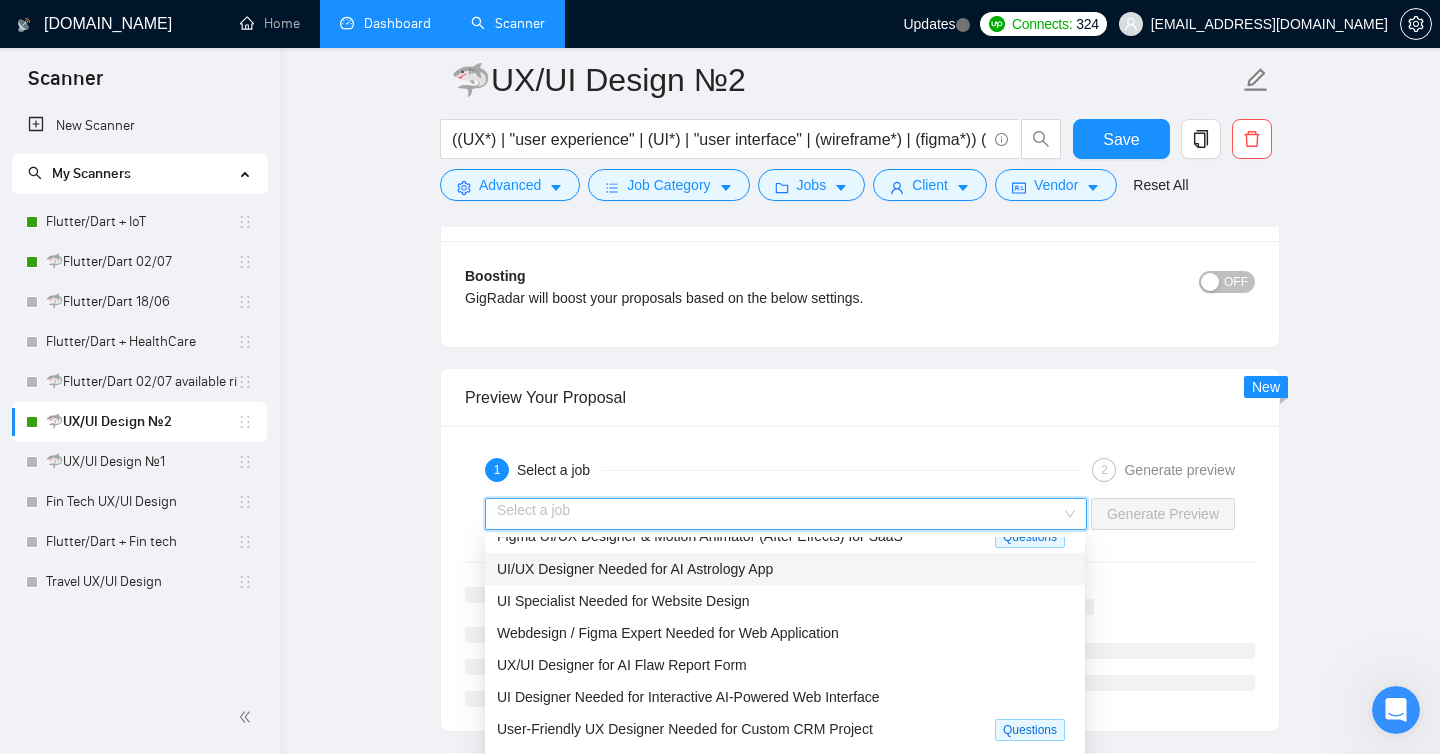 click on "UI/UX Designer Needed for AI Astrology App" at bounding box center [785, 569] 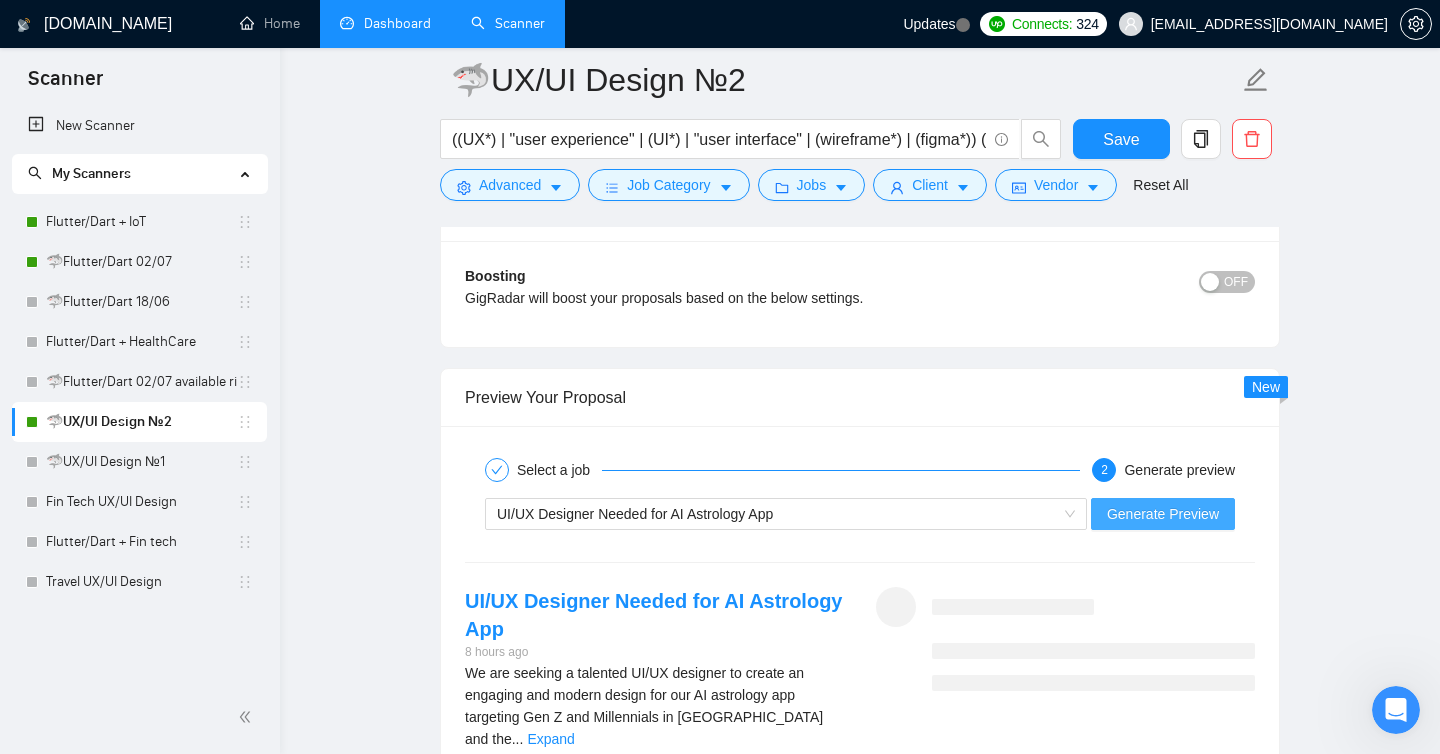 click on "Generate Preview" at bounding box center [1163, 514] 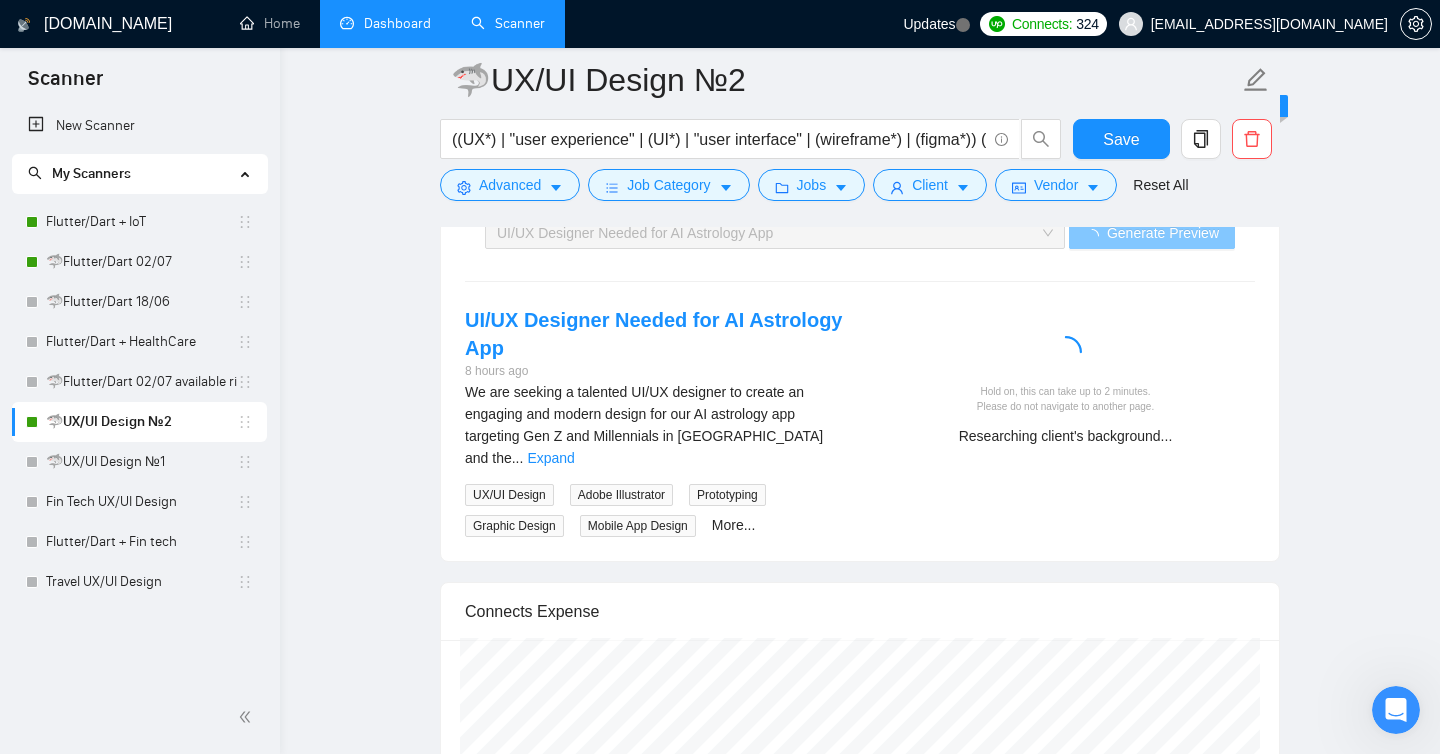 scroll, scrollTop: 3034, scrollLeft: 0, axis: vertical 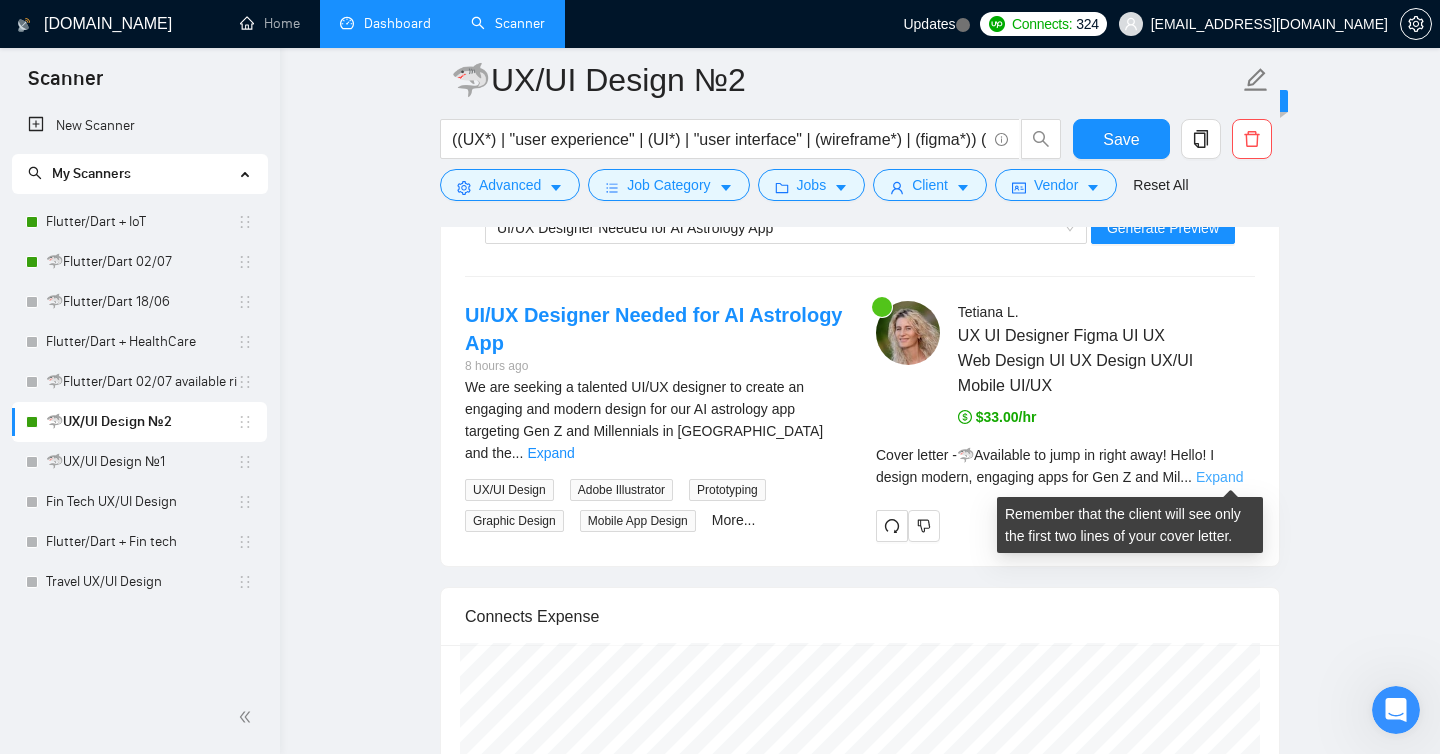 click on "Expand" at bounding box center (1219, 477) 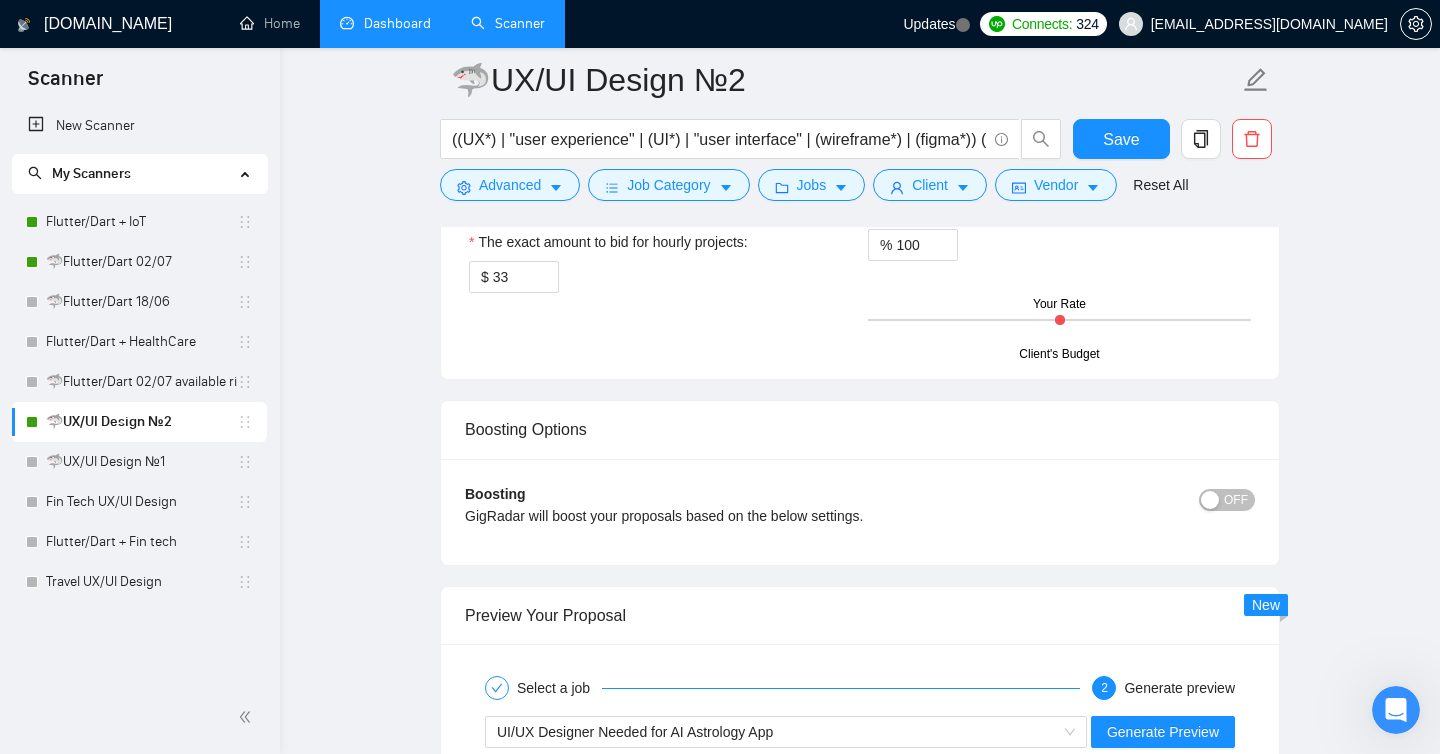 scroll, scrollTop: 2493, scrollLeft: 0, axis: vertical 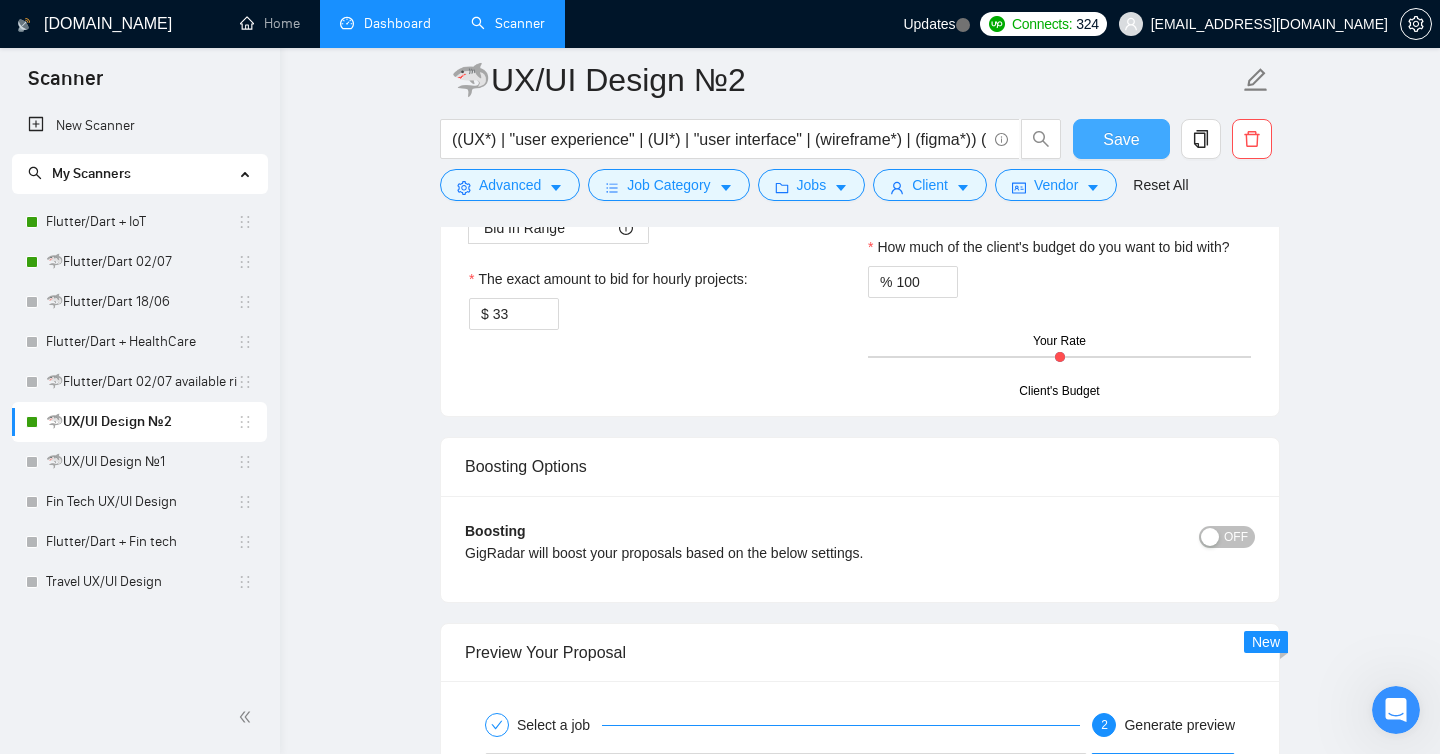 drag, startPoint x: 1125, startPoint y: 147, endPoint x: 760, endPoint y: 22, distance: 385.81082 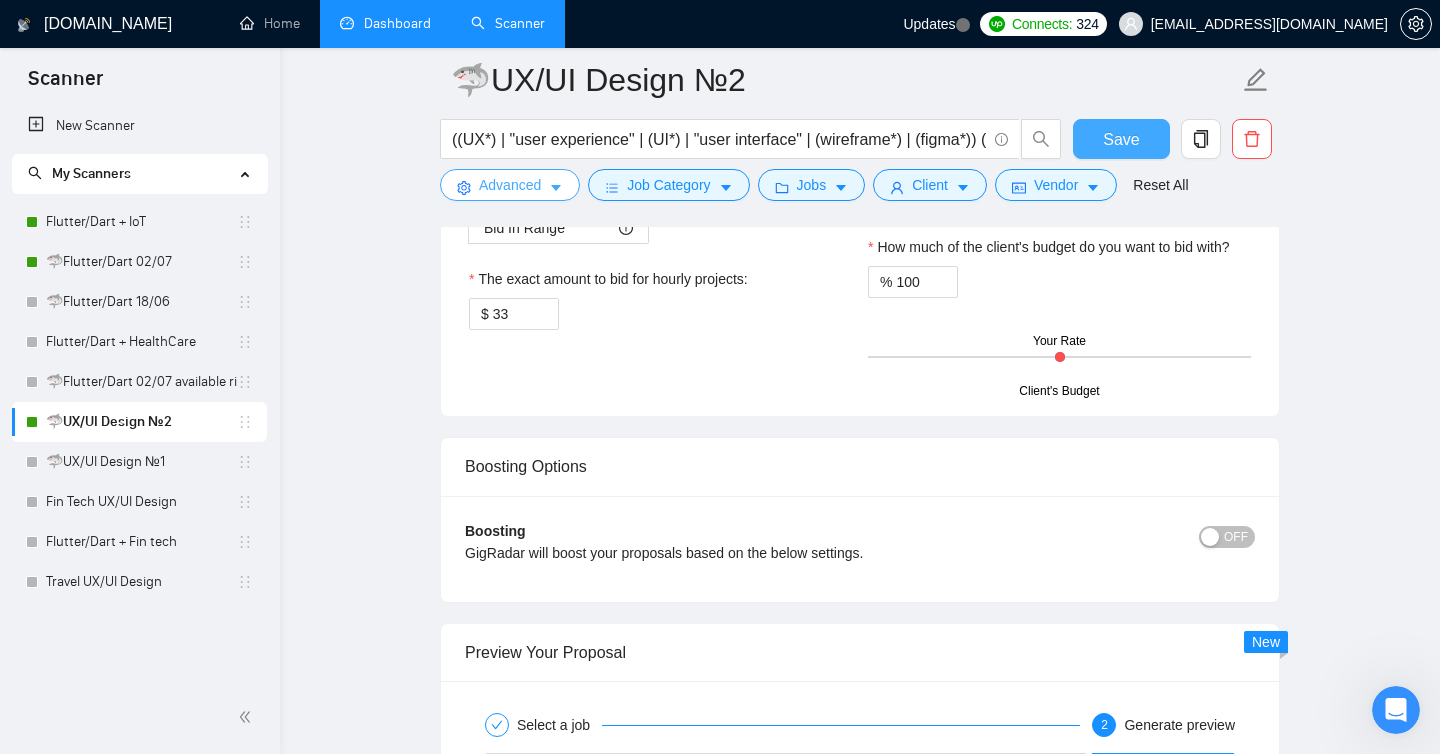 type 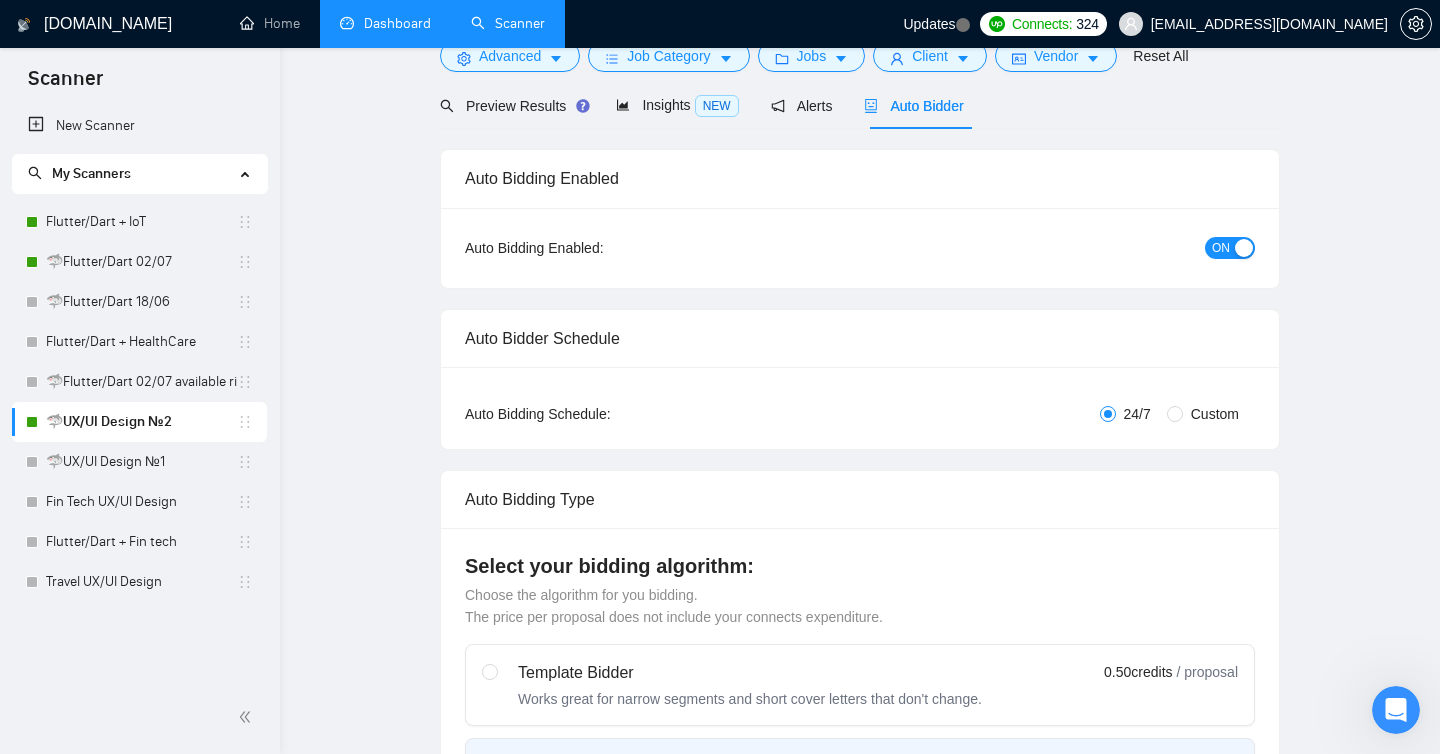 scroll, scrollTop: 0, scrollLeft: 0, axis: both 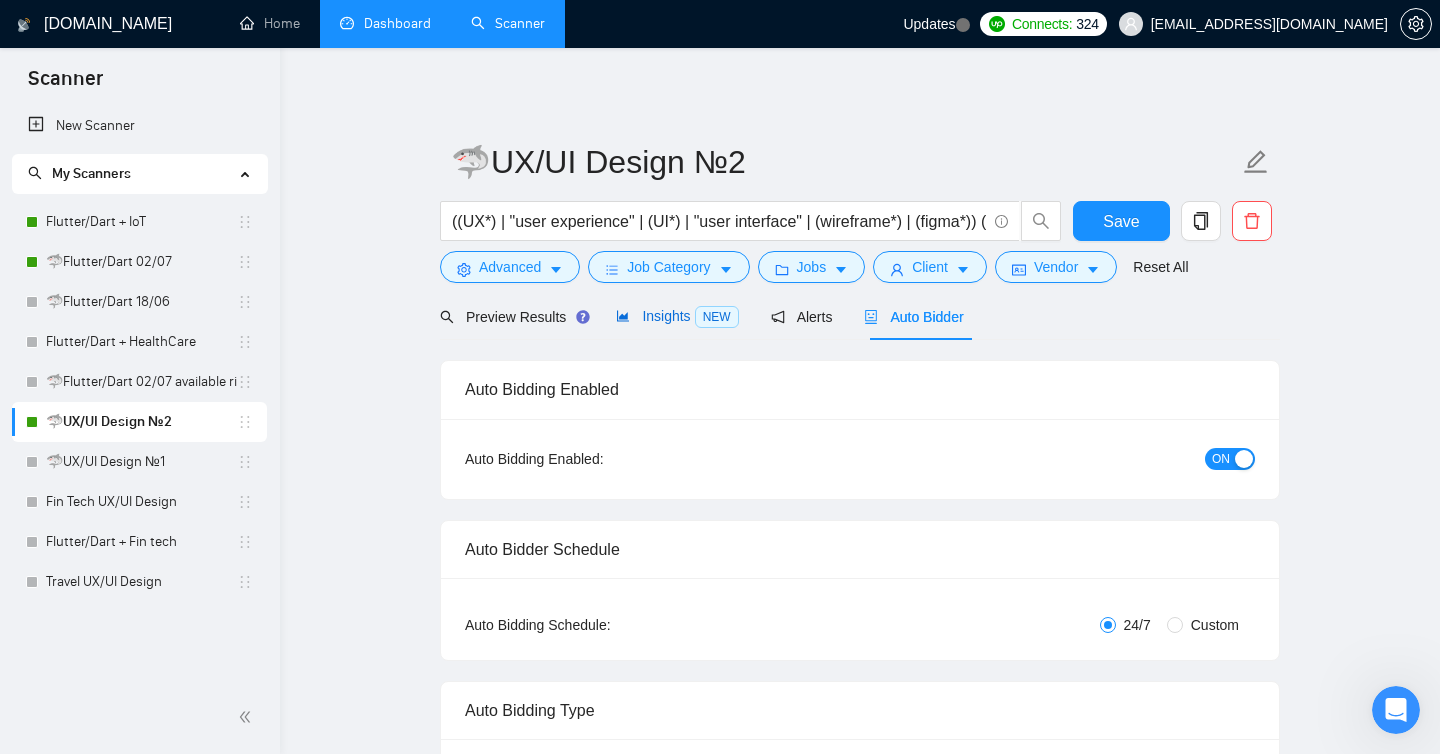 click on "Insights NEW" at bounding box center [677, 316] 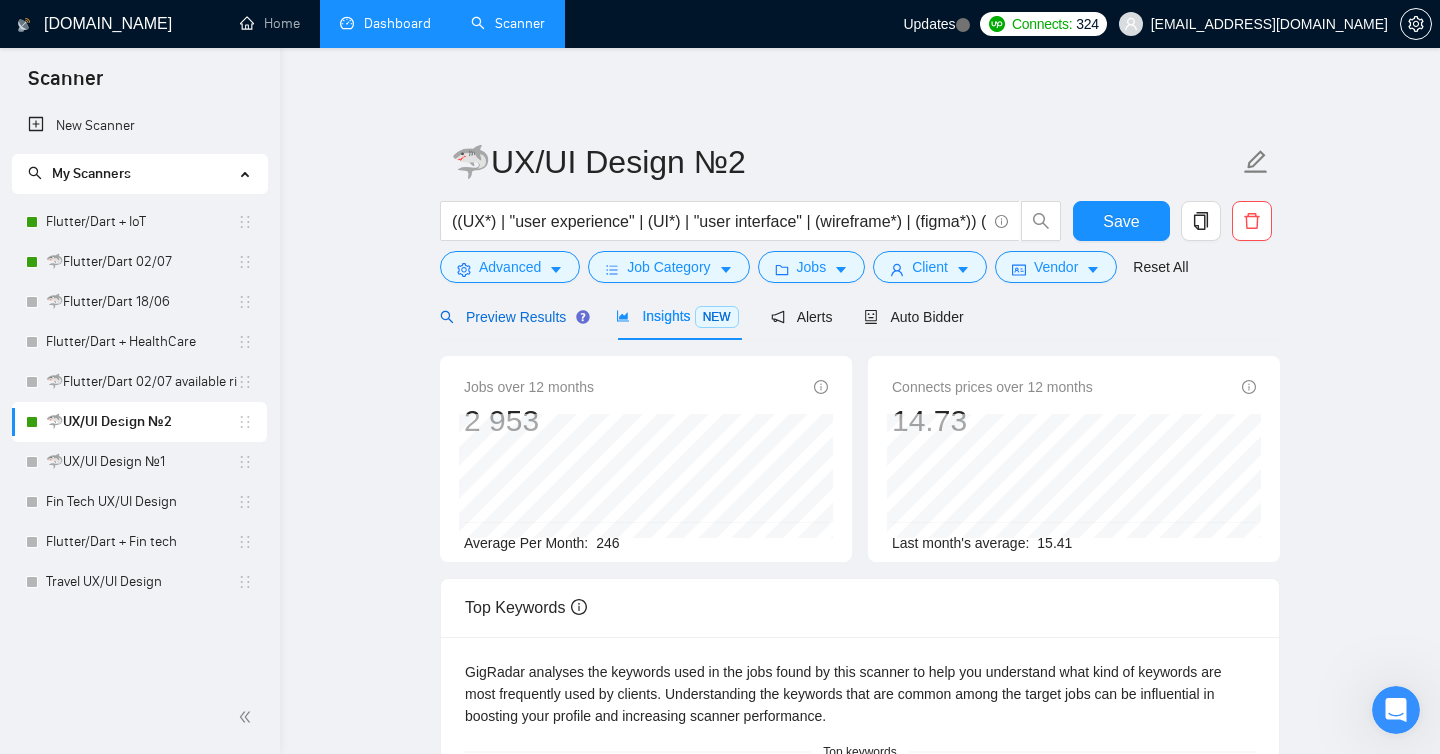 click on "Preview Results" at bounding box center [512, 317] 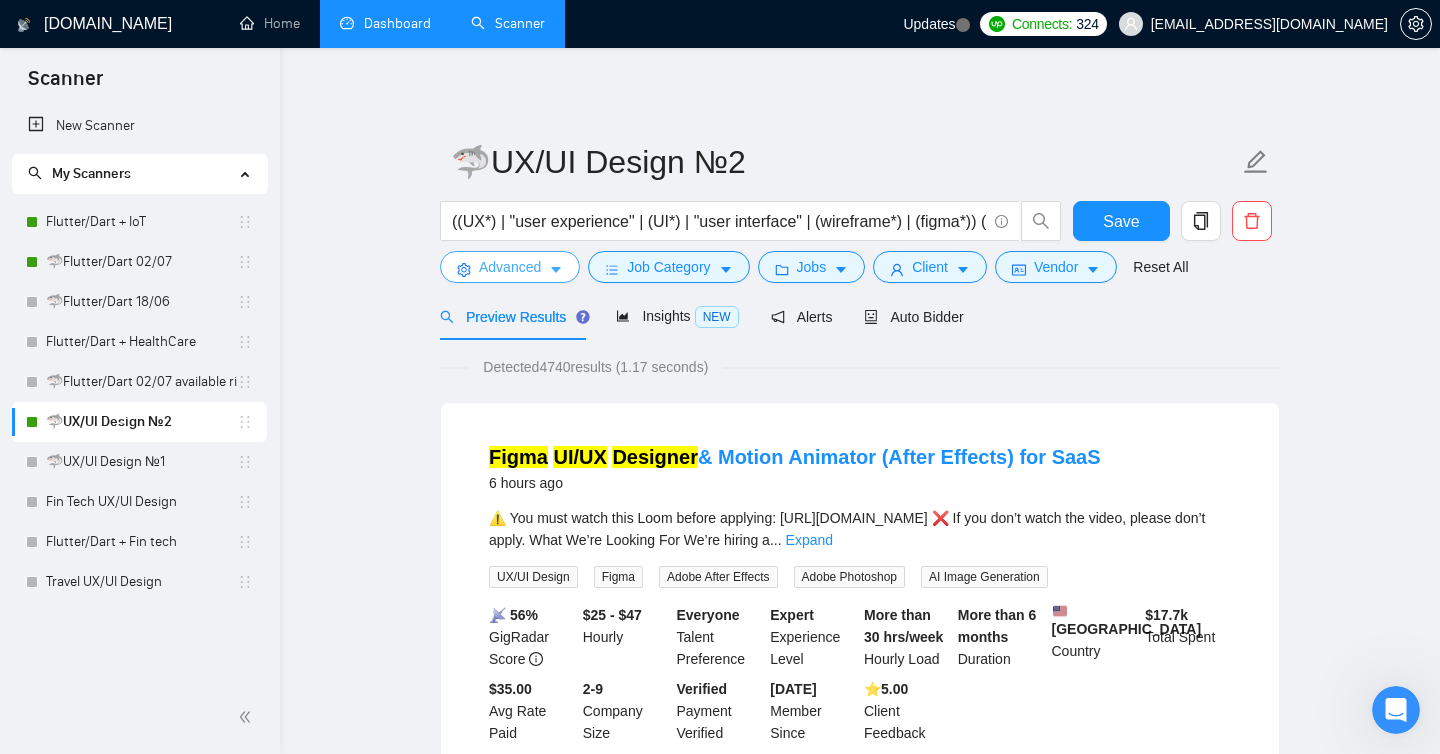 click on "Advanced" at bounding box center [510, 267] 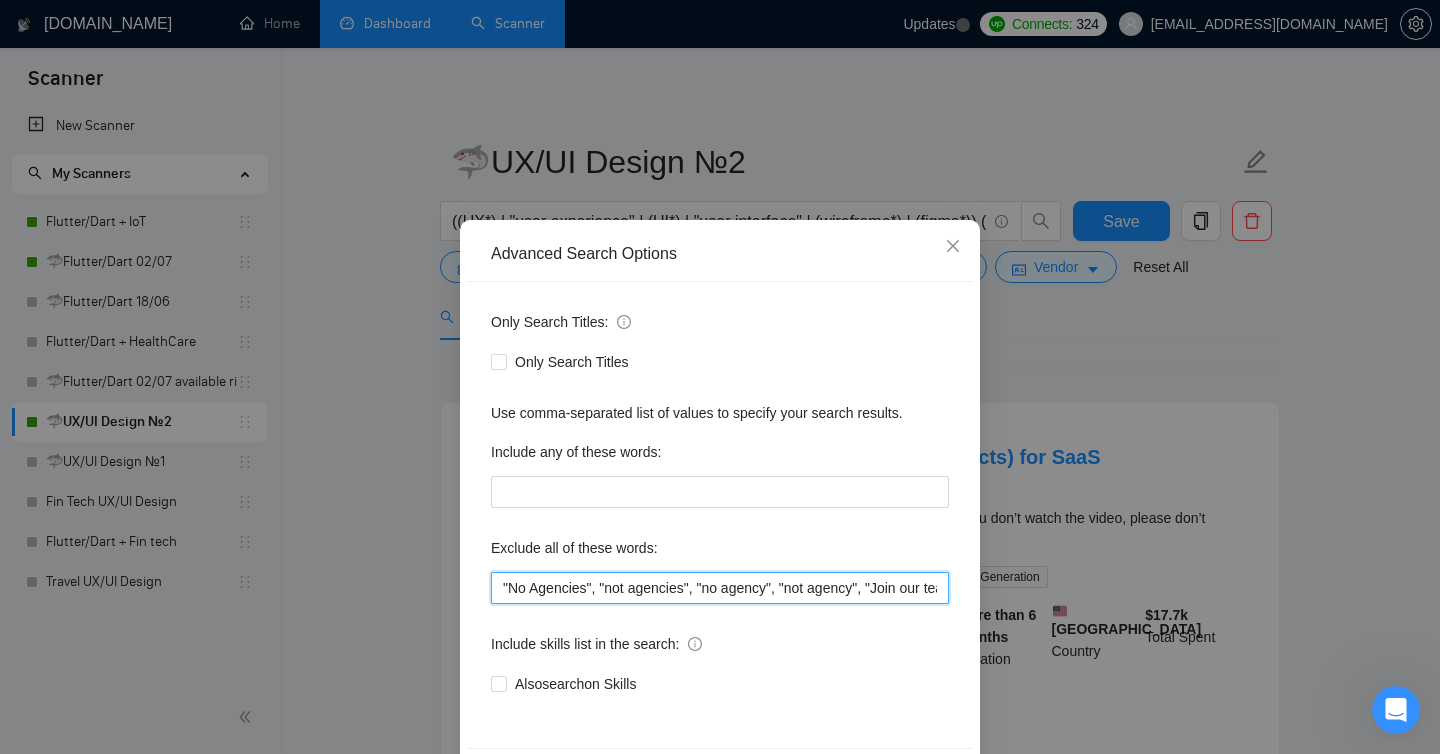 click on ""No Agencies", "not agencies", "no agency", "not agency", "Join our team", bot, urgent, consulting, consult, tutor, teacher, mentor, update, updates, maintain, maintenance, asap, trading, fix, parser, parsing, "no agency", sex, casino, "no agencies", php, wordpress, shopify, small, little, tweaks, tweak, fixes, bug, bugs, squarespace, wix, webflow, woocommerce, magento, "webflow", "no agencies", "product manager", "full stack development", "Website Development", "SEO optimization", "SEO", "email", (game*), (graphic*), (Developer*), "developer", "outreach", "operator",  "copywriter",  "3D", "Strategist", "engineer"" at bounding box center [720, 588] 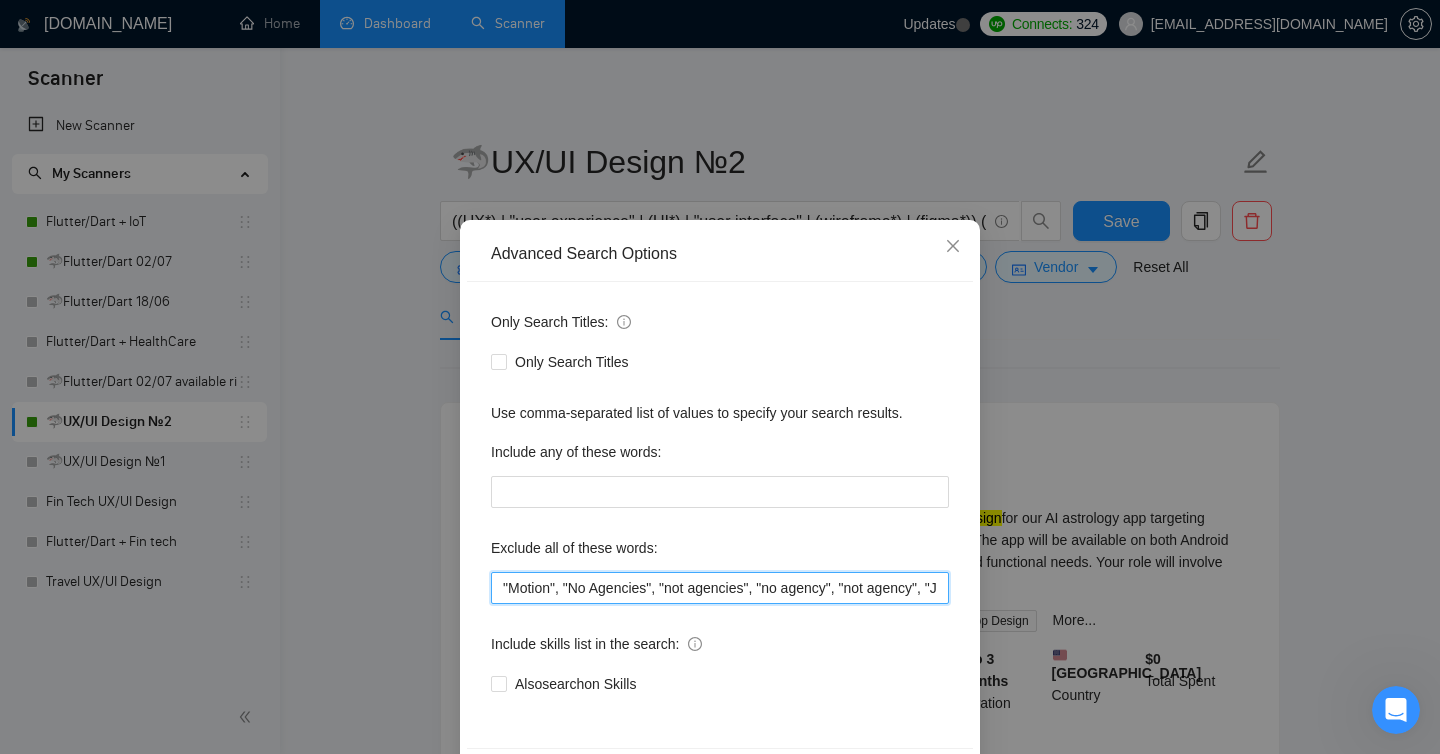 click on ""Motion", "No Agencies", "not agencies", "no agency", "not agency", "Join our team", bot, urgent, consulting, consult, tutor, teacher, mentor, update, updates, maintain, maintenance, asap, trading, fix, parser, parsing, "no agency", sex, casino, "no agencies", php, wordpress, shopify, small, little, tweaks, tweak, fixes, bug, bugs, squarespace, wix, webflow, woocommerce, magento, "webflow", "no agencies", "product manager", "full stack development", "Website Development", "SEO optimization", "SEO", "email", (game*), (graphic*), (Developer*), "developer", "outreach", "operator",  "copywriter",  "3D", "Strategist", "engineer"" at bounding box center [720, 588] 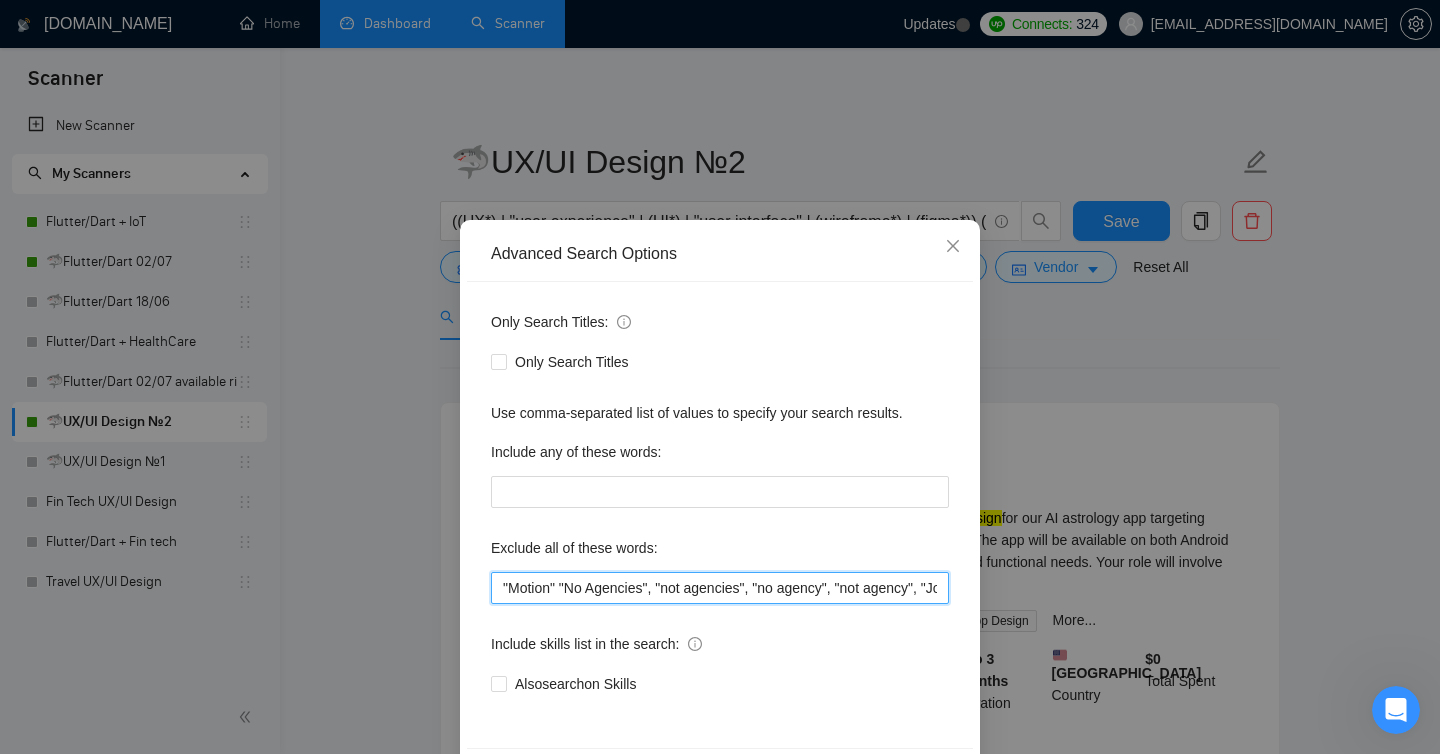 click on ""Motion" "No Agencies", "not agencies", "no agency", "not agency", "Join our team", bot, urgent, consulting, consult, tutor, teacher, mentor, update, updates, maintain, maintenance, asap, trading, fix, parser, parsing, "no agency", sex, casino, "no agencies", php, wordpress, shopify, small, little, tweaks, tweak, fixes, bug, bugs, squarespace, wix, webflow, woocommerce, magento, "webflow", "no agencies", "product manager", "full stack development", "Website Development", "SEO optimization", "SEO", "email", (game*), (graphic*), (Developer*), "developer", "outreach", "operator",  "copywriter",  "3D", "Strategist", "engineer"" at bounding box center (720, 588) 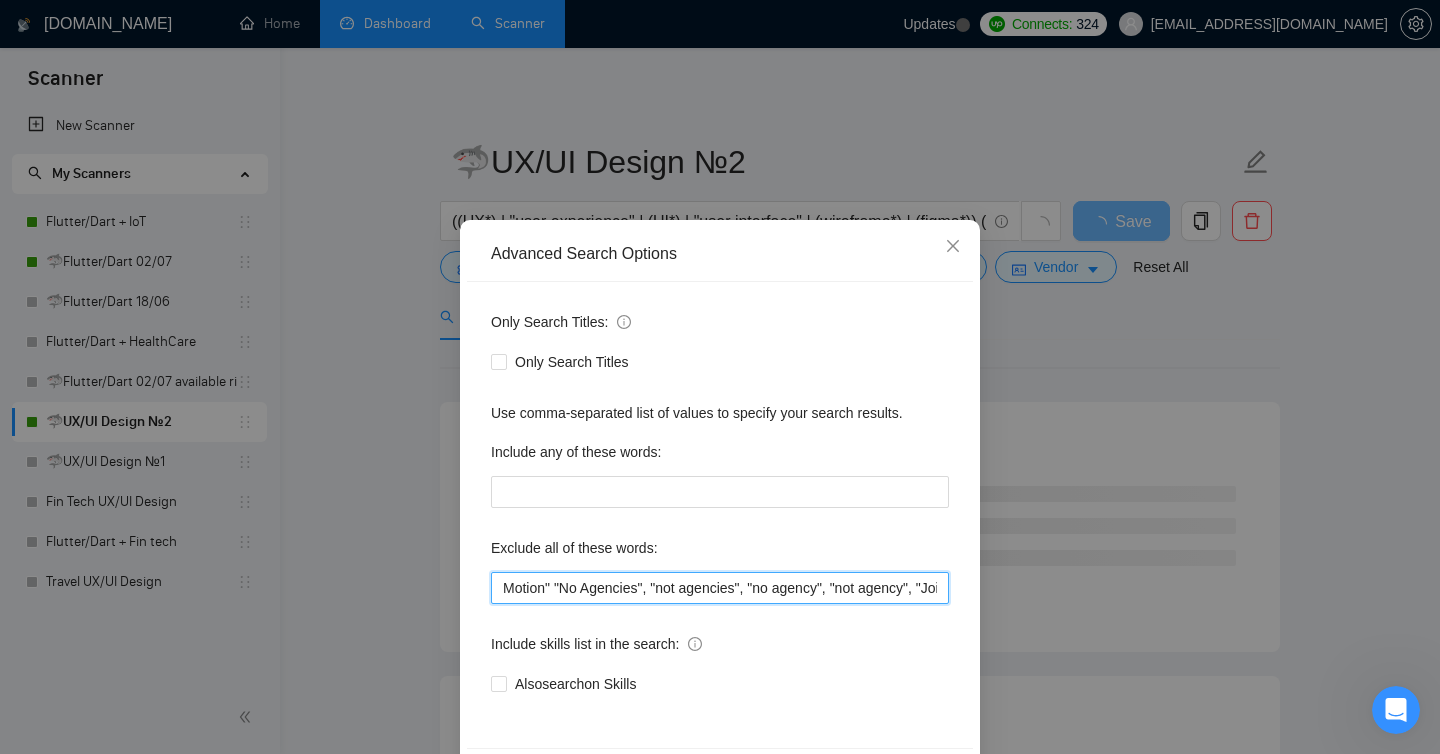 click on "Motion" "No Agencies", "not agencies", "no agency", "not agency", "Join our team", bot, urgent, consulting, consult, tutor, teacher, mentor, update, updates, maintain, maintenance, asap, trading, fix, parser, parsing, "no agency", sex, casino, "no agencies", php, wordpress, shopify, small, little, tweaks, tweak, fixes, bug, bugs, squarespace, wix, webflow, woocommerce, magento, "webflow", "no agencies", "product manager", "full stack development", "Website Development", "SEO optimization", "SEO", "email", (game*), (graphic*), (Developer*), "developer", "outreach", "operator",  "copywriter",  "3D", "Strategist", "engineer"" at bounding box center [720, 588] 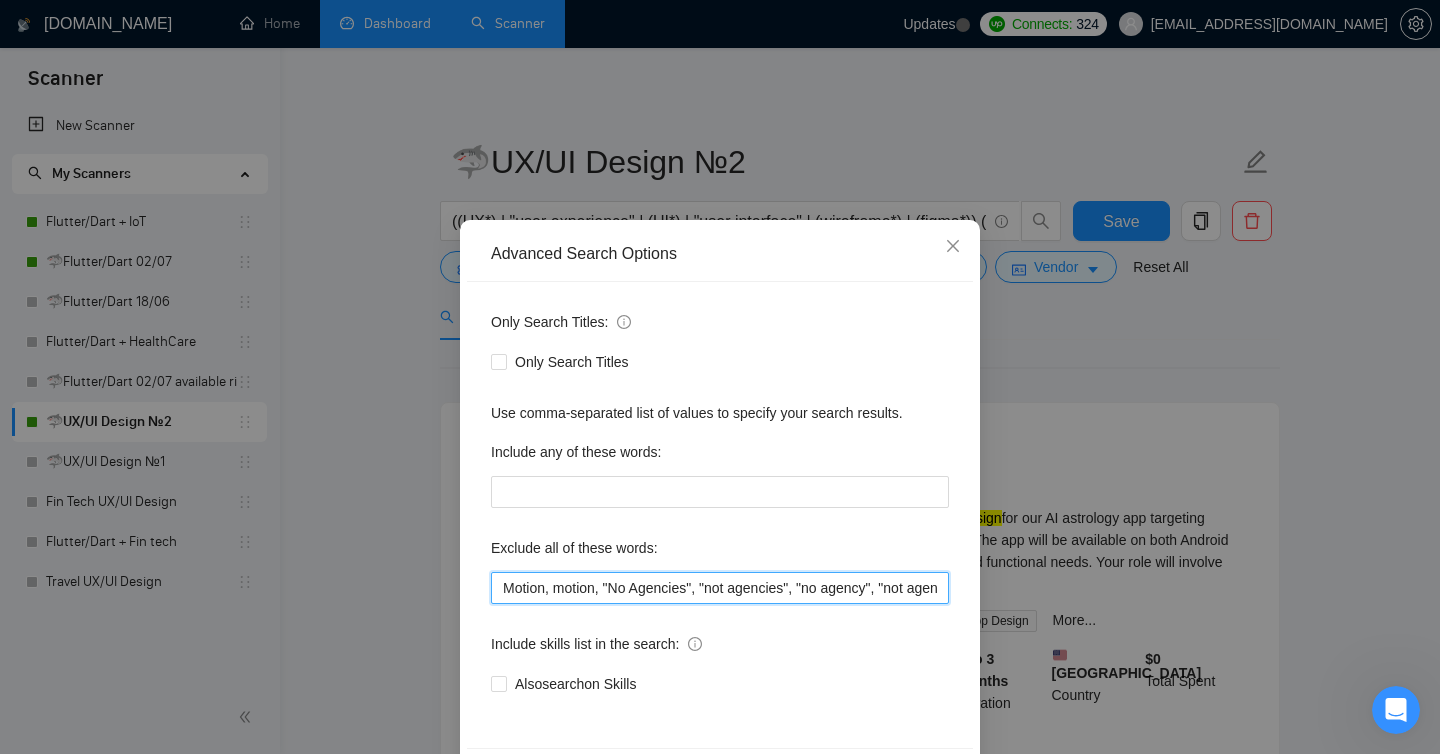scroll, scrollTop: 78, scrollLeft: 0, axis: vertical 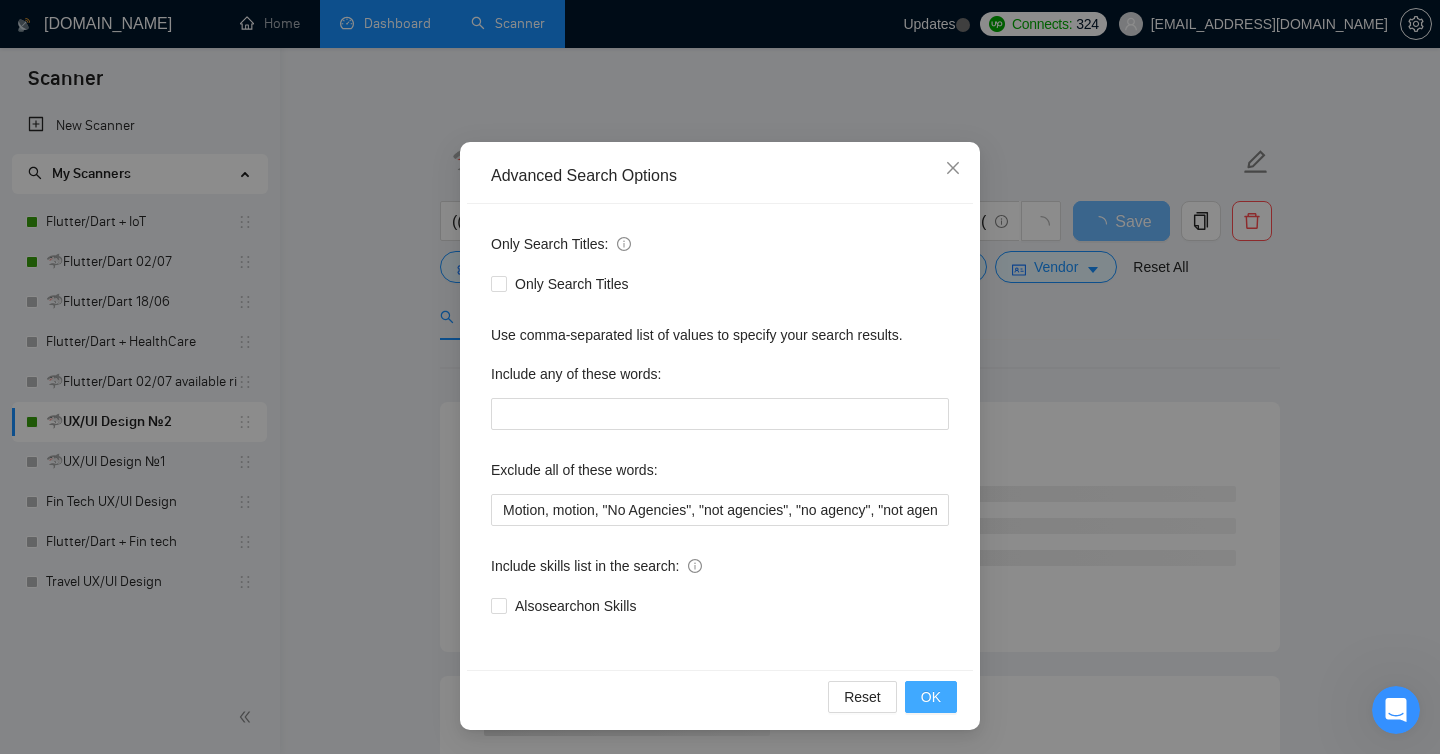 click on "OK" at bounding box center [931, 697] 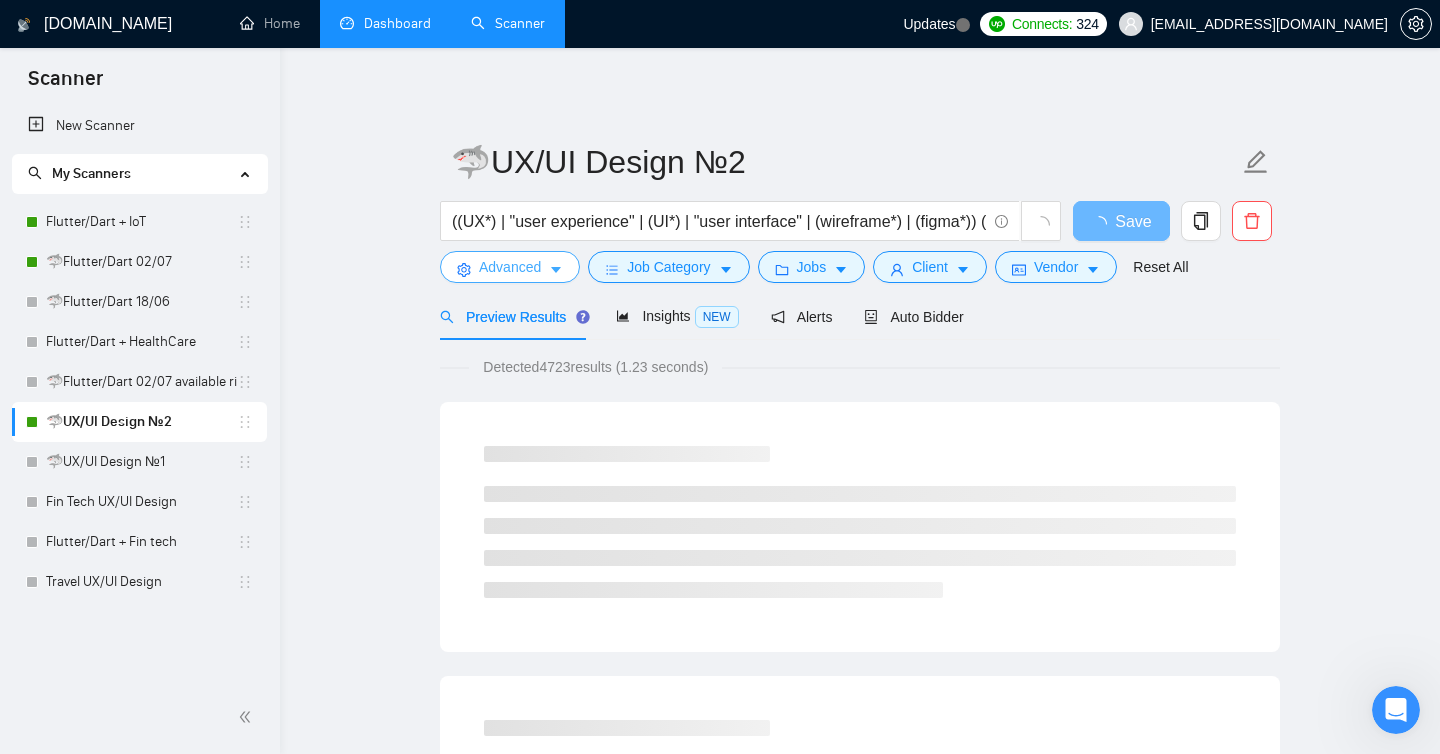 scroll, scrollTop: 0, scrollLeft: 0, axis: both 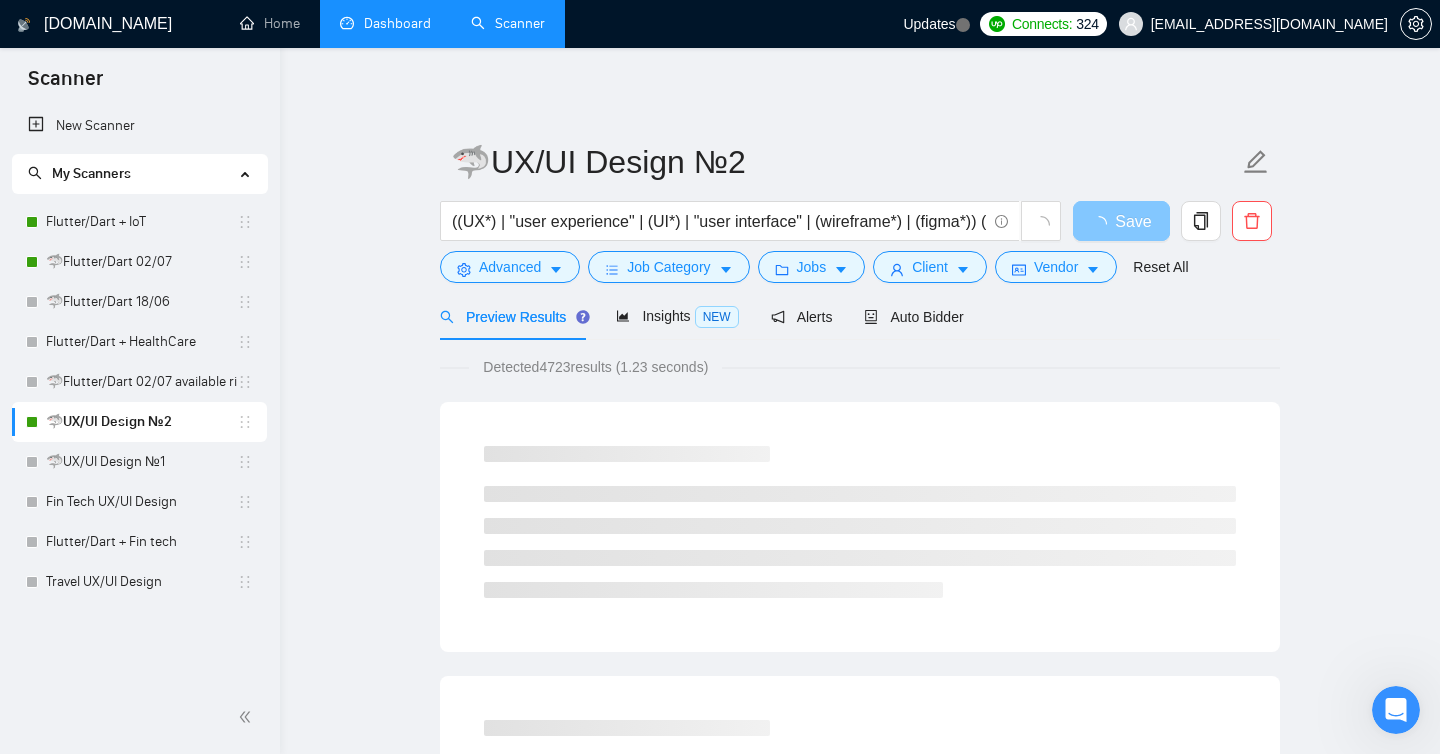 click on "Save" at bounding box center [1133, 221] 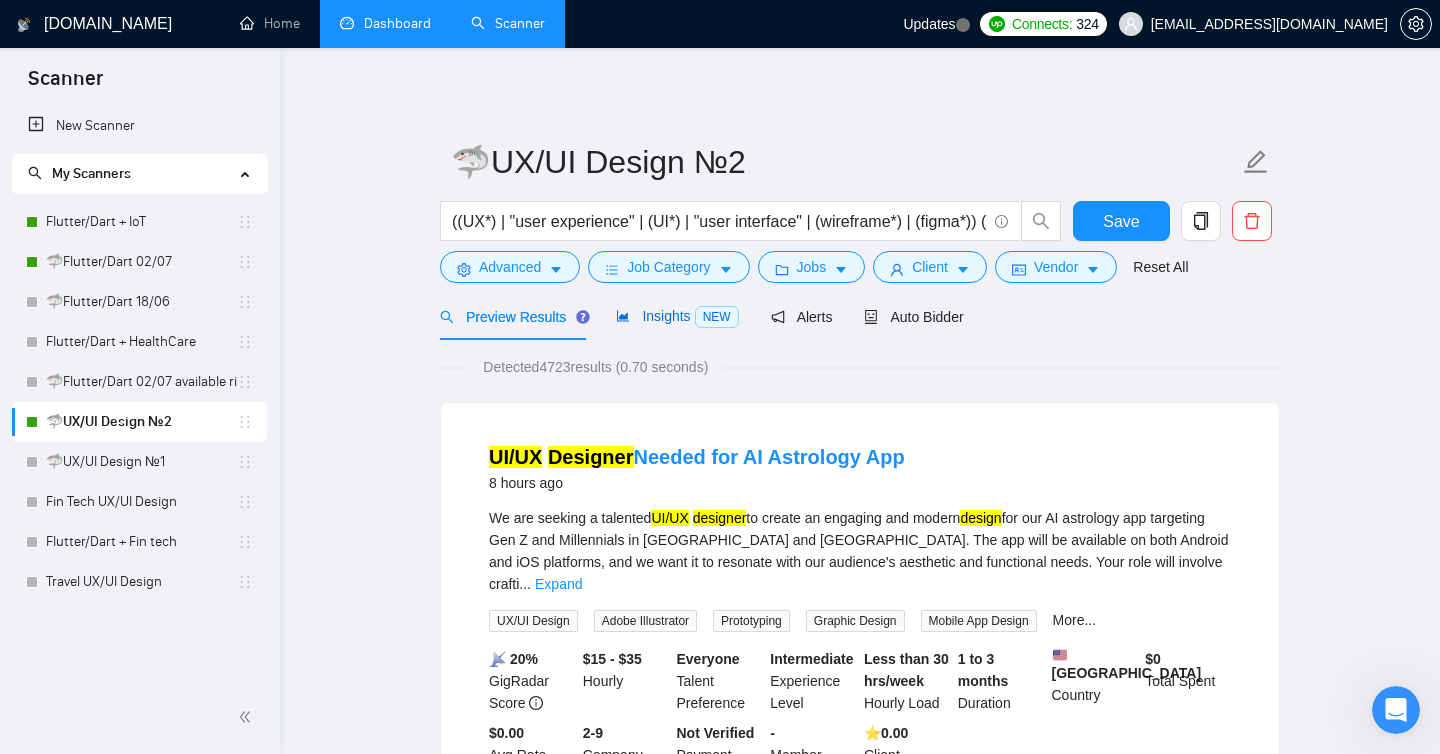 click on "Insights NEW" at bounding box center [677, 316] 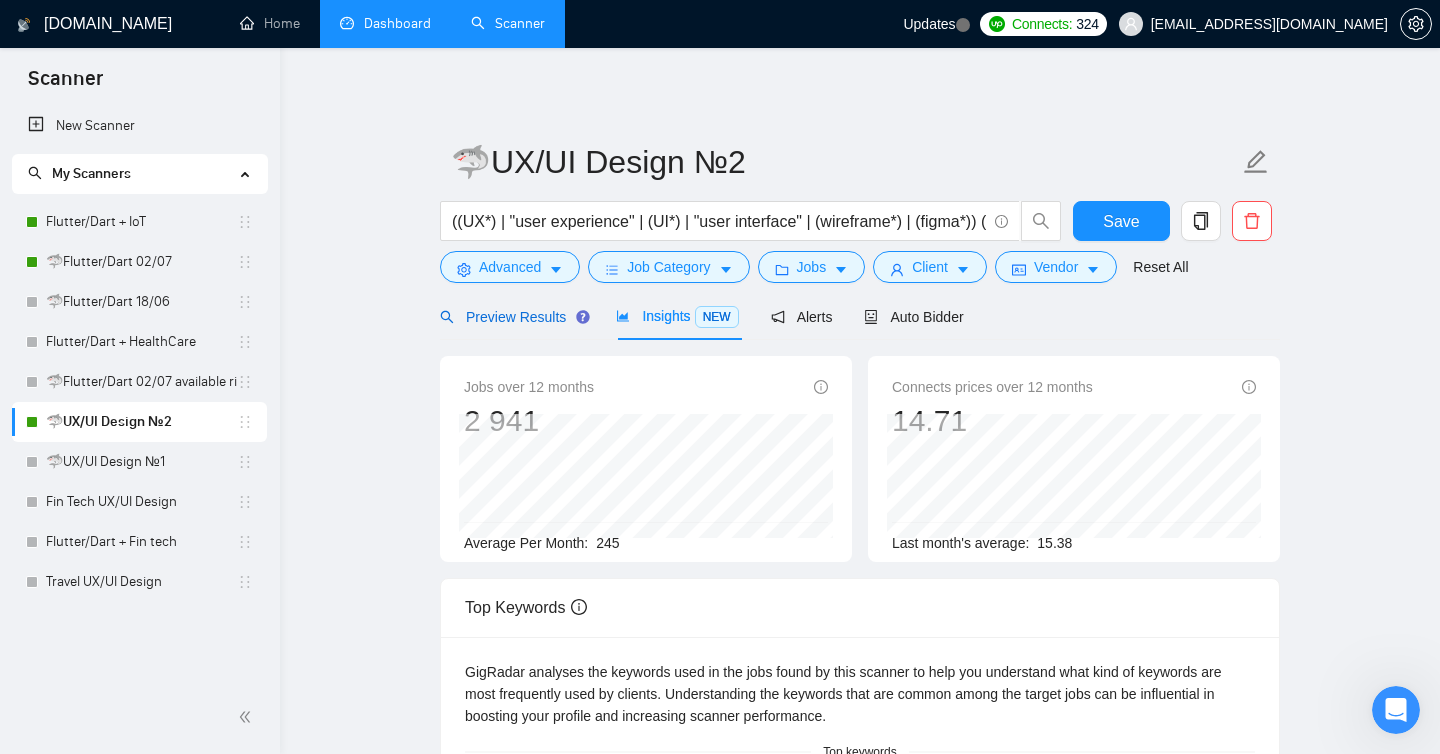 click on "Preview Results" at bounding box center [512, 317] 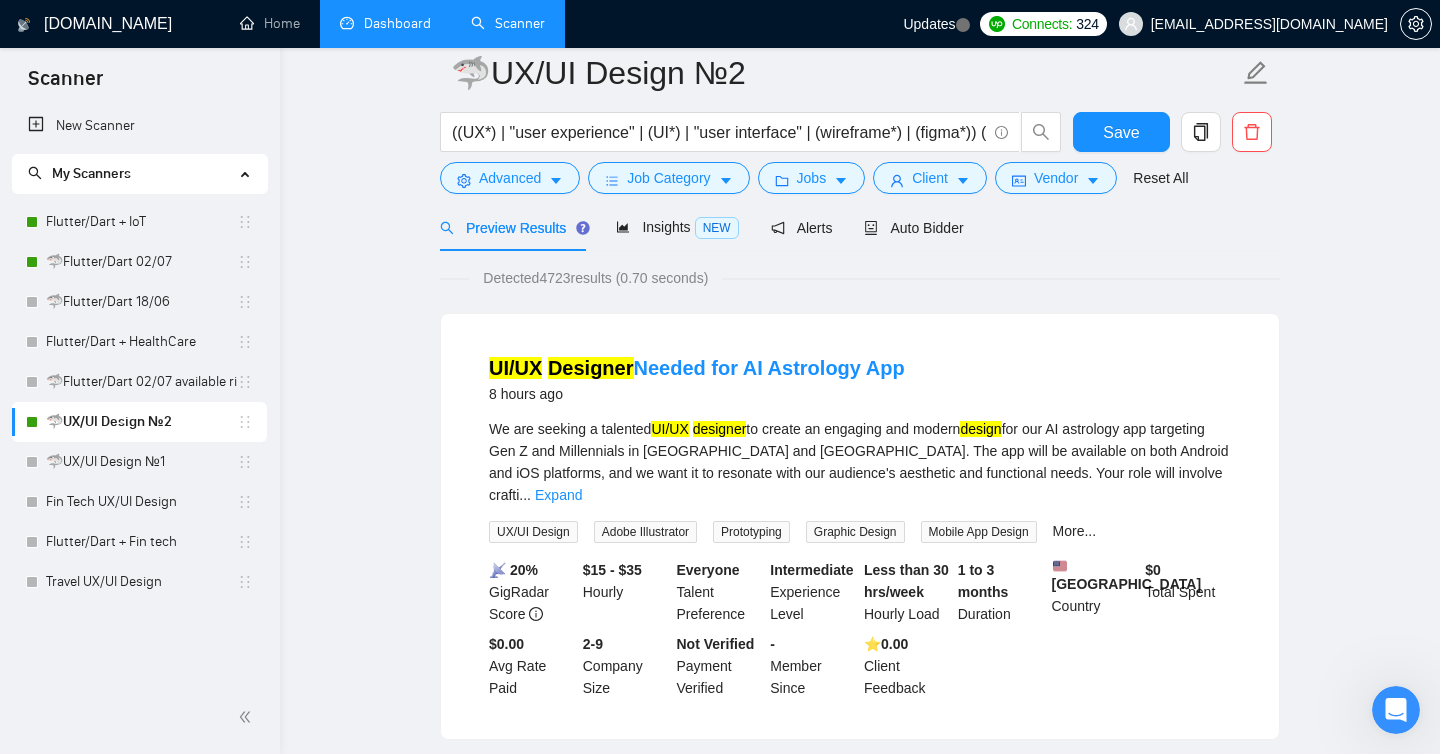 scroll, scrollTop: 0, scrollLeft: 0, axis: both 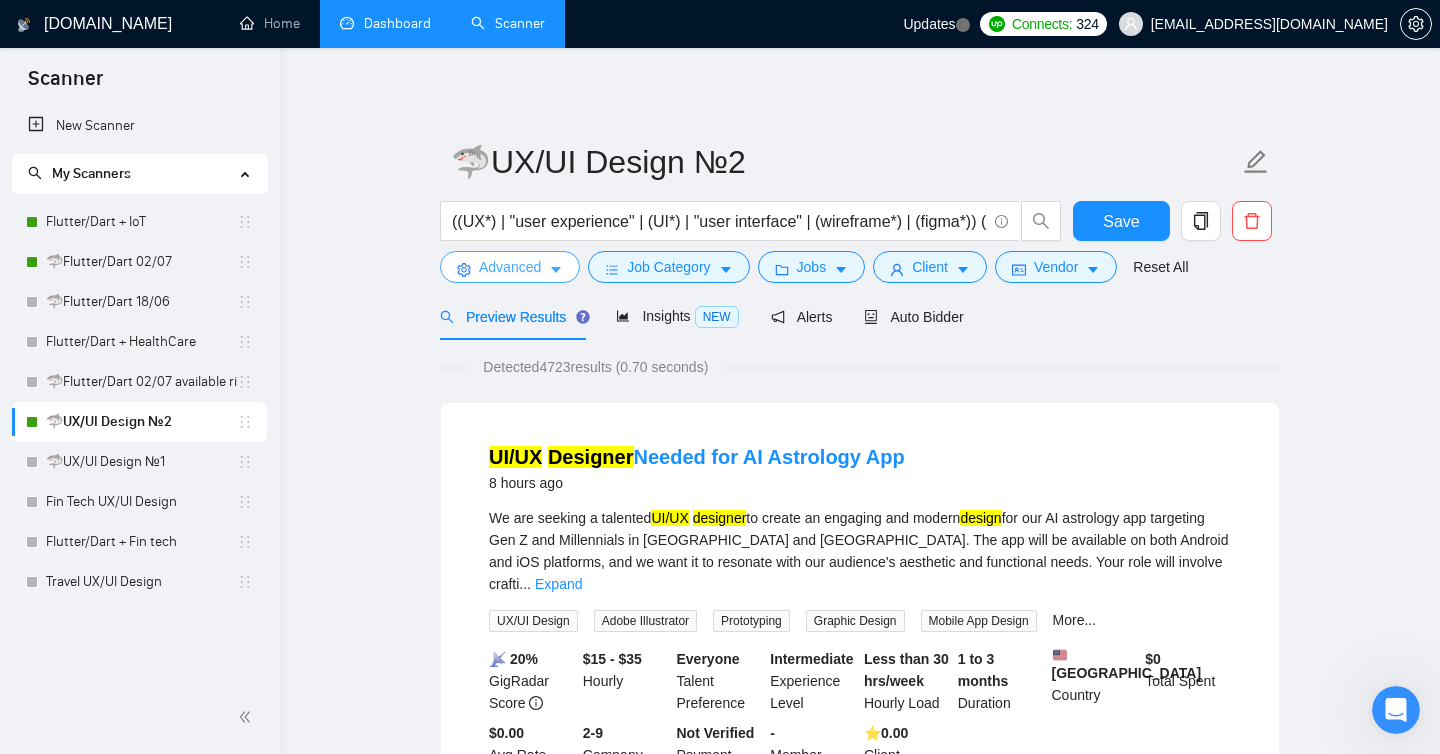 click on "Advanced" at bounding box center [510, 267] 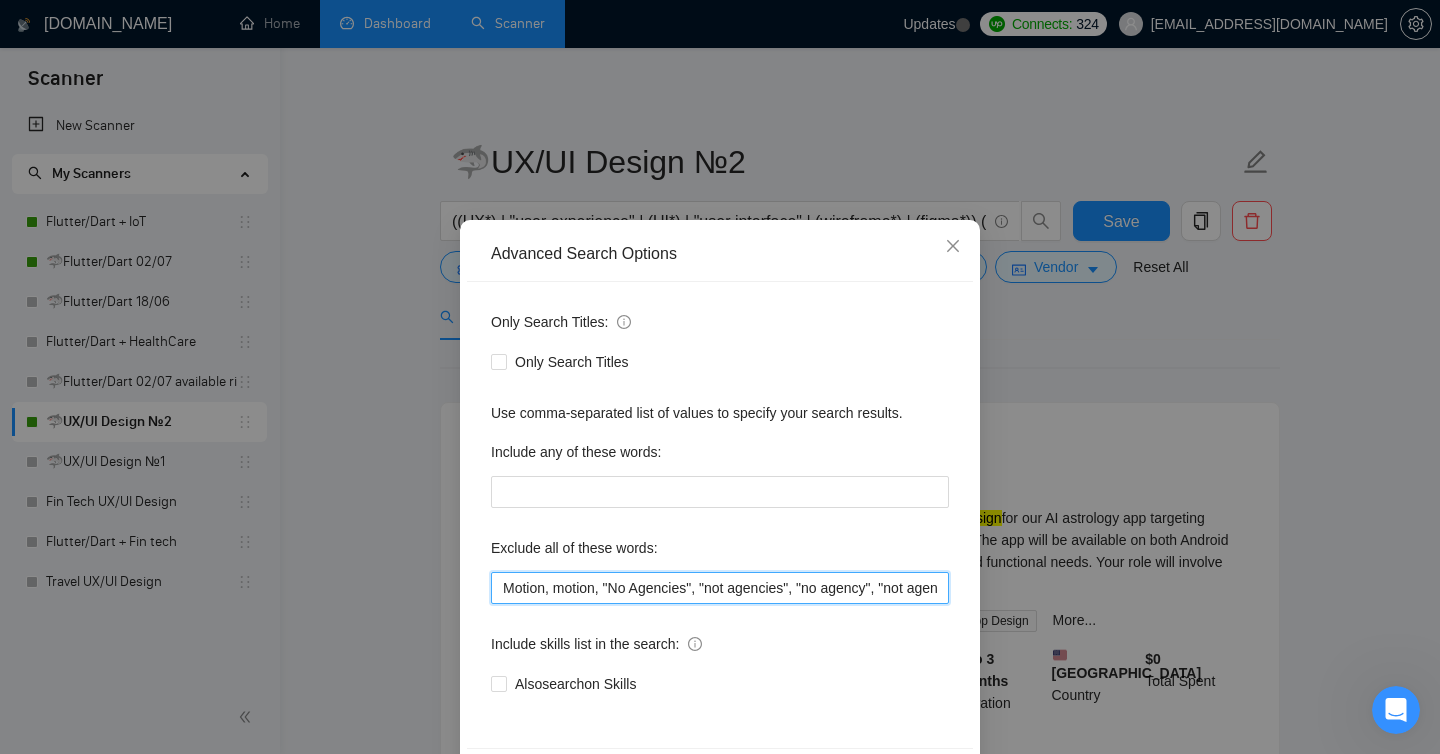 click on "Motion, motion, "No Agencies", "not agencies", "no agency", "not agency", "Join our team", bot, urgent, consulting, consult, tutor, teacher, mentor, update, updates, maintain, maintenance, asap, trading, fix, parser, parsing, "no agency", sex, casino, "no agencies", php, wordpress, shopify, small, little, tweaks, tweak, fixes, bug, bugs, squarespace, wix, webflow, woocommerce, magento, "webflow", "no agencies", "product manager", "full stack development", "Website Development", "SEO optimization", "SEO", "email", (game*), (graphic*), (Developer*), "developer", "outreach", "operator",  "copywriter",  "3D", "Strategist", "engineer"" at bounding box center [720, 588] 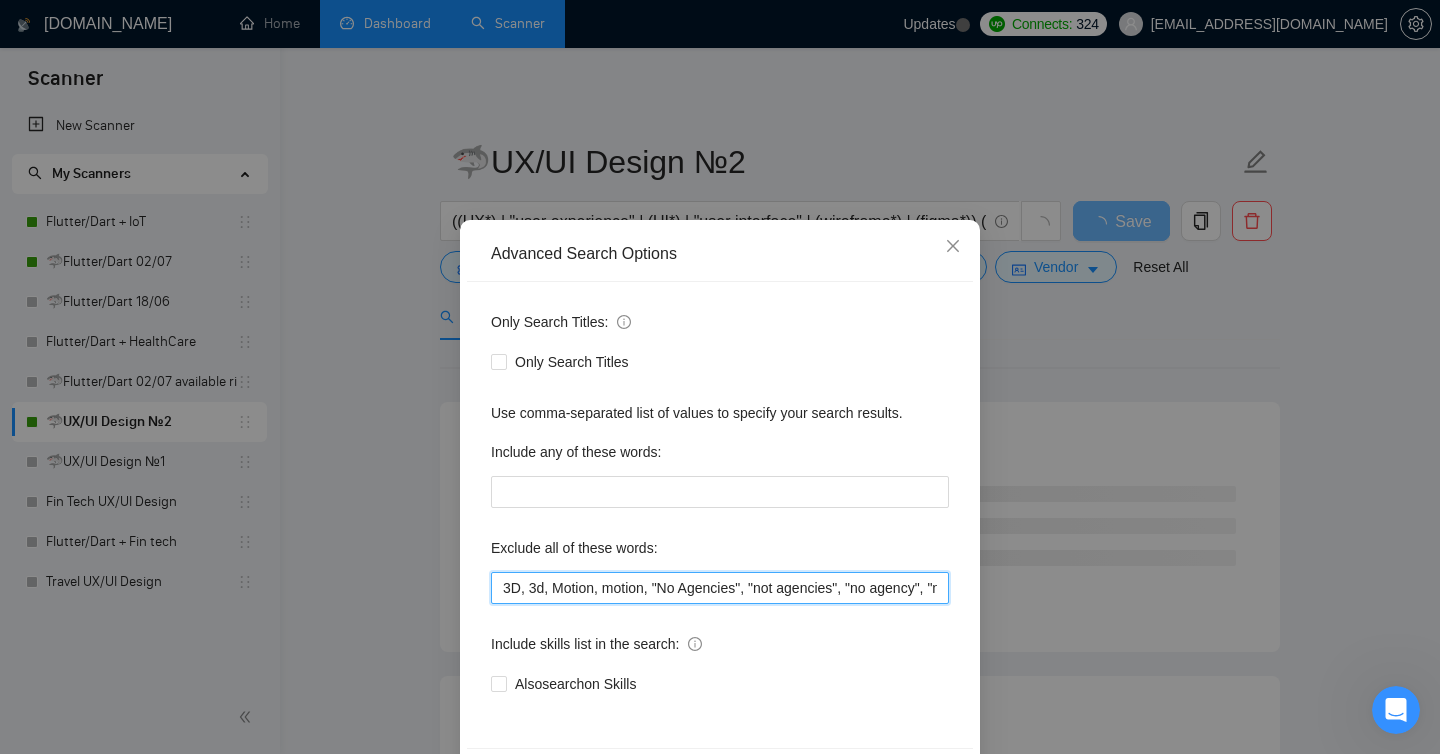 scroll, scrollTop: 78, scrollLeft: 0, axis: vertical 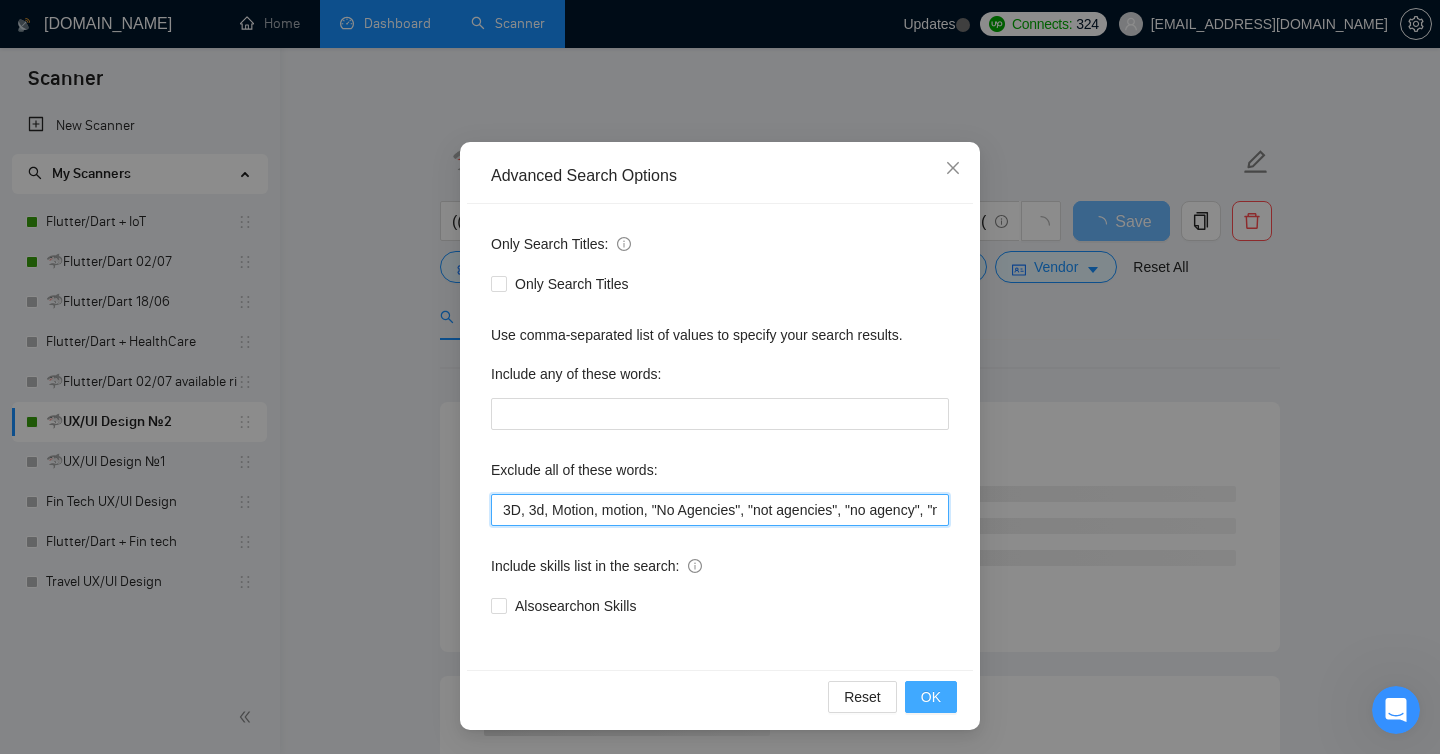 type on "3D, 3d, Motion, motion, "No Agencies", "not agencies", "no agency", "not agency", "Join our team", bot, urgent, consulting, consult, tutor, teacher, mentor, update, updates, maintain, maintenance, asap, trading, fix, parser, parsing, "no agency", sex, casino, "no agencies", php, wordpress, shopify, small, little, tweaks, tweak, fixes, bug, bugs, squarespace, wix, webflow, woocommerce, magento, "webflow", "no agencies", "product manager", "full stack development", "Website Development", "SEO optimization", "SEO", "email", (game*), (graphic*), (Developer*), "developer", "outreach", "operator",  "copywriter",  "3D", "Strategist", "engineer"" 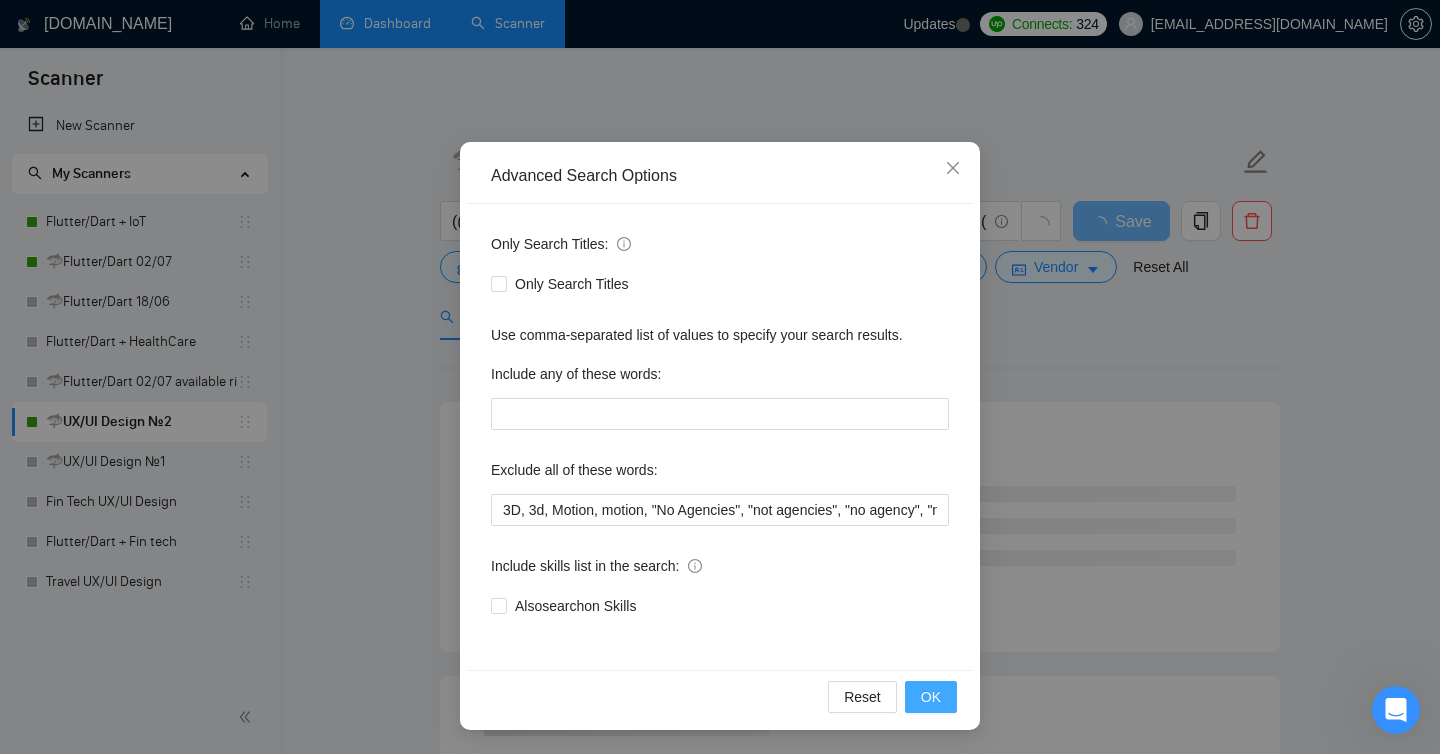 click on "OK" at bounding box center [931, 697] 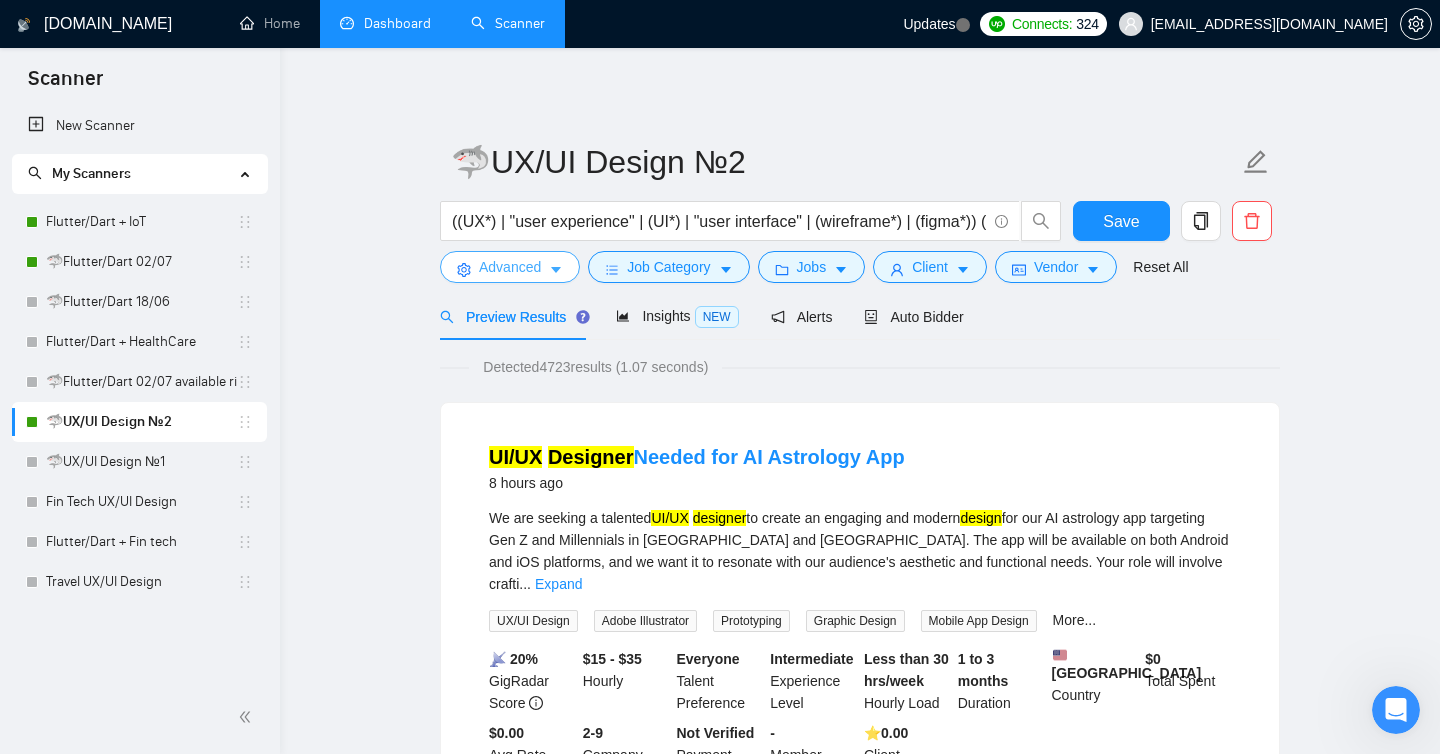scroll, scrollTop: 0, scrollLeft: 0, axis: both 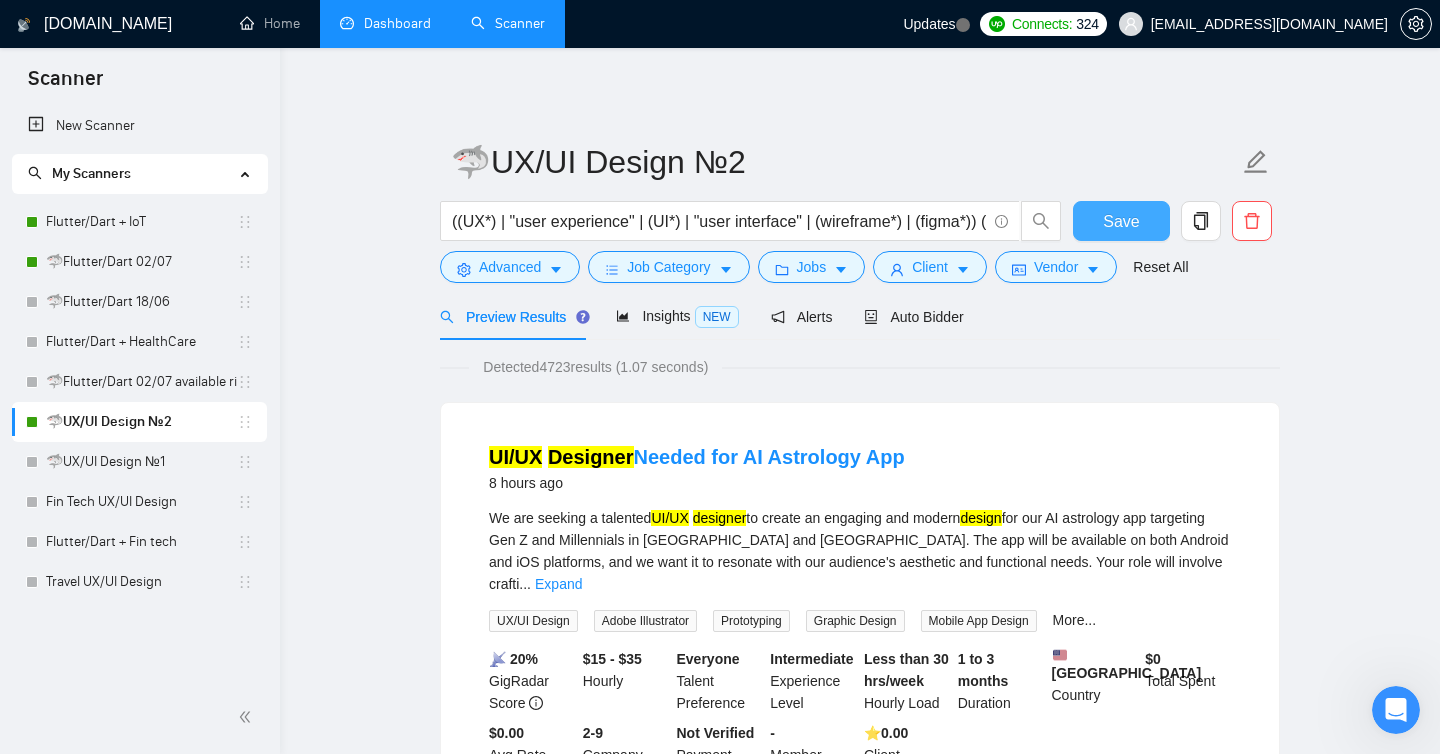 click on "Save" at bounding box center [1121, 221] 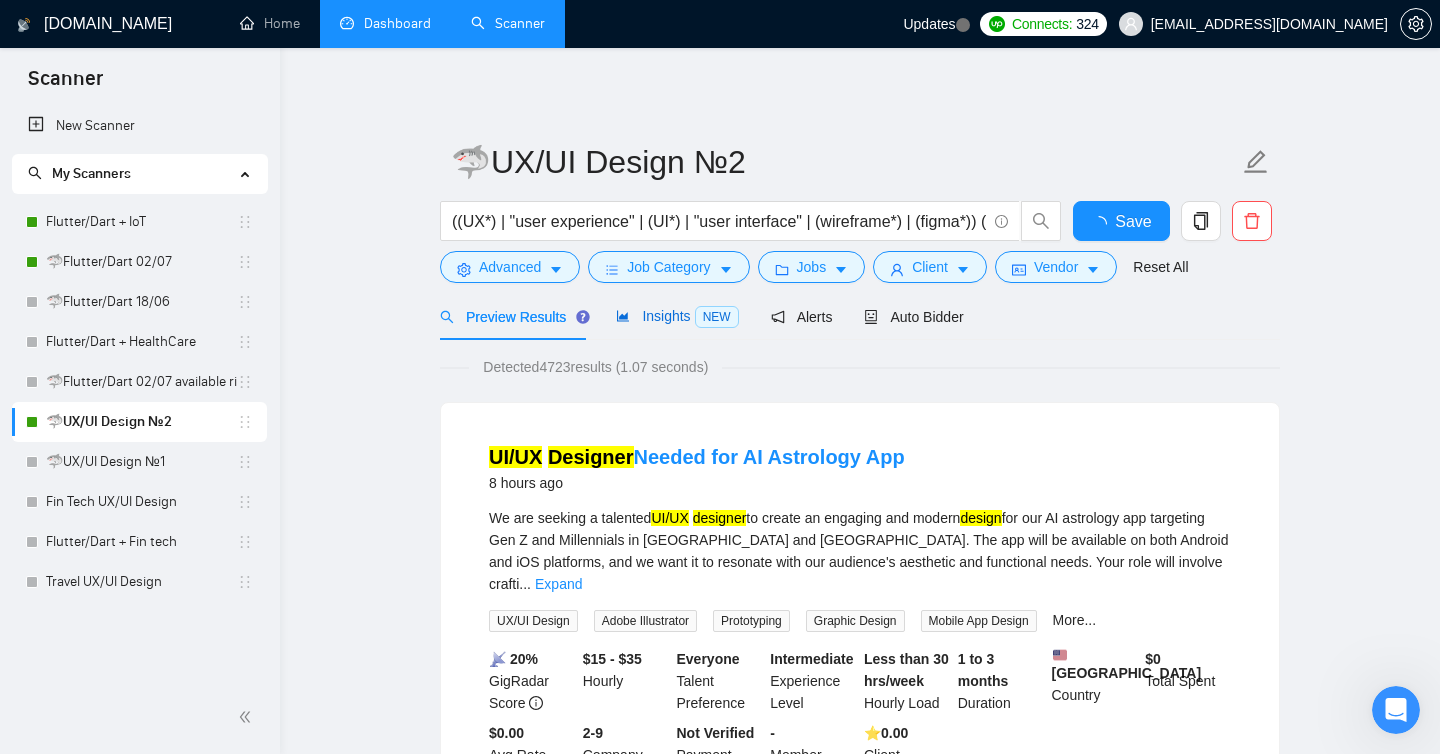 click on "Insights NEW" at bounding box center (677, 316) 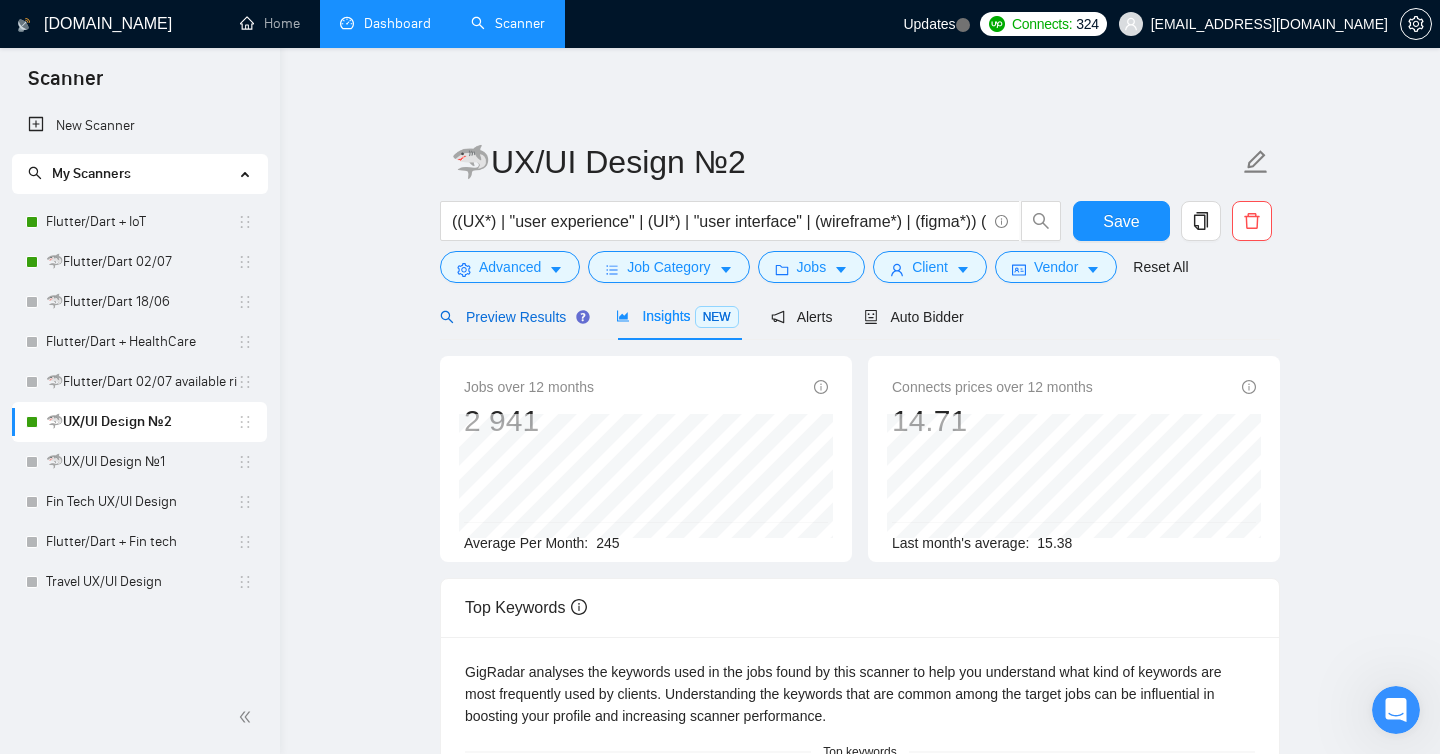 click on "Preview Results" at bounding box center [512, 317] 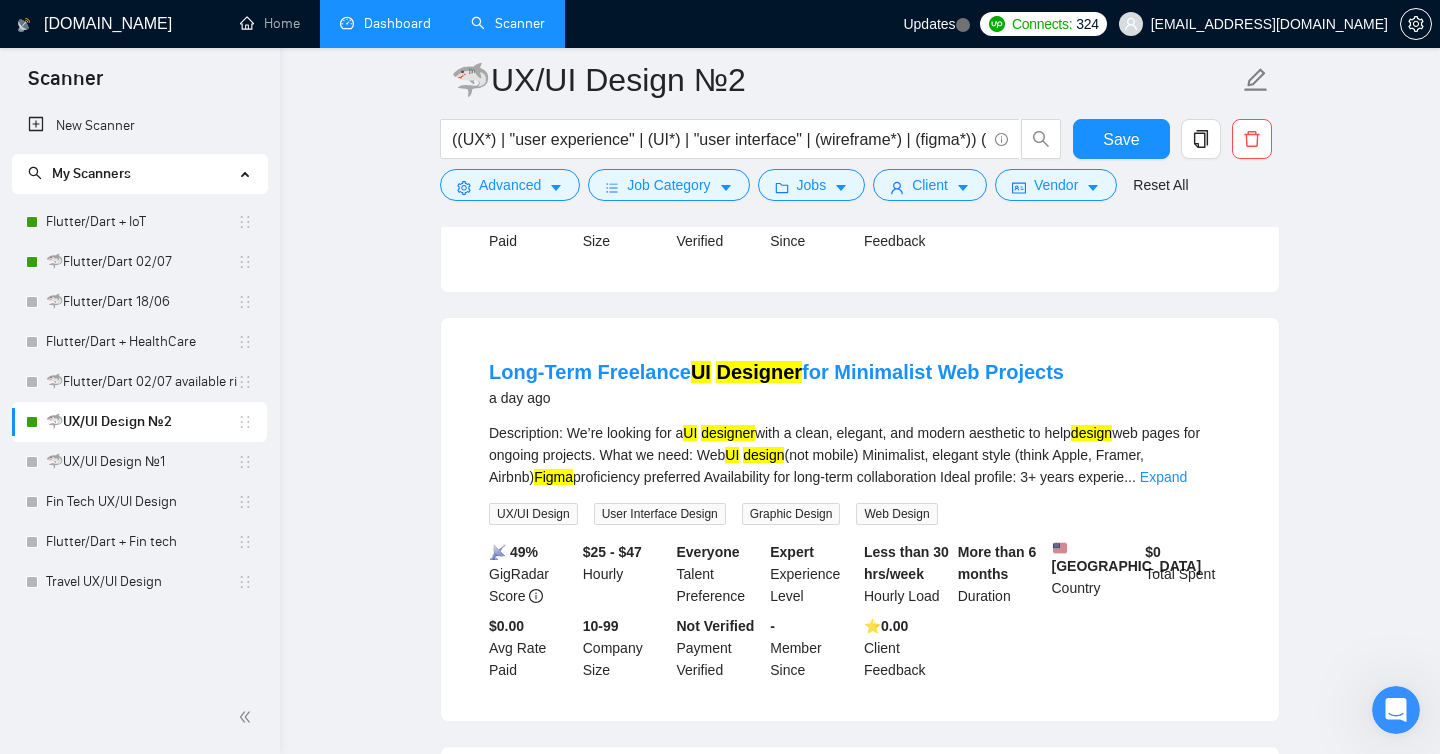 scroll, scrollTop: 3623, scrollLeft: 0, axis: vertical 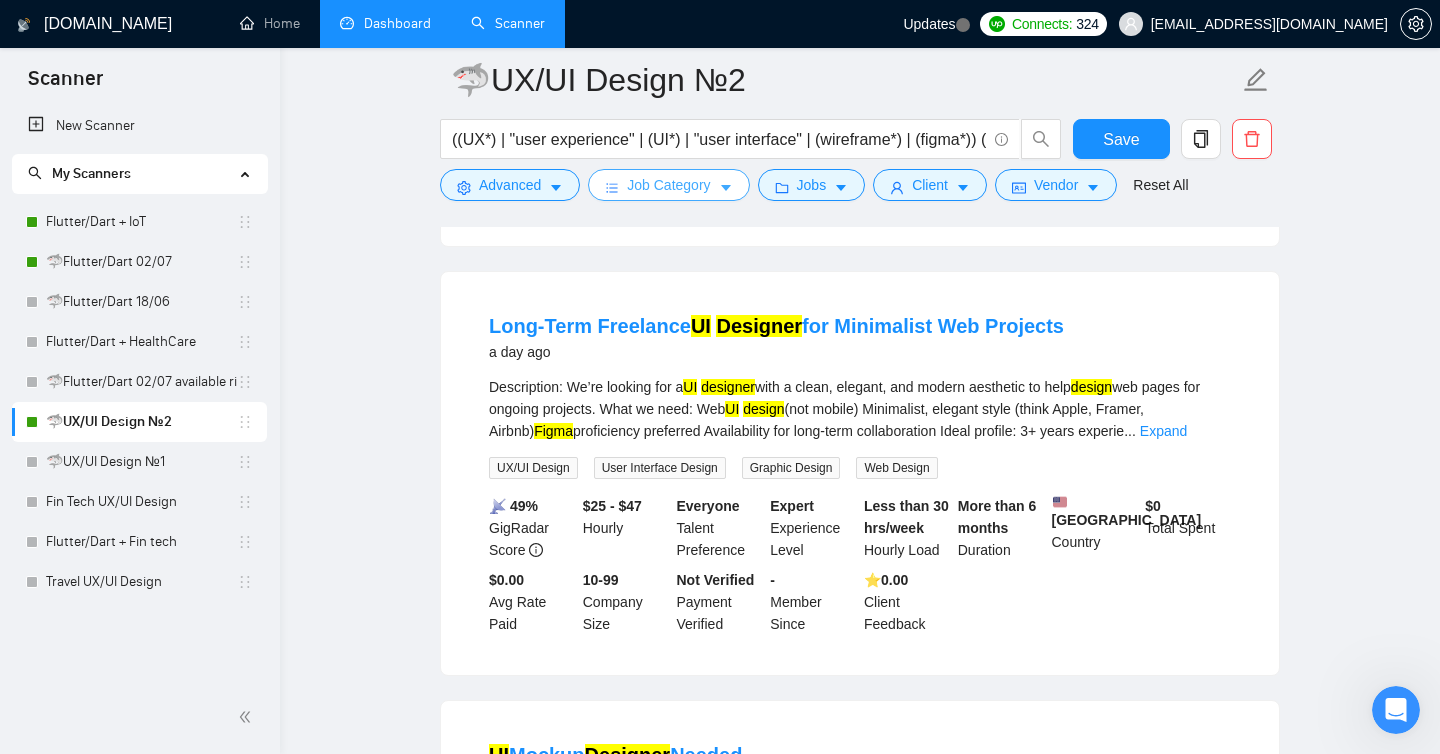 click on "Job Category" at bounding box center [668, 185] 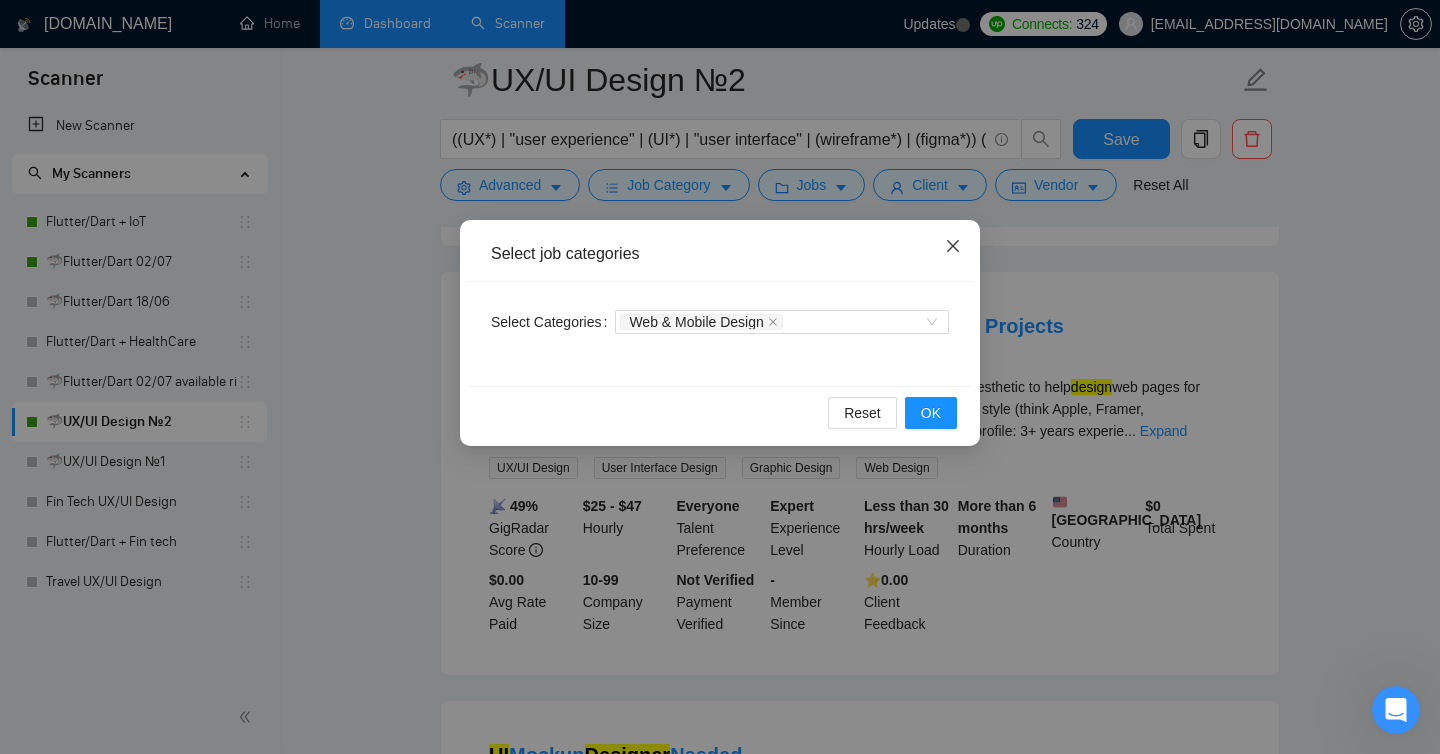 click 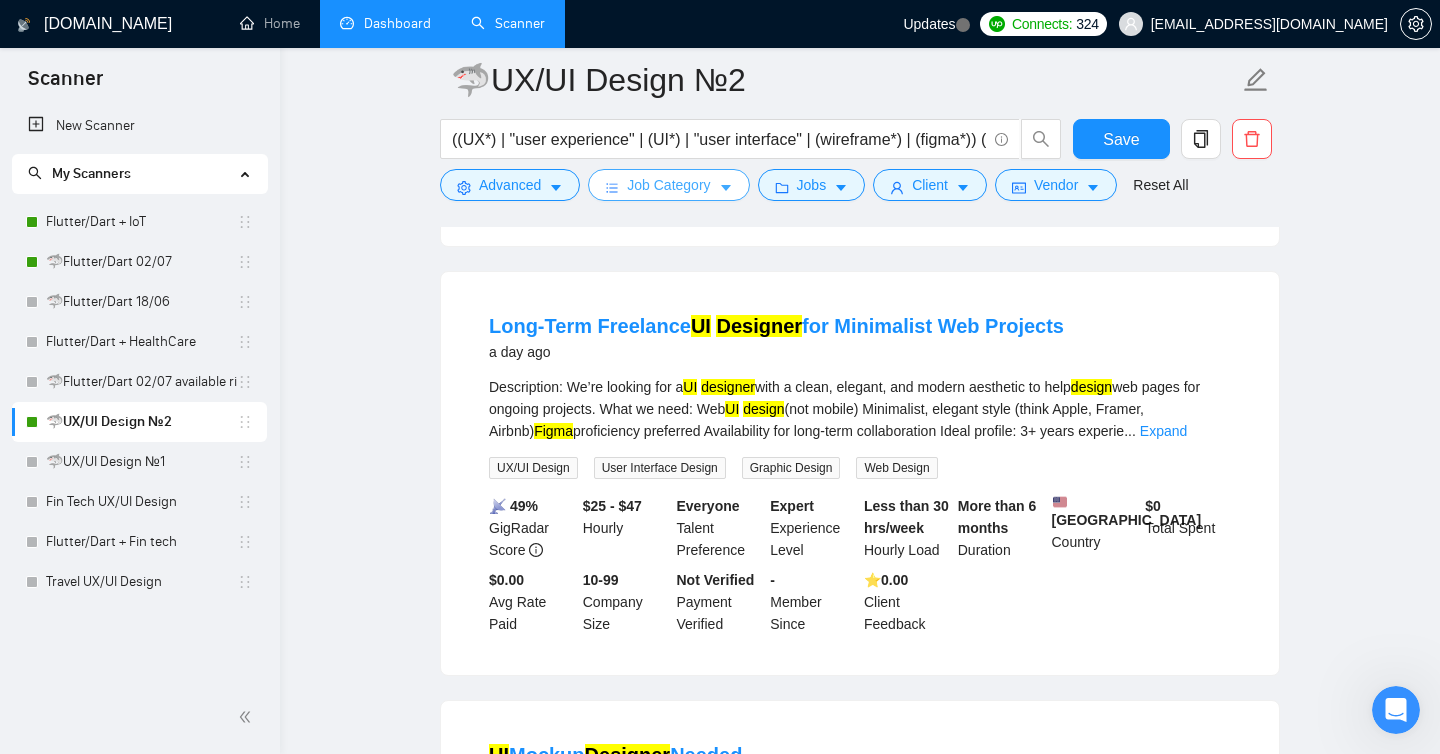 click 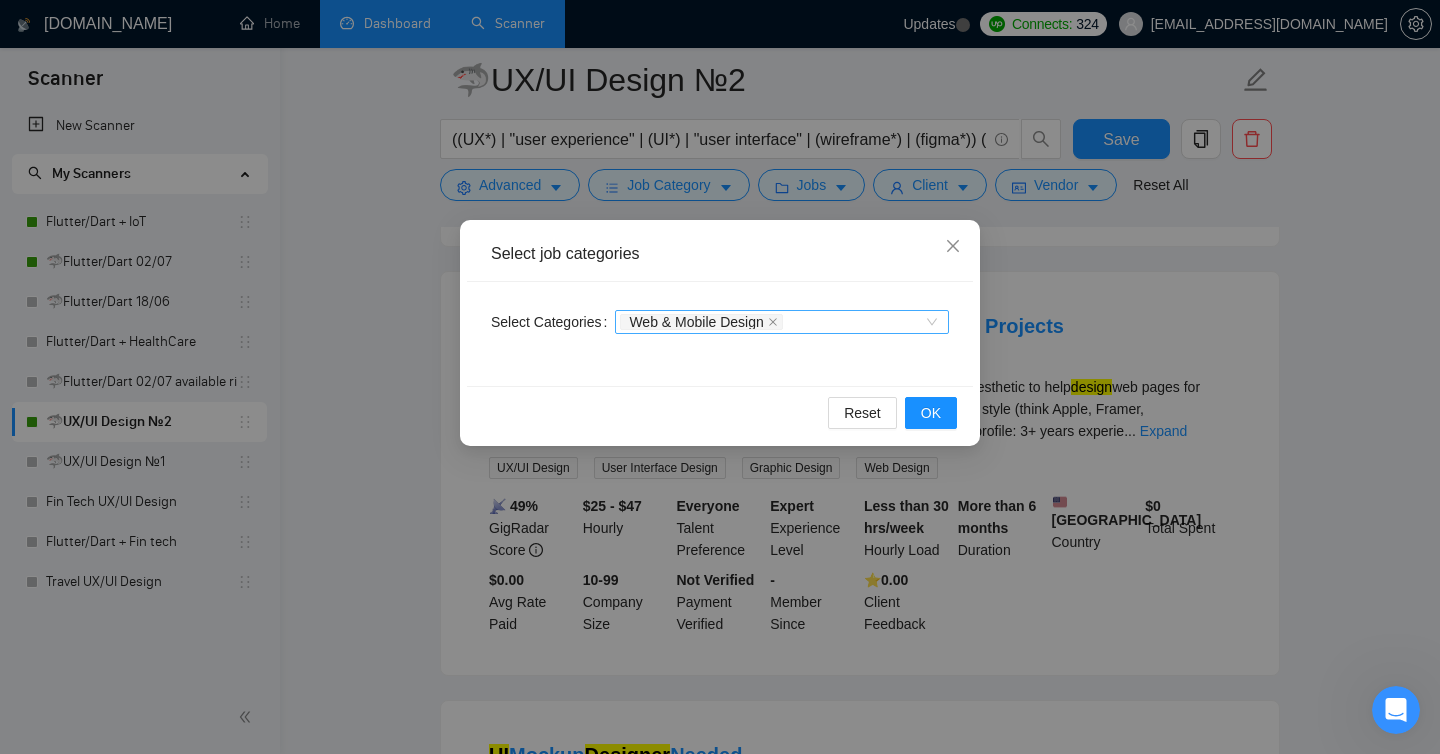 click on "Web & Mobile Design" at bounding box center (772, 322) 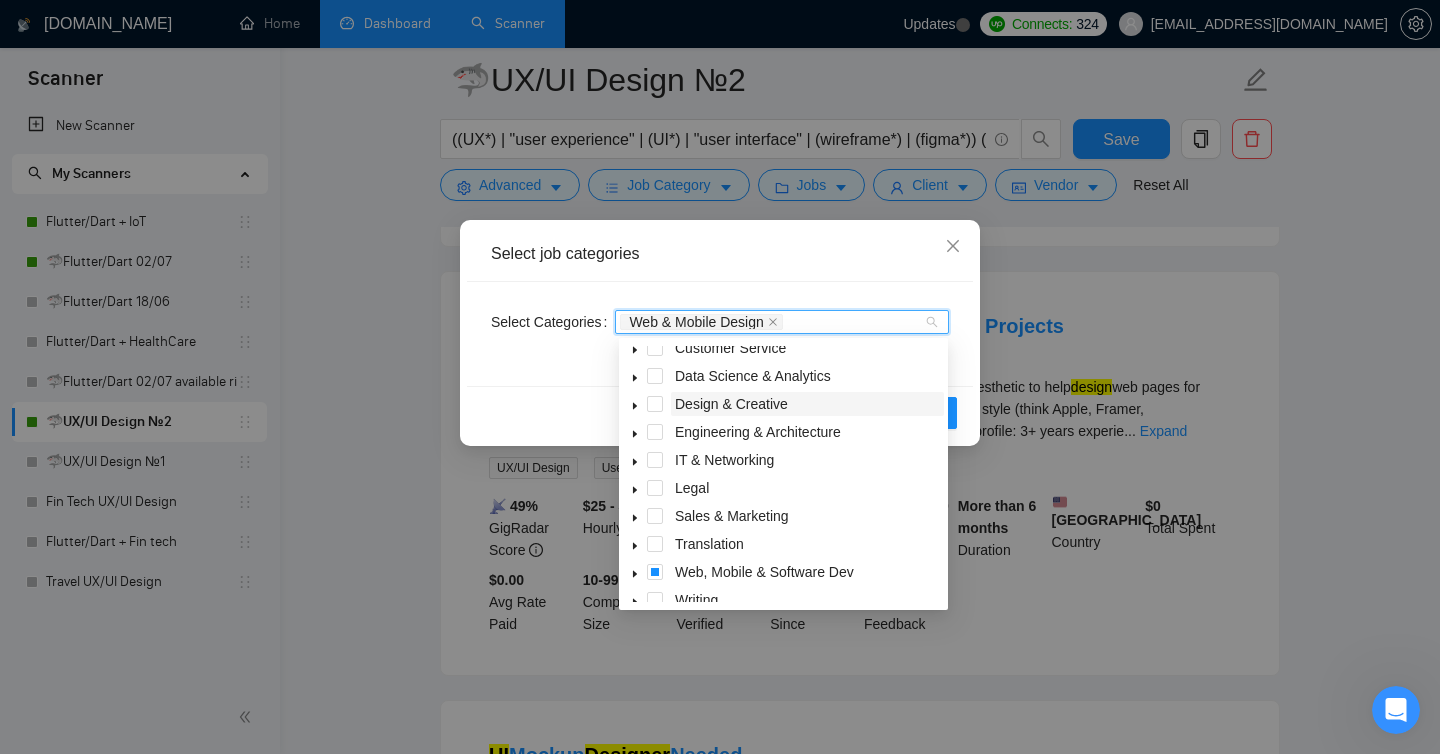 scroll, scrollTop: 80, scrollLeft: 0, axis: vertical 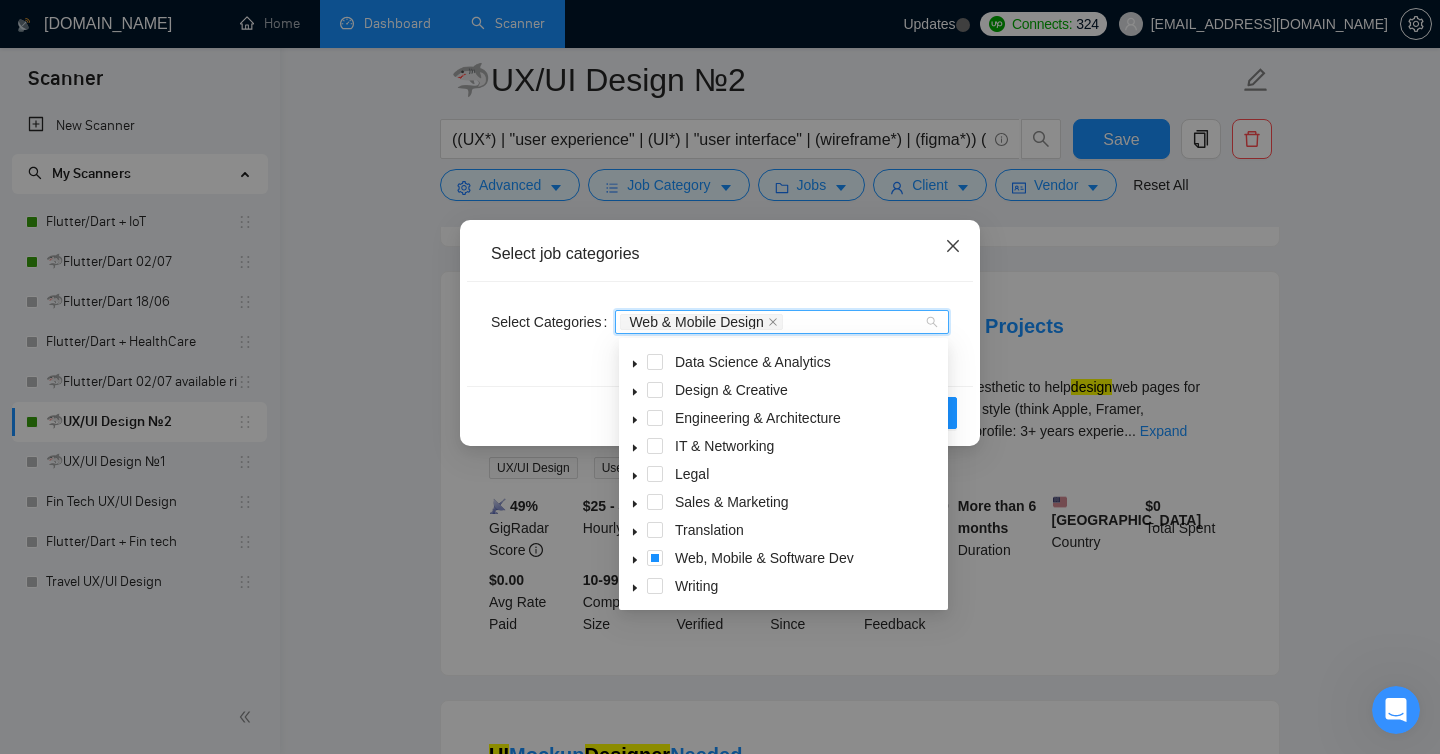 click 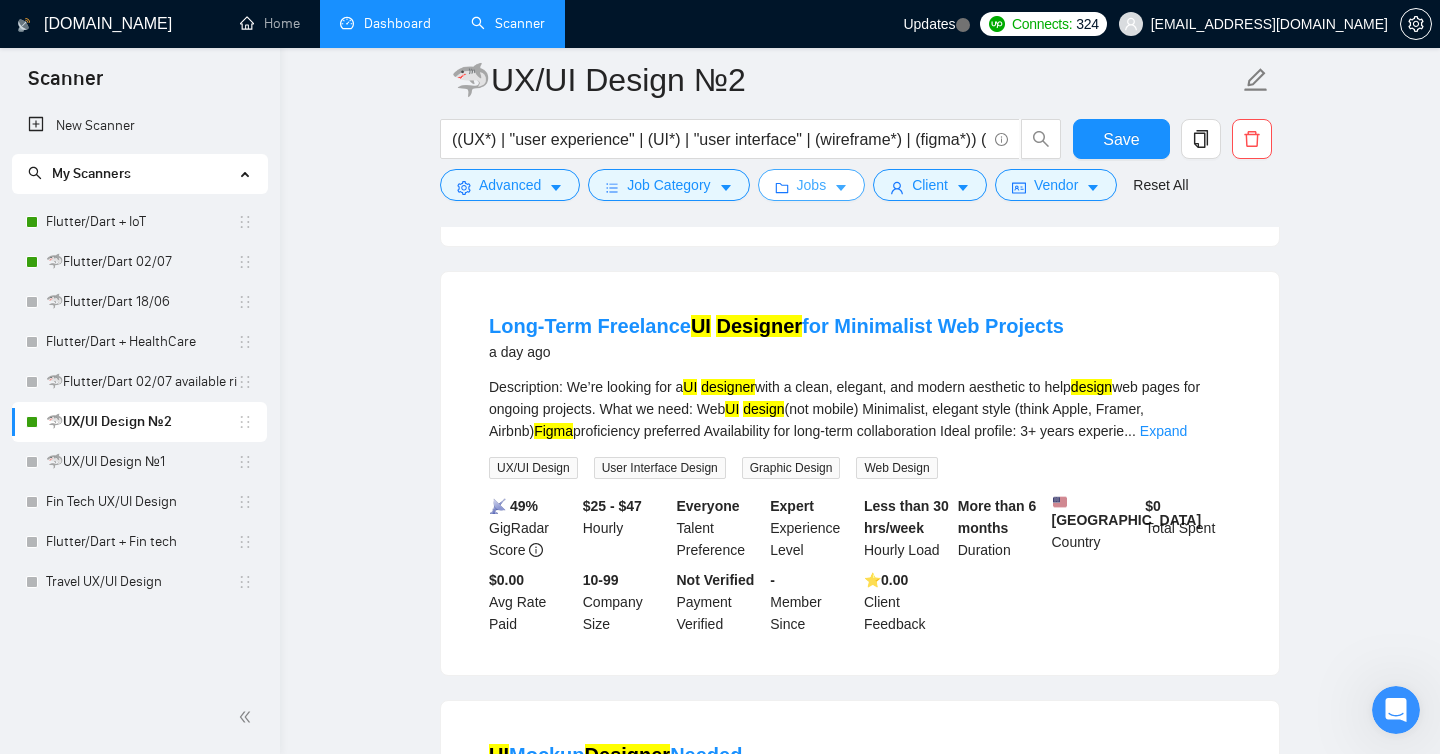 click on "Jobs" at bounding box center [812, 185] 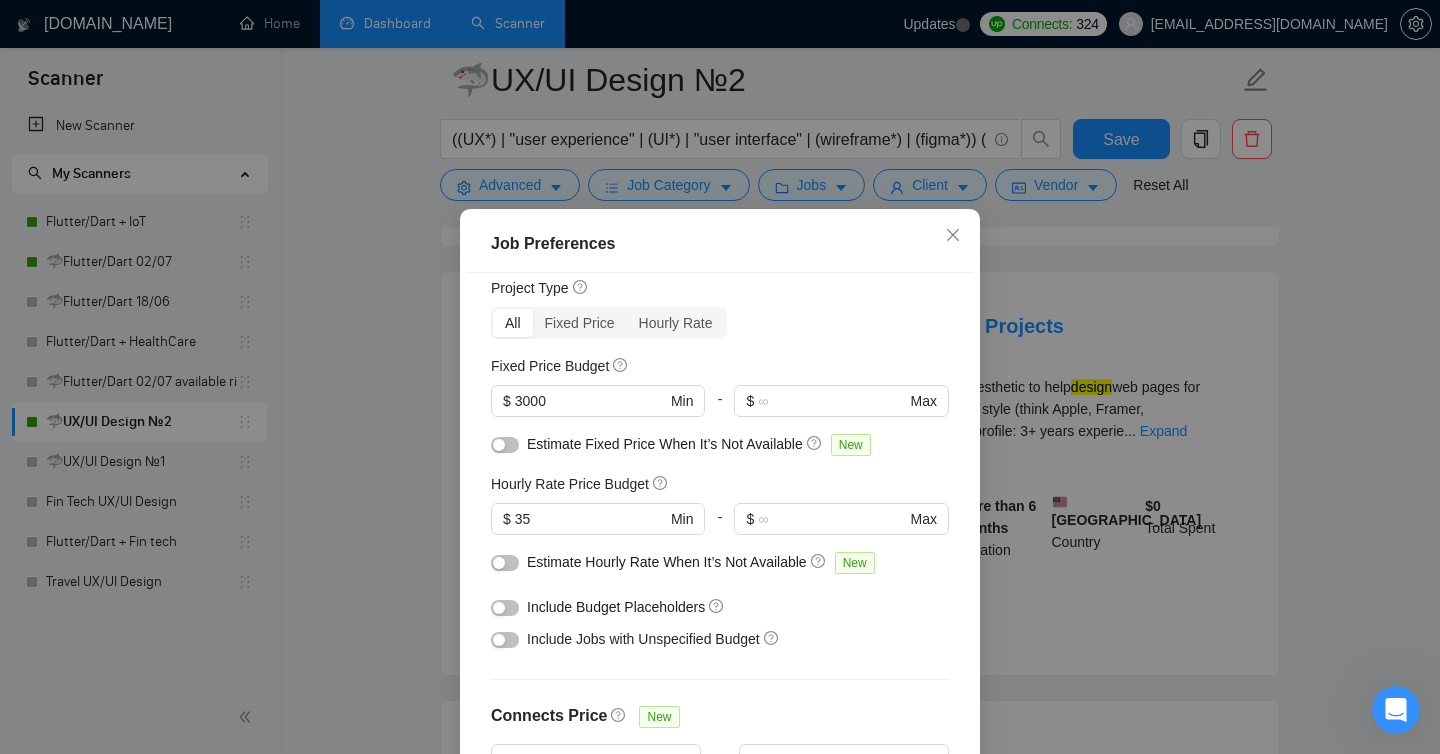 scroll, scrollTop: 70, scrollLeft: 0, axis: vertical 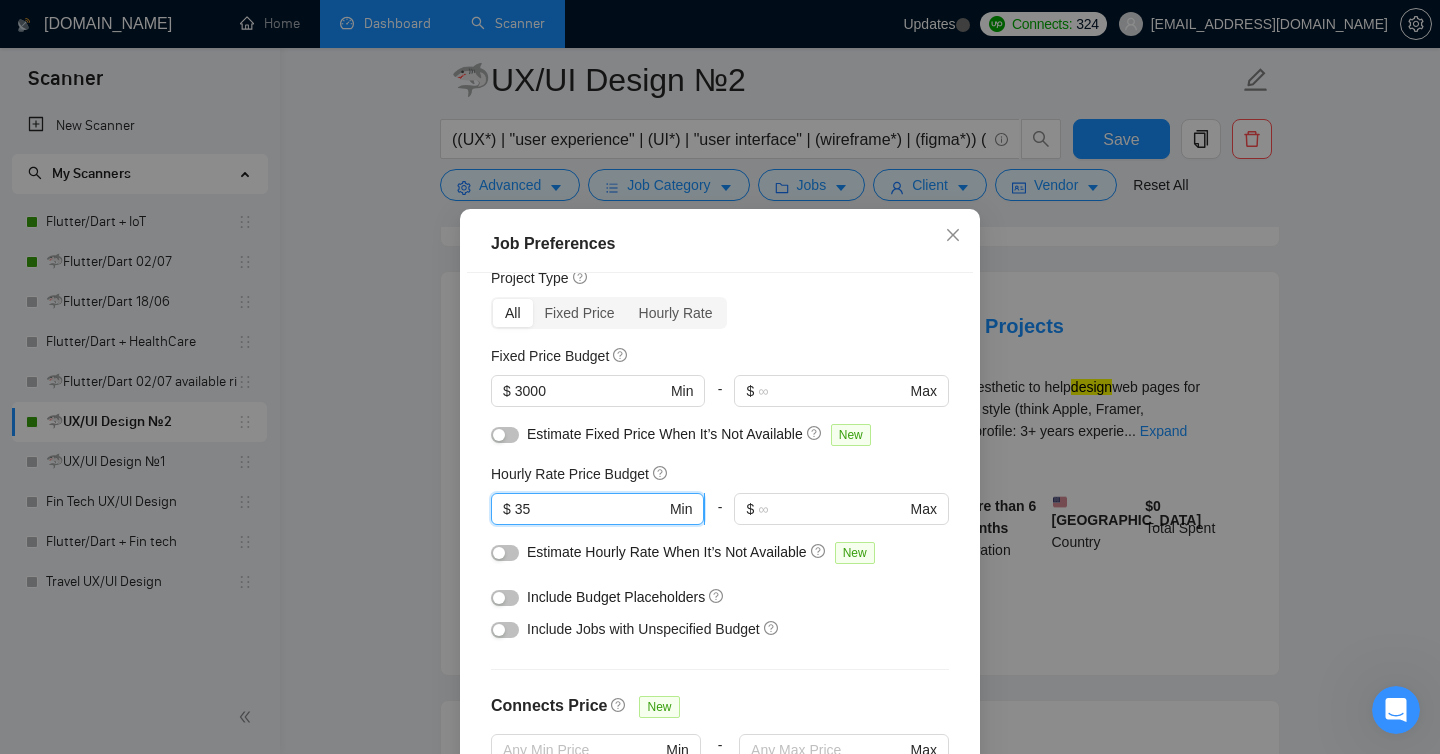 click on "35" at bounding box center [590, 509] 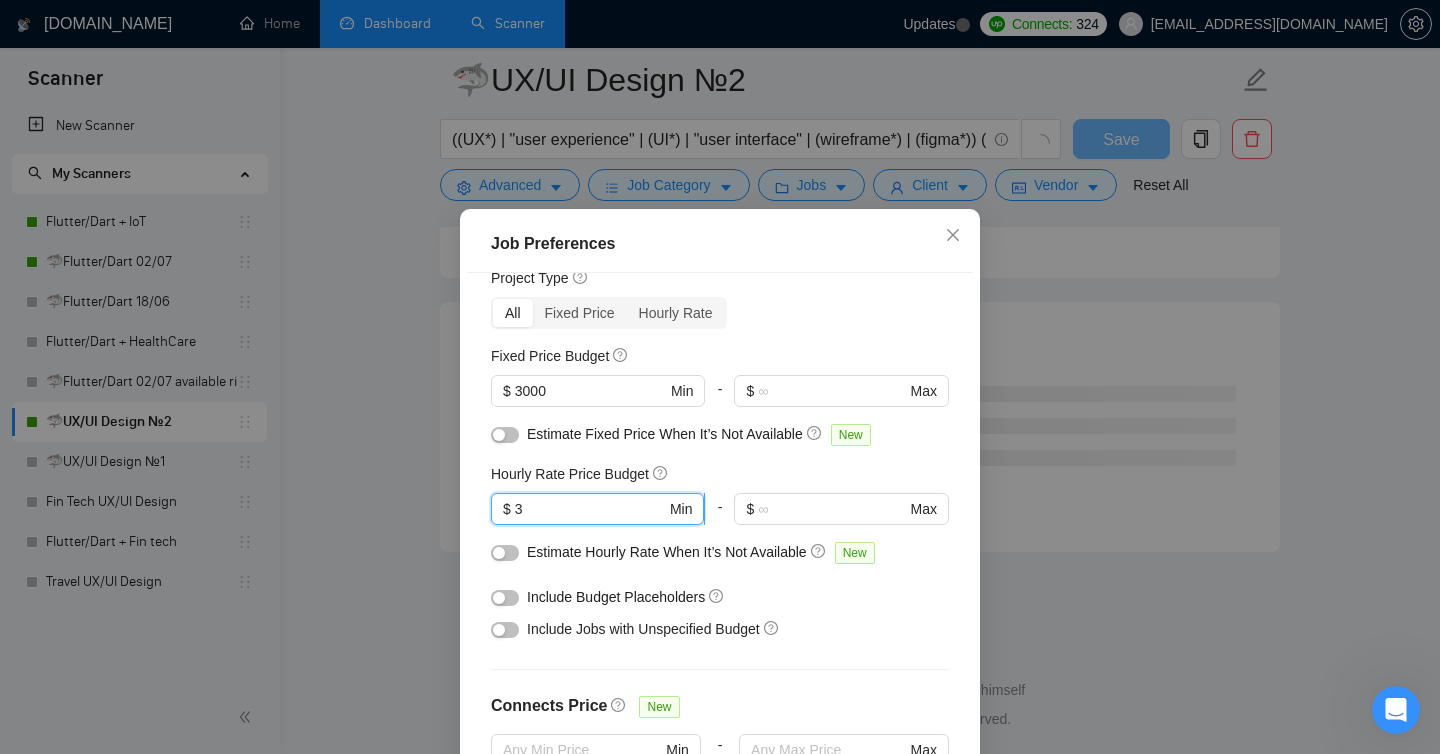 scroll, scrollTop: 2582, scrollLeft: 0, axis: vertical 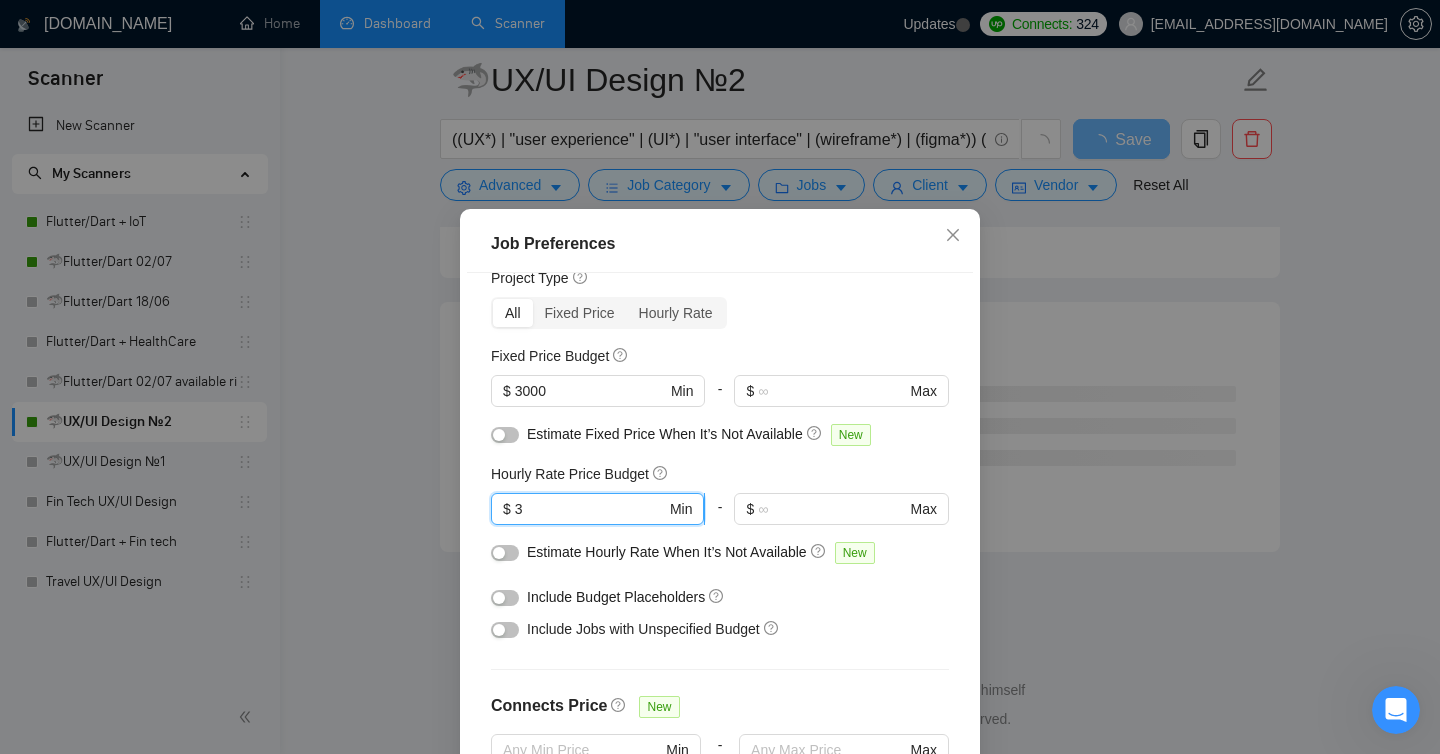 type on "35" 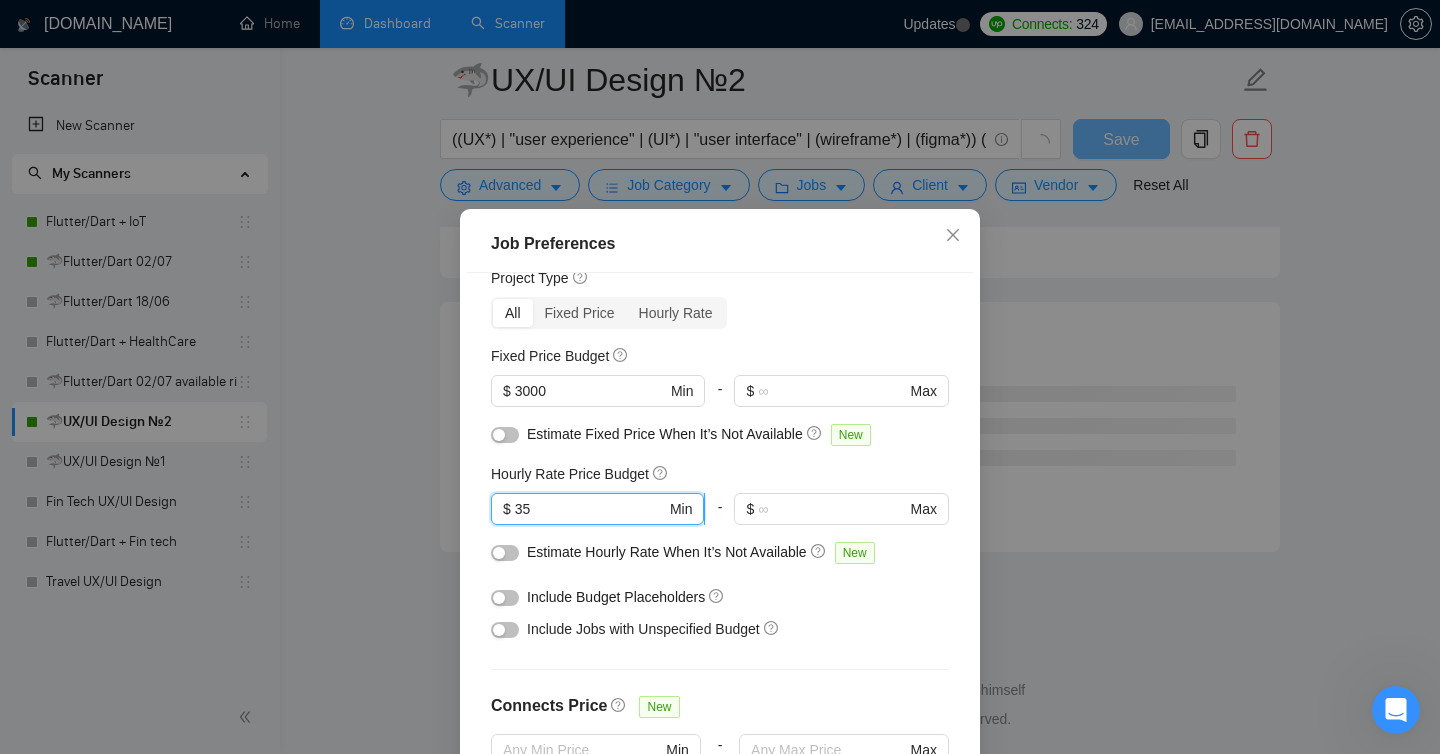 scroll, scrollTop: 2582, scrollLeft: 0, axis: vertical 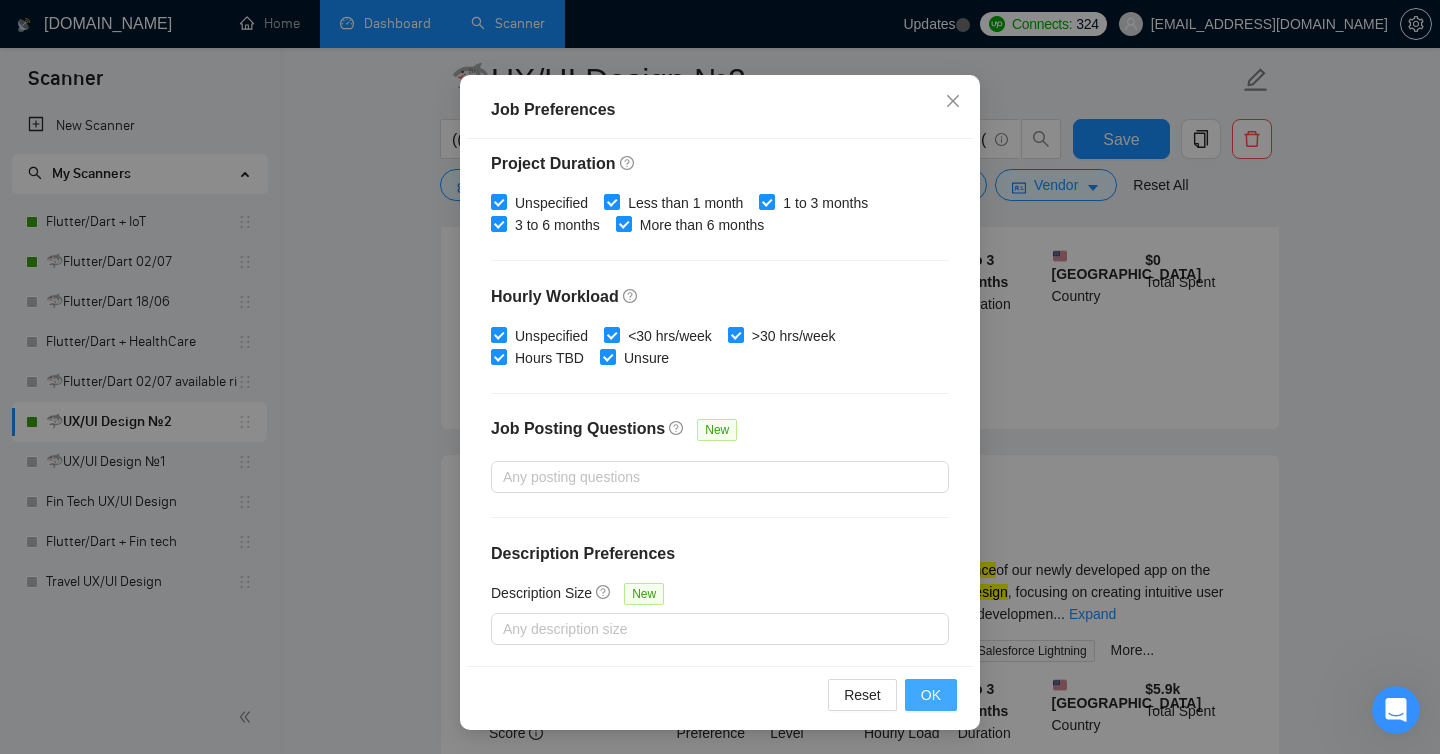 click on "OK" at bounding box center [931, 695] 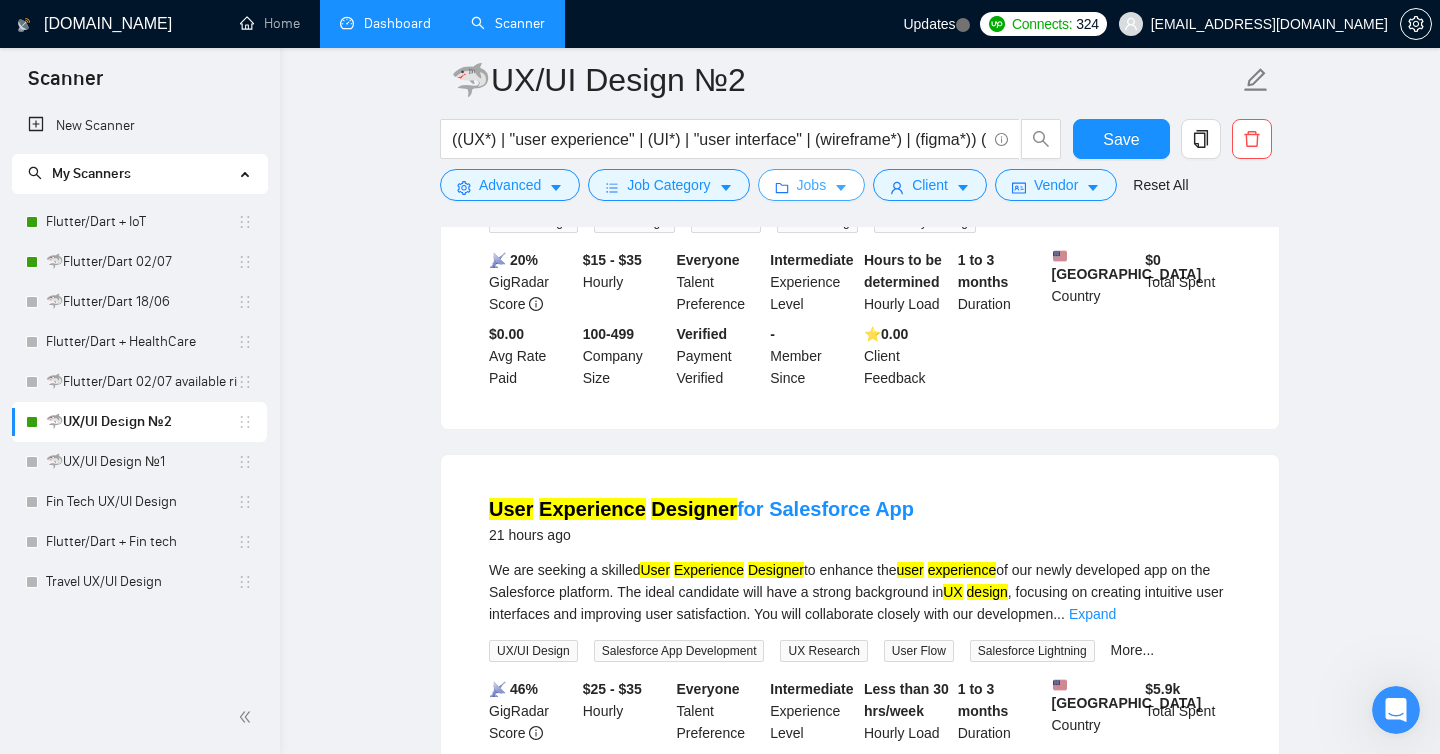 scroll, scrollTop: 0, scrollLeft: 0, axis: both 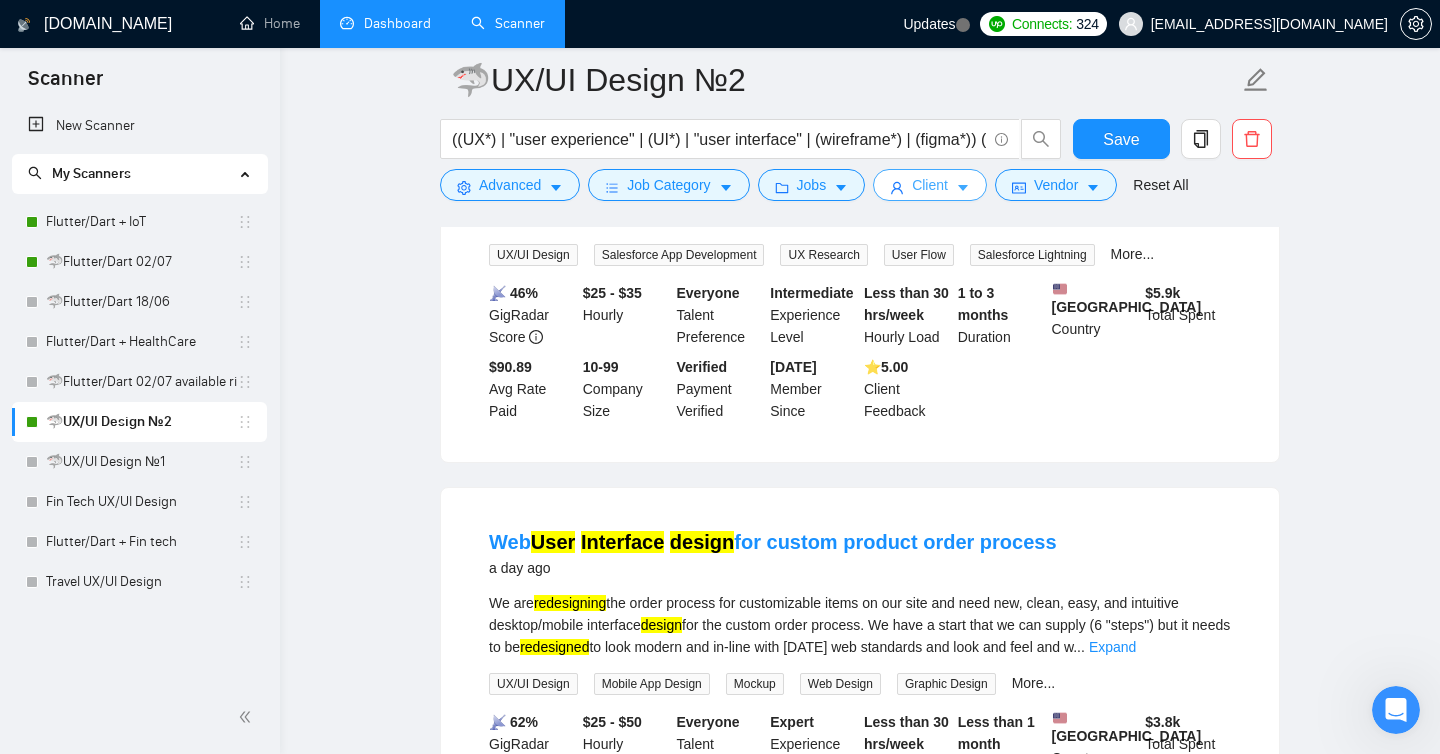 click 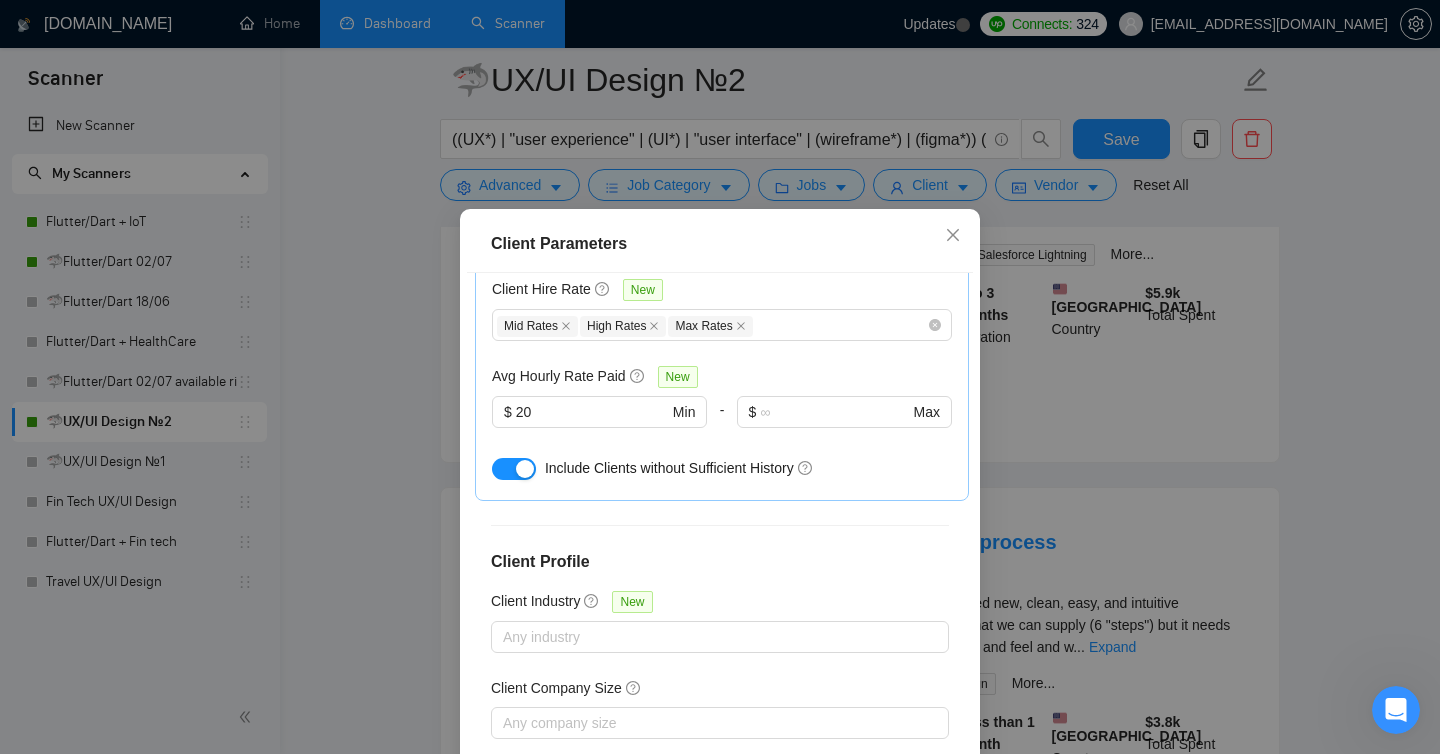 scroll, scrollTop: 718, scrollLeft: 0, axis: vertical 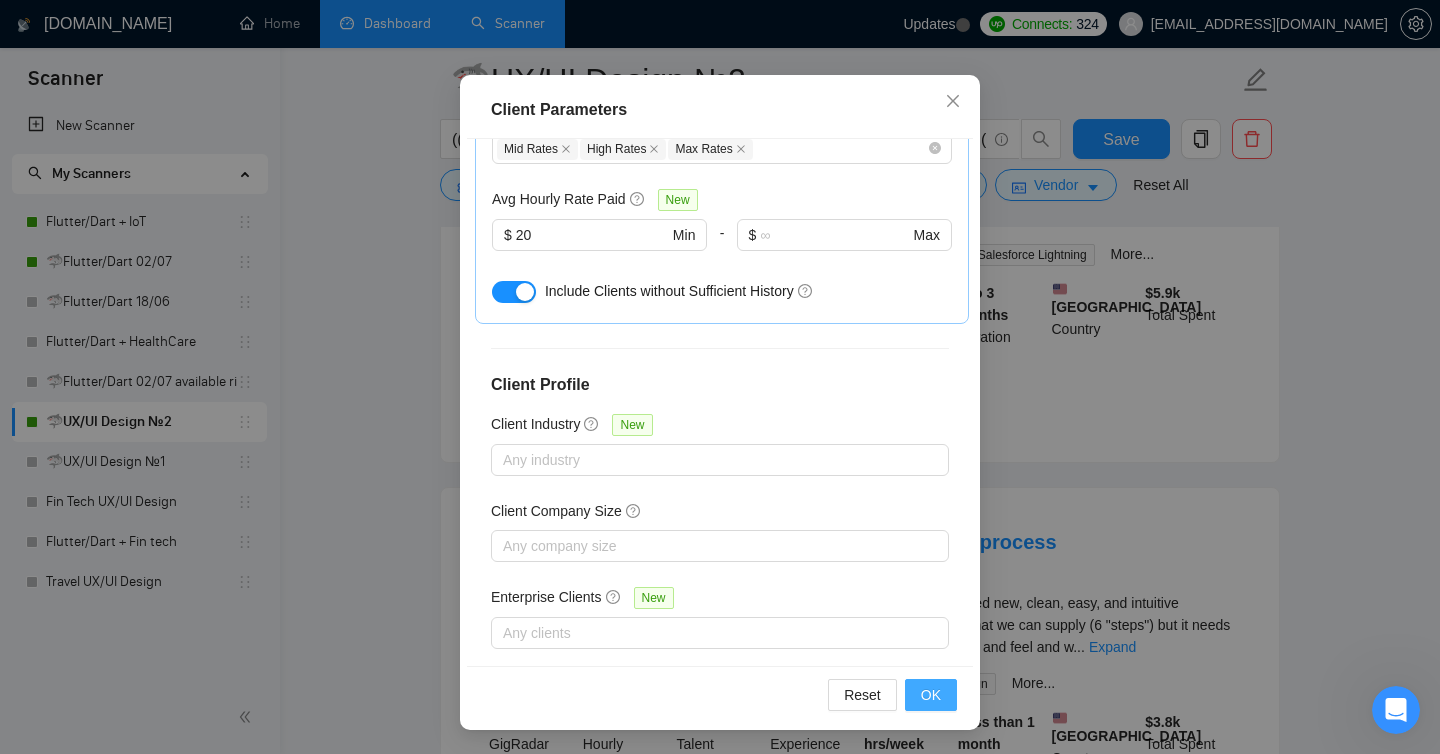 click on "OK" at bounding box center [931, 695] 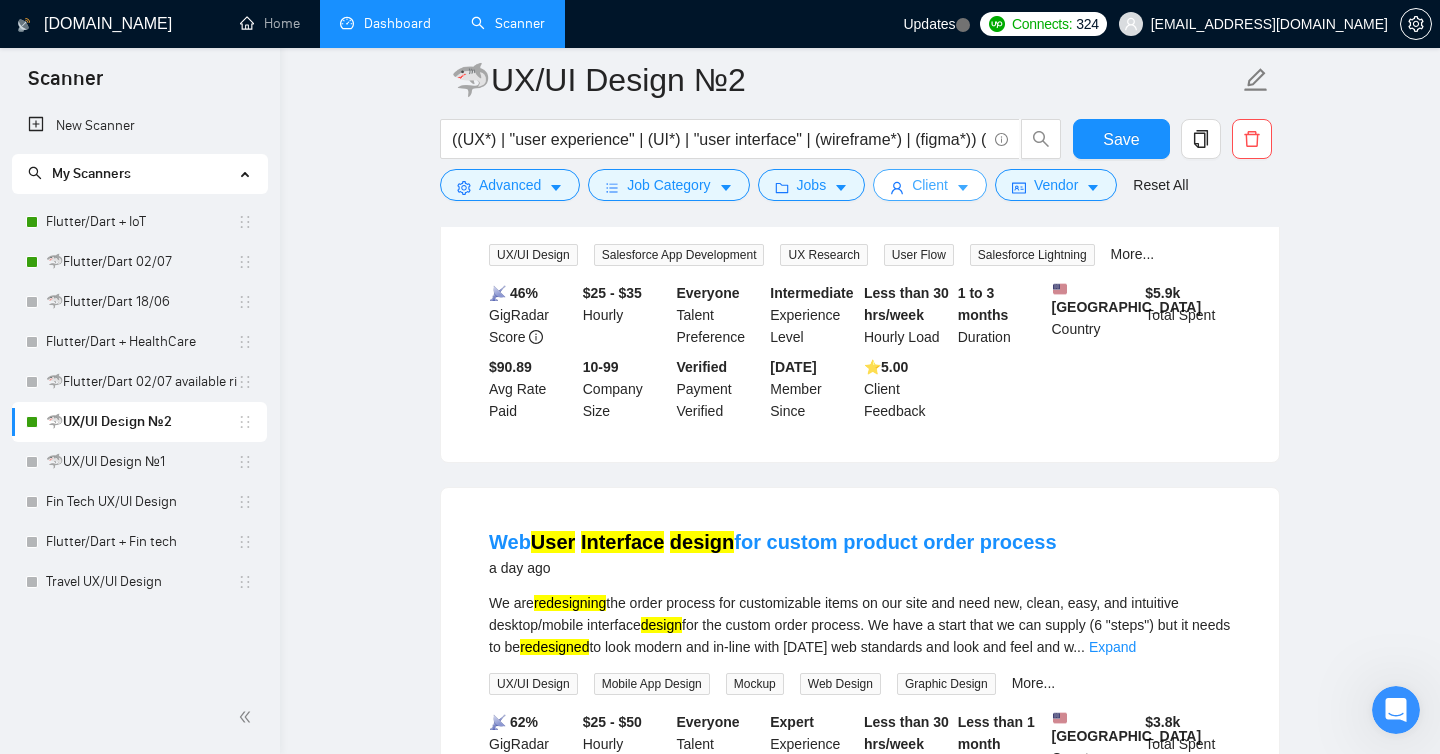 scroll, scrollTop: 0, scrollLeft: 0, axis: both 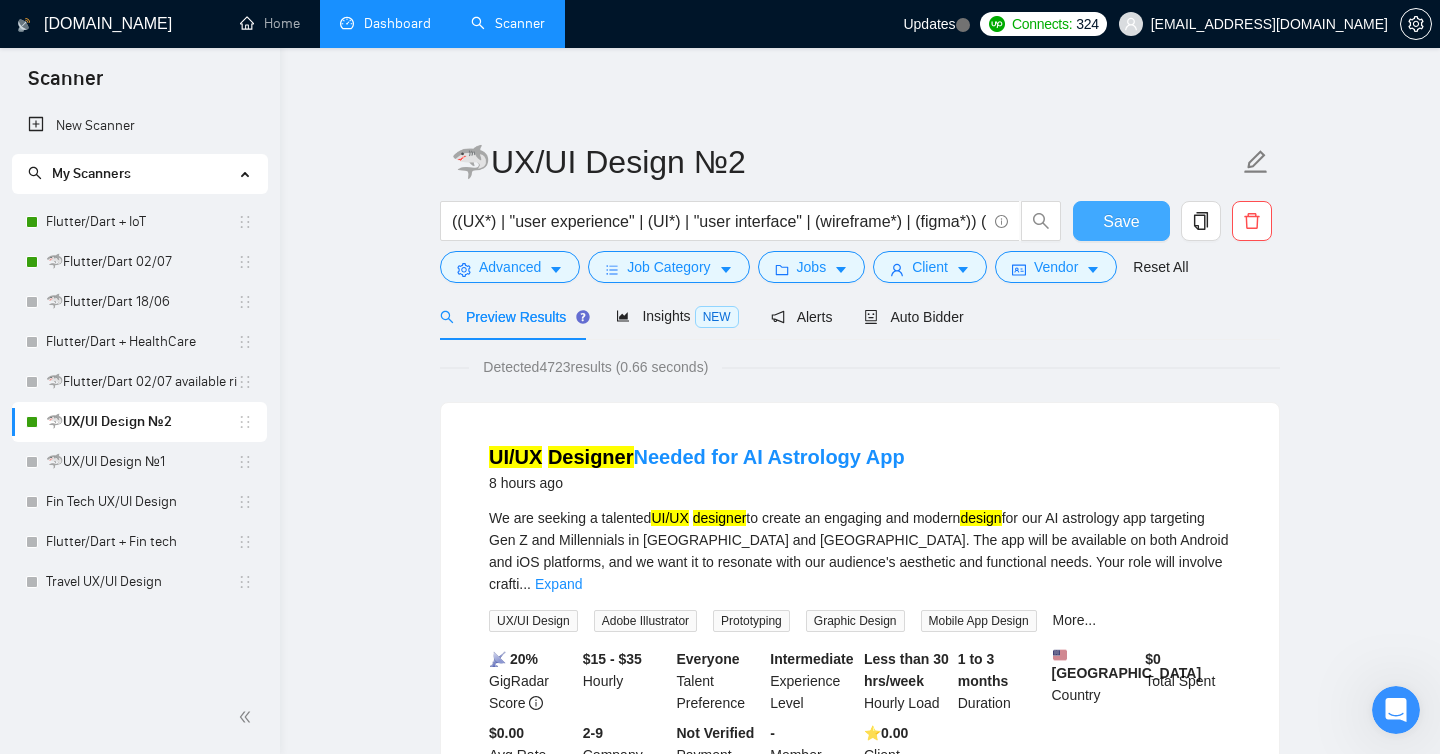 click on "Save" at bounding box center [1121, 221] 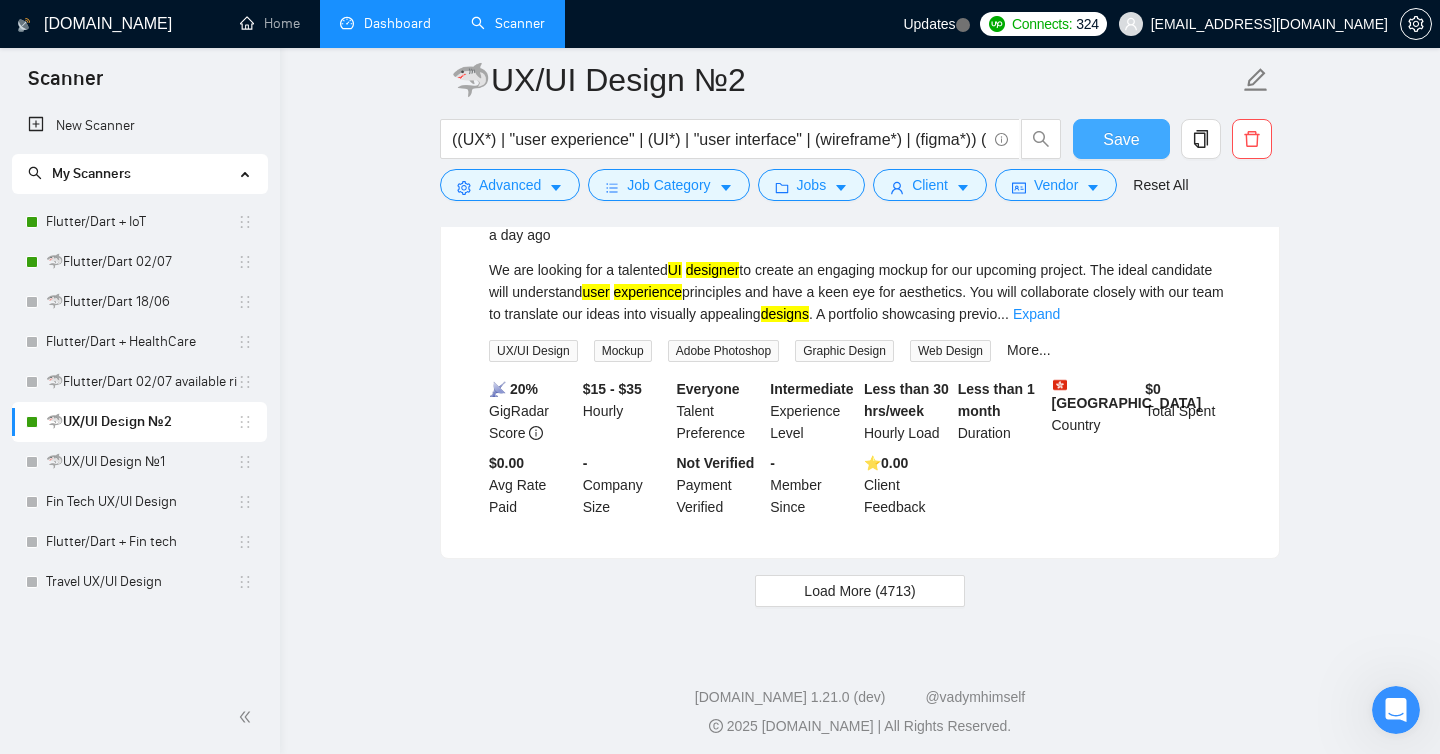 scroll, scrollTop: 4197, scrollLeft: 0, axis: vertical 